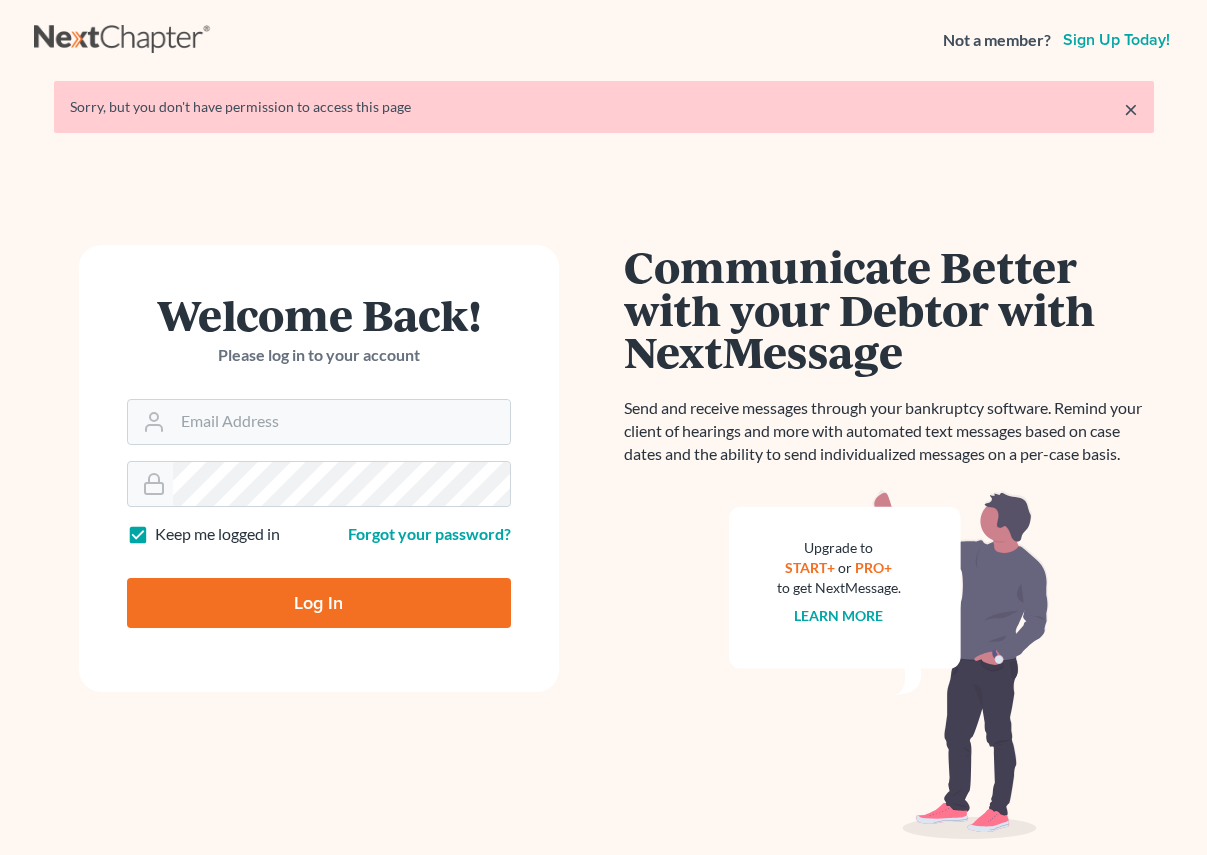 scroll, scrollTop: 0, scrollLeft: 0, axis: both 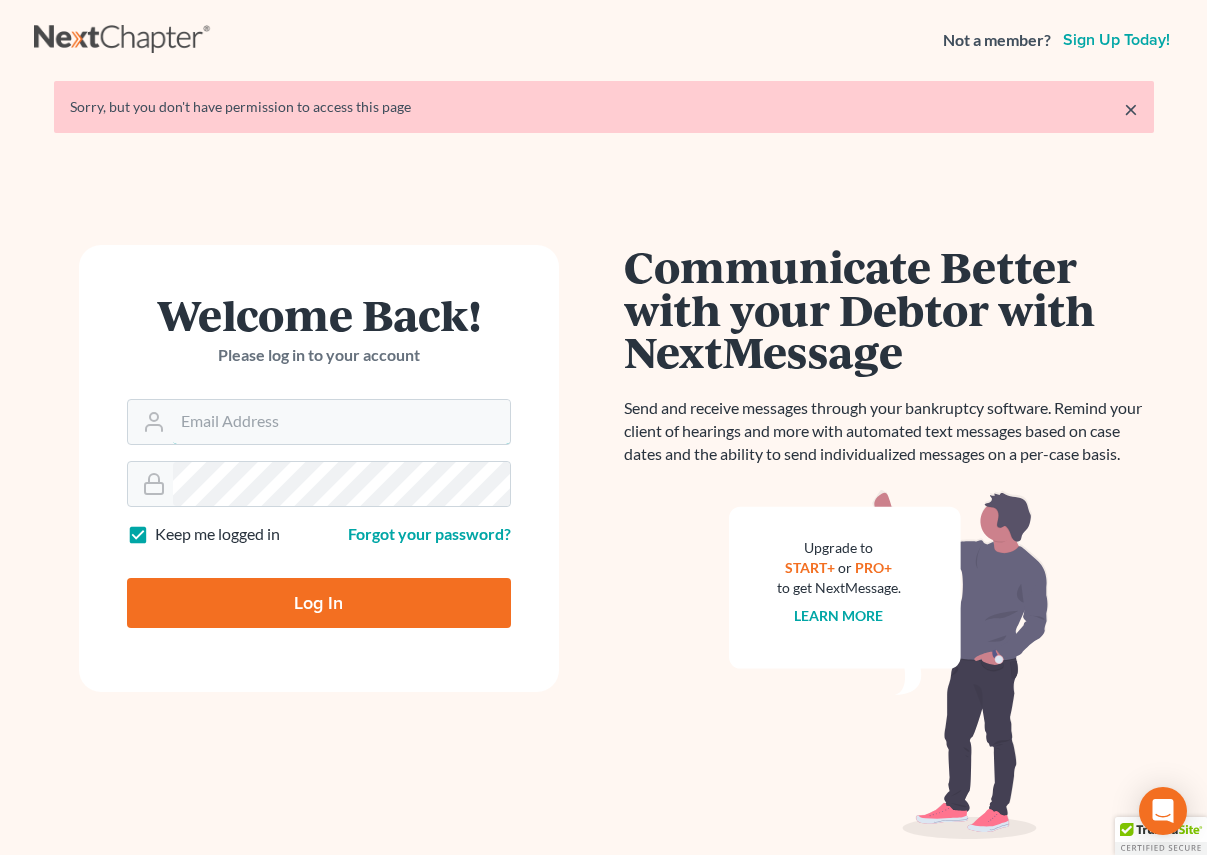 type on "[EMAIL]" 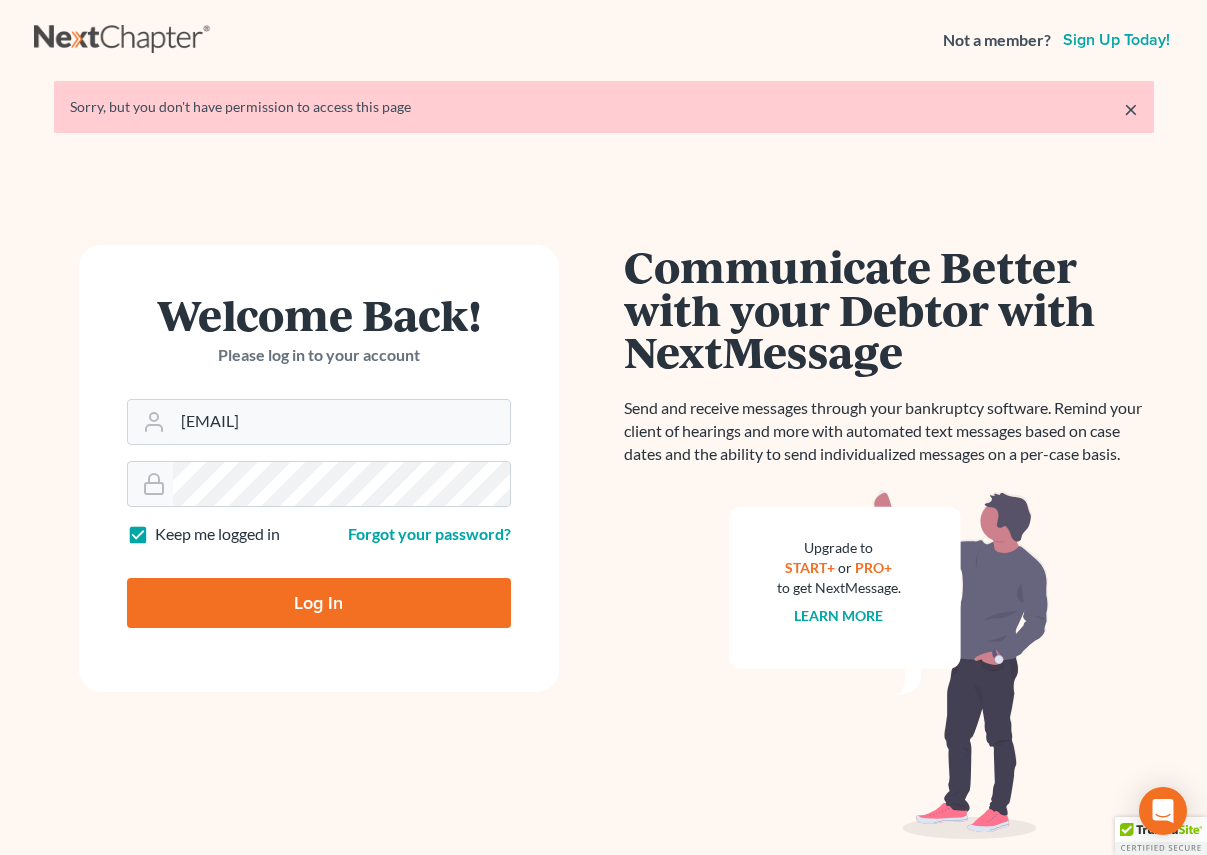 click on "Log In" at bounding box center (319, 603) 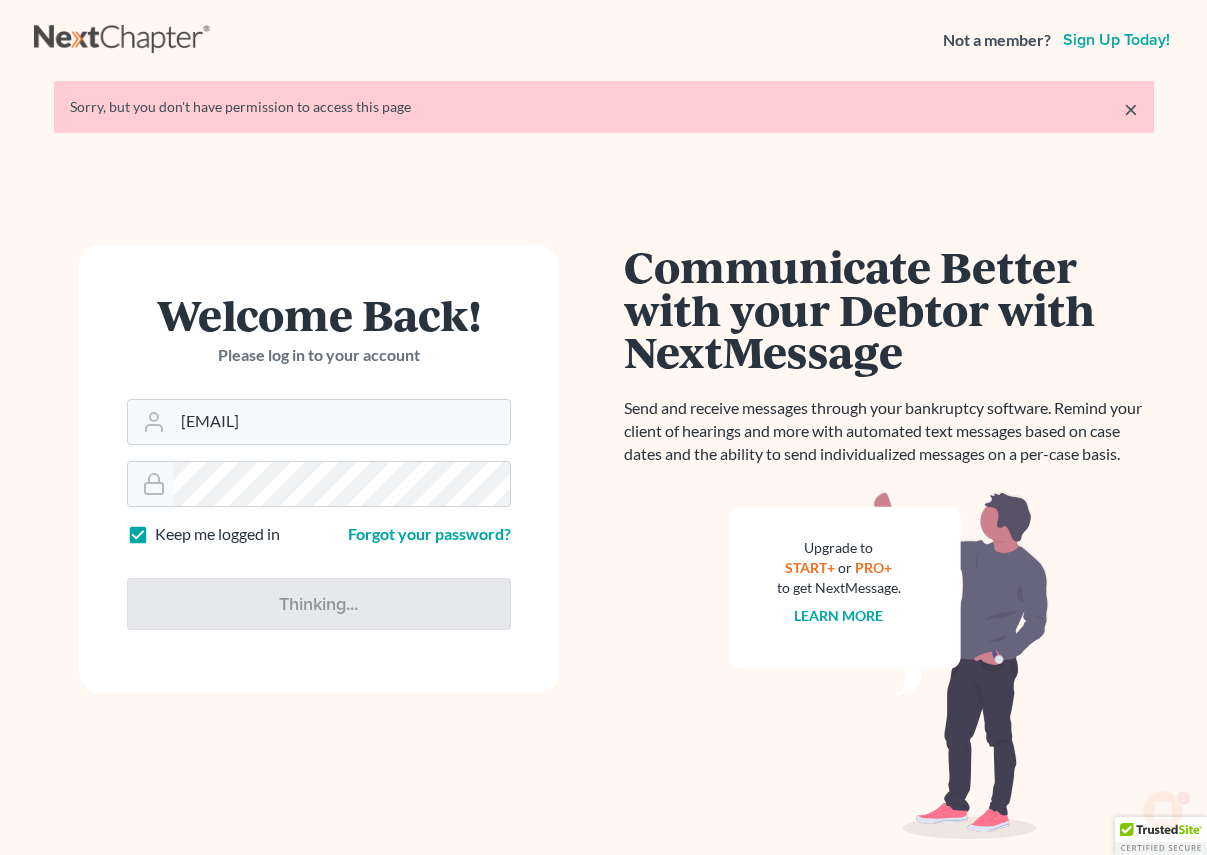 scroll, scrollTop: 0, scrollLeft: 0, axis: both 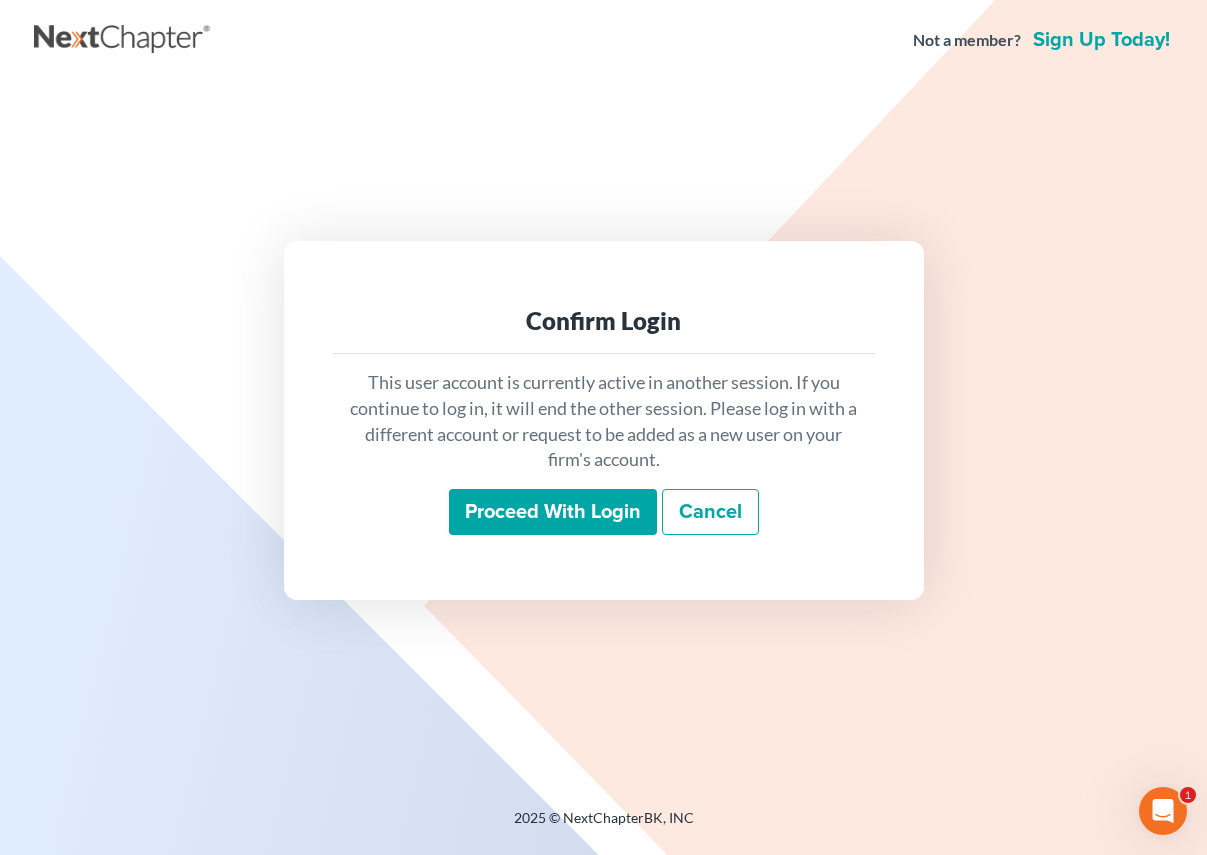 click on "Proceed with login" at bounding box center [553, 512] 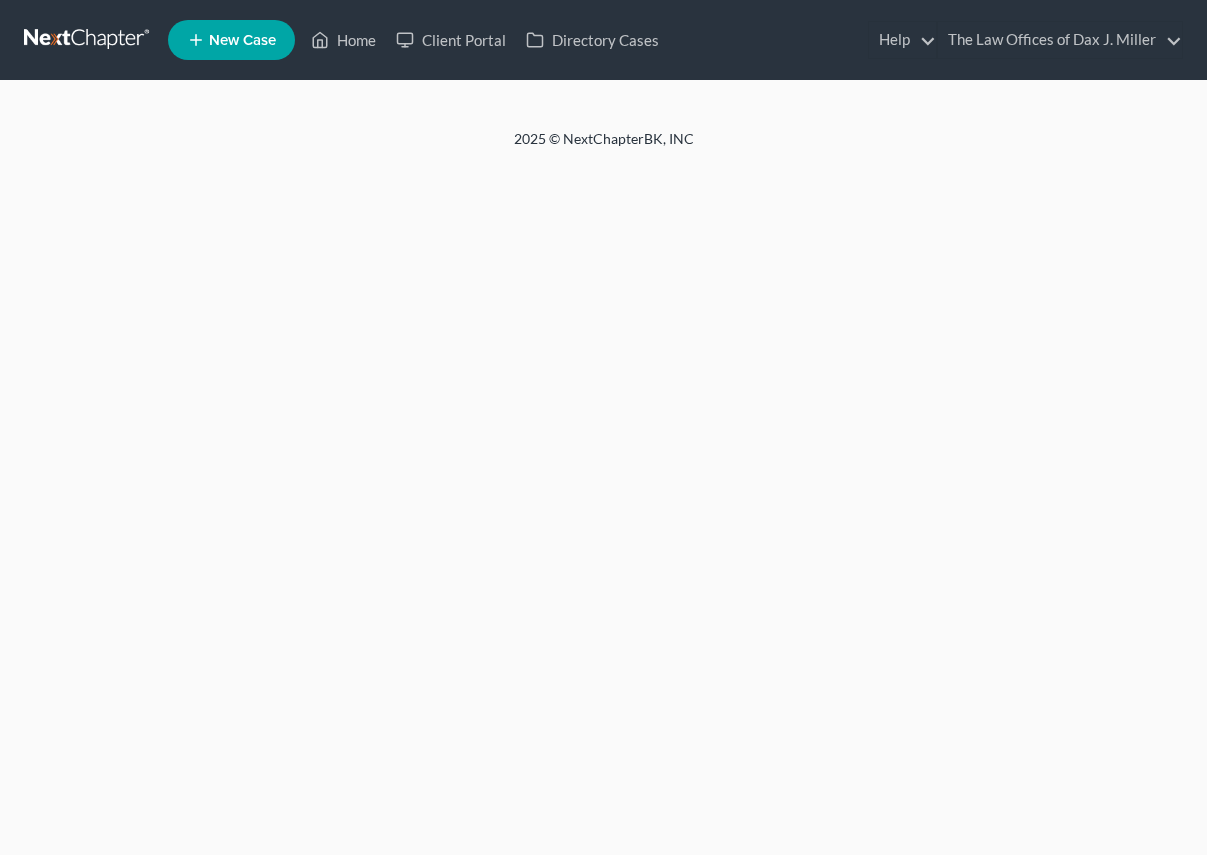 scroll, scrollTop: 0, scrollLeft: 0, axis: both 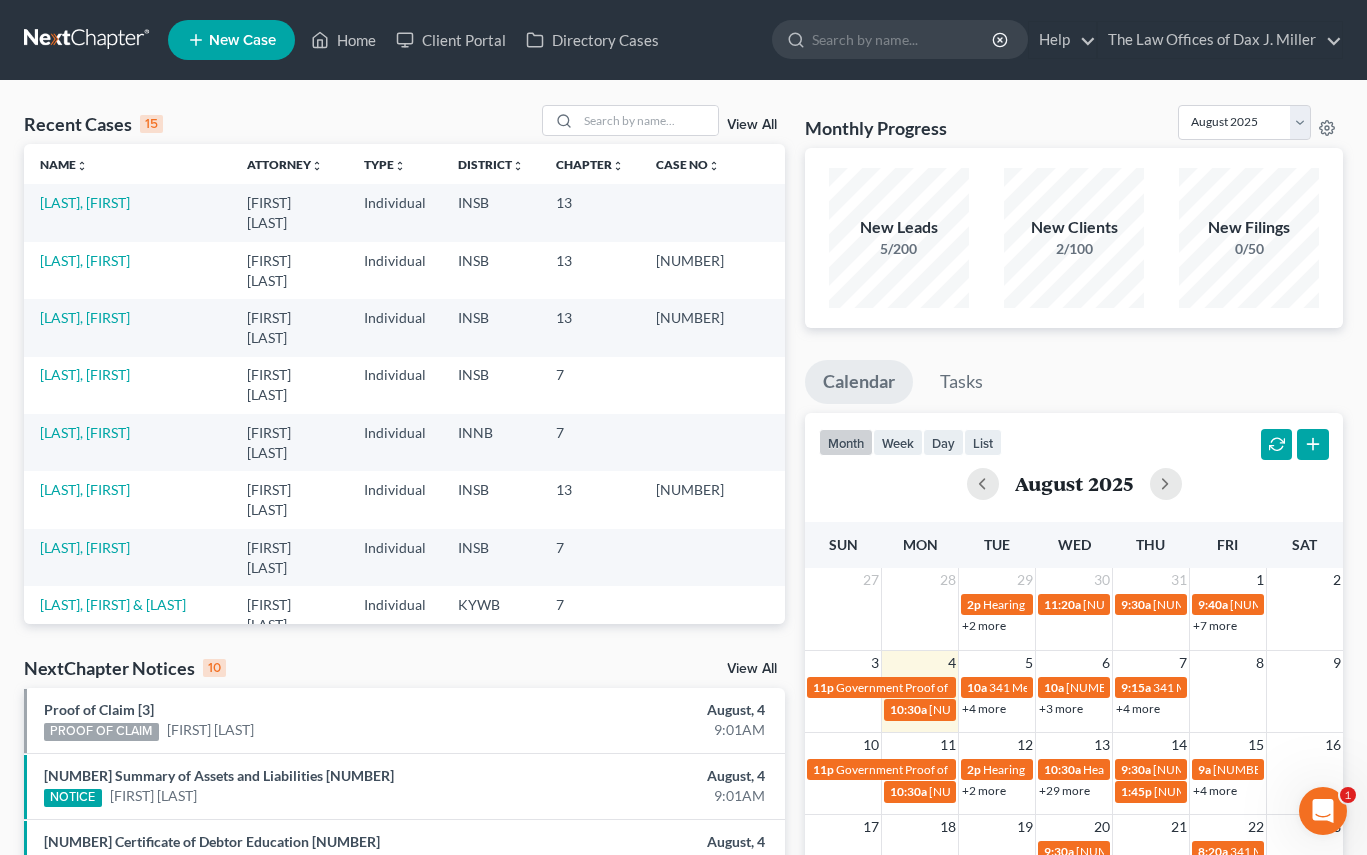 click on "Recent Cases 15         View All" at bounding box center [404, 124] 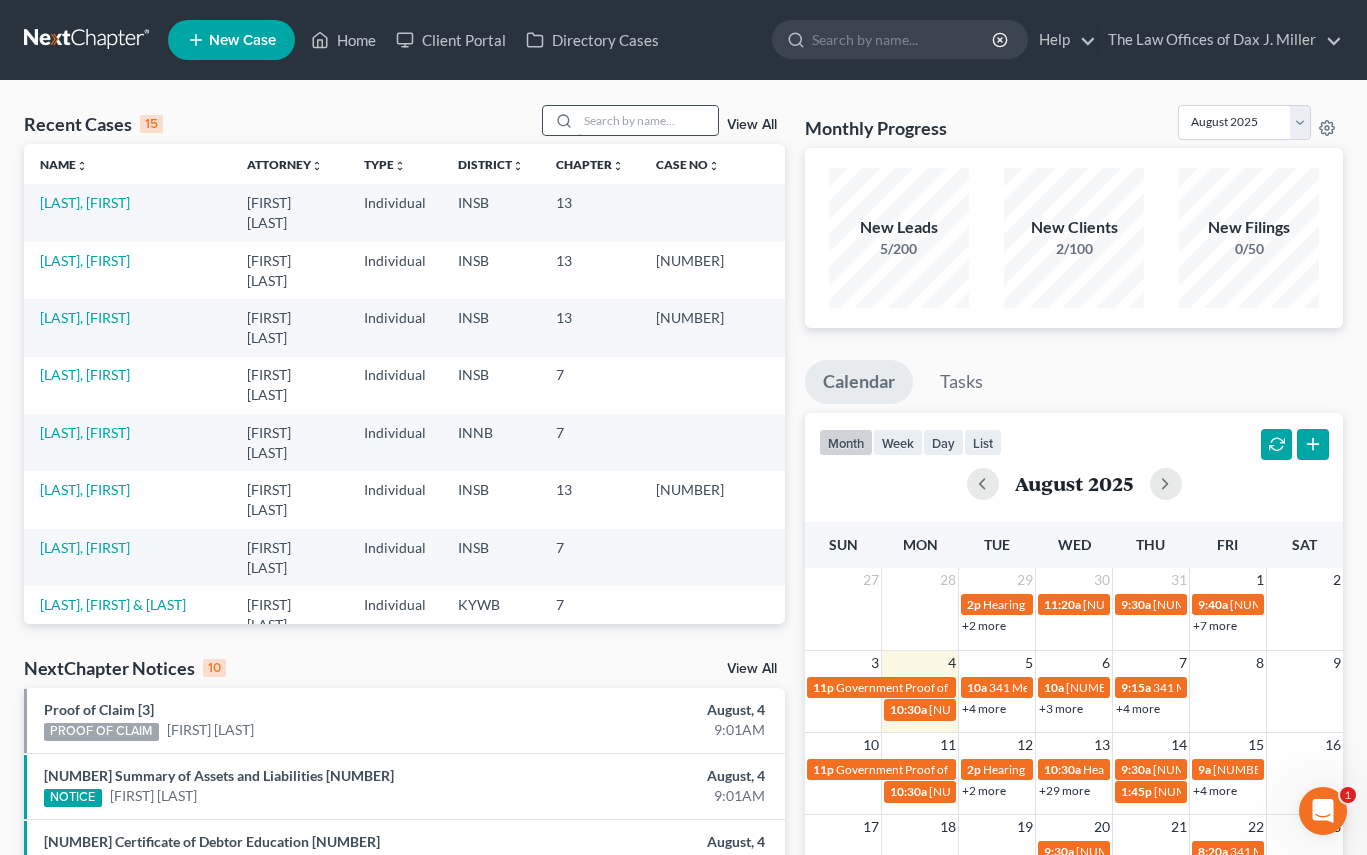click at bounding box center [648, 120] 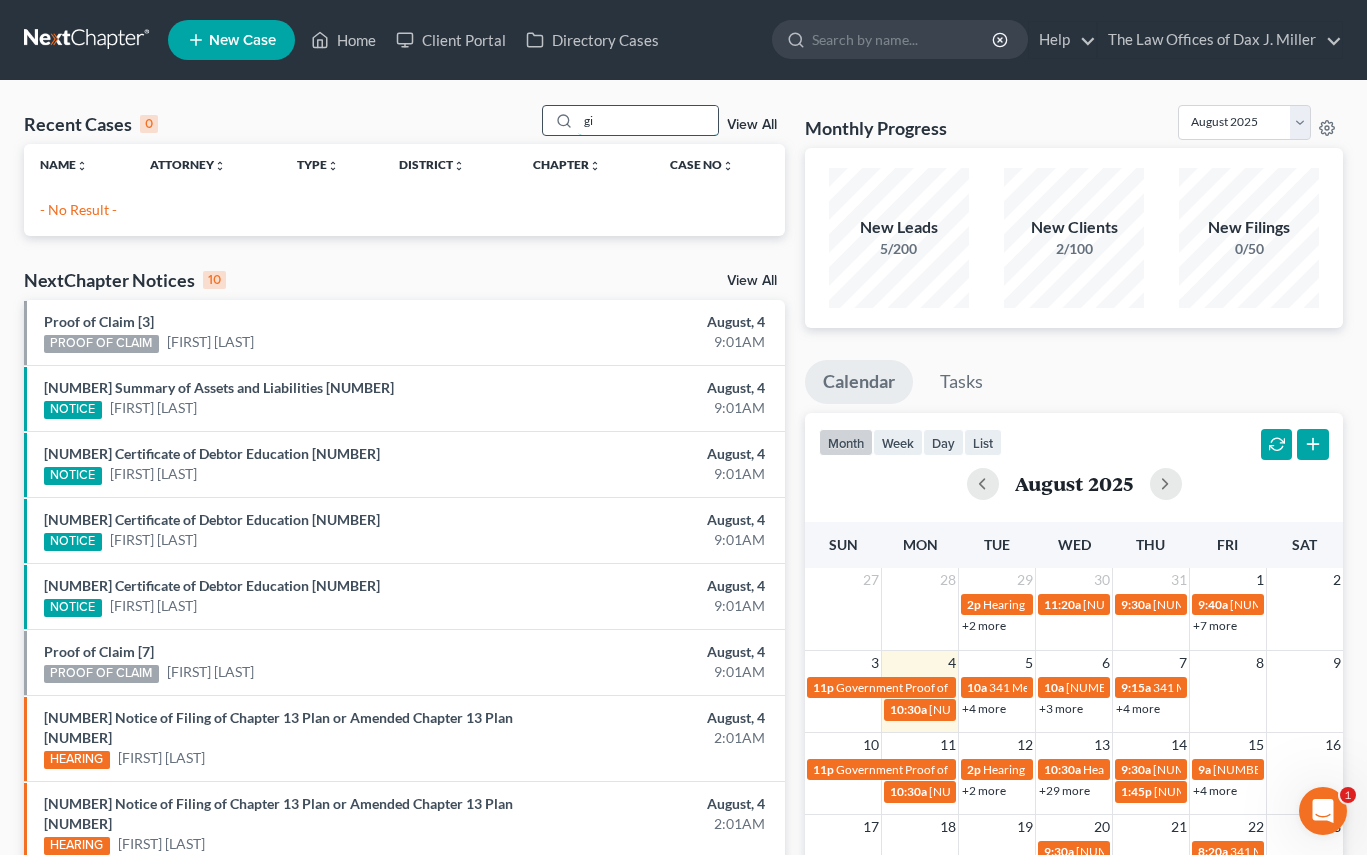 type on "g" 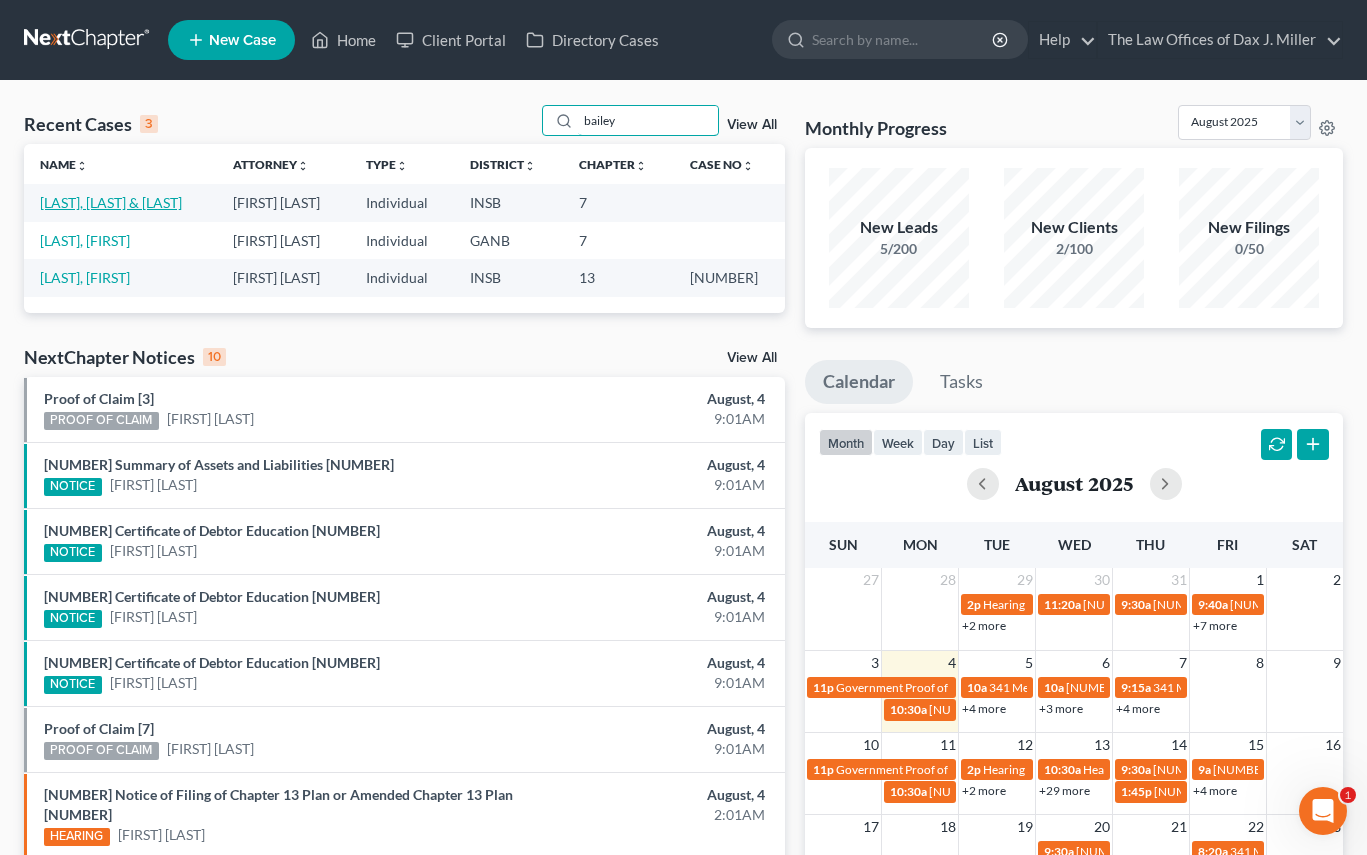 type on "bailey" 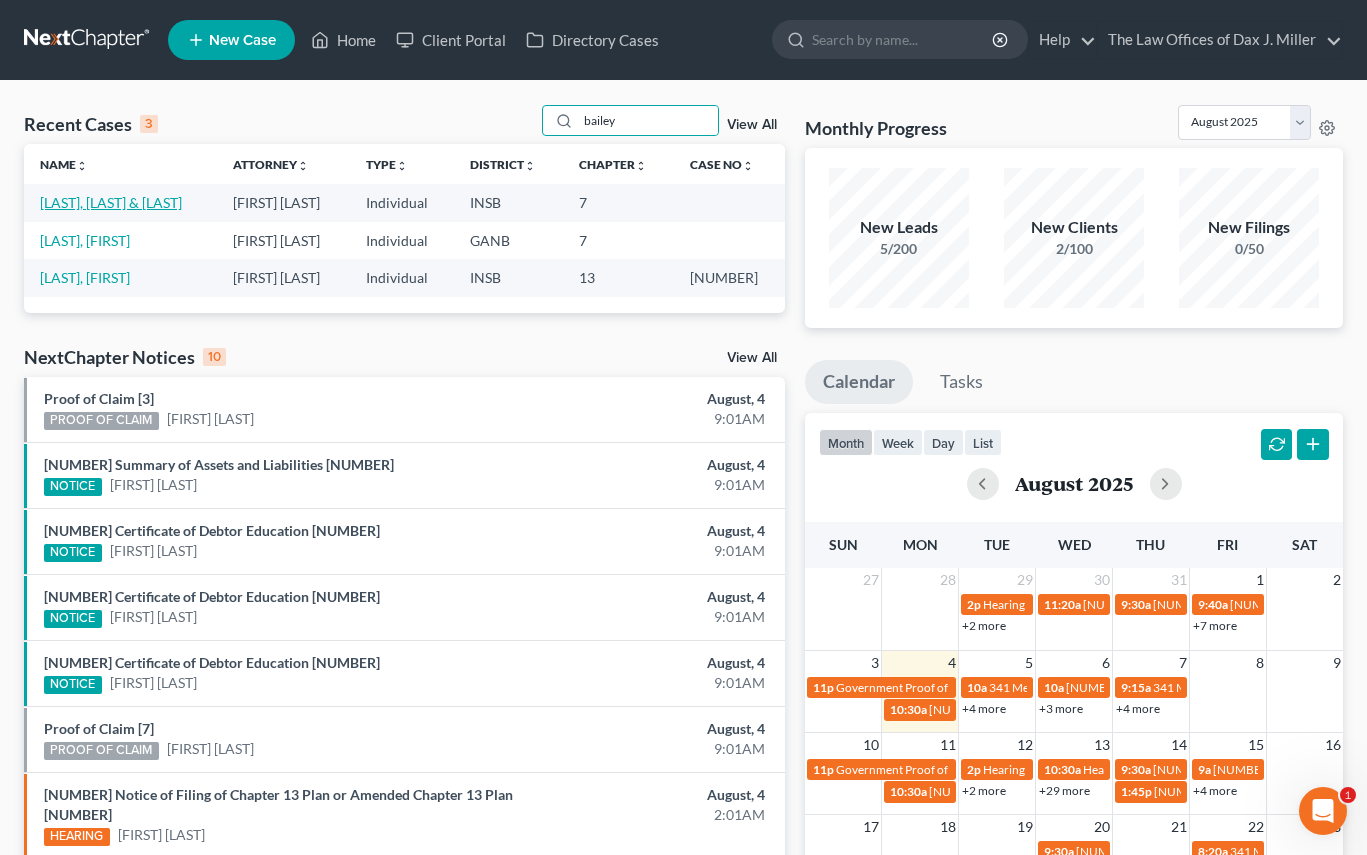 click on "[LAST], [LAST] & [LAST]" at bounding box center [111, 202] 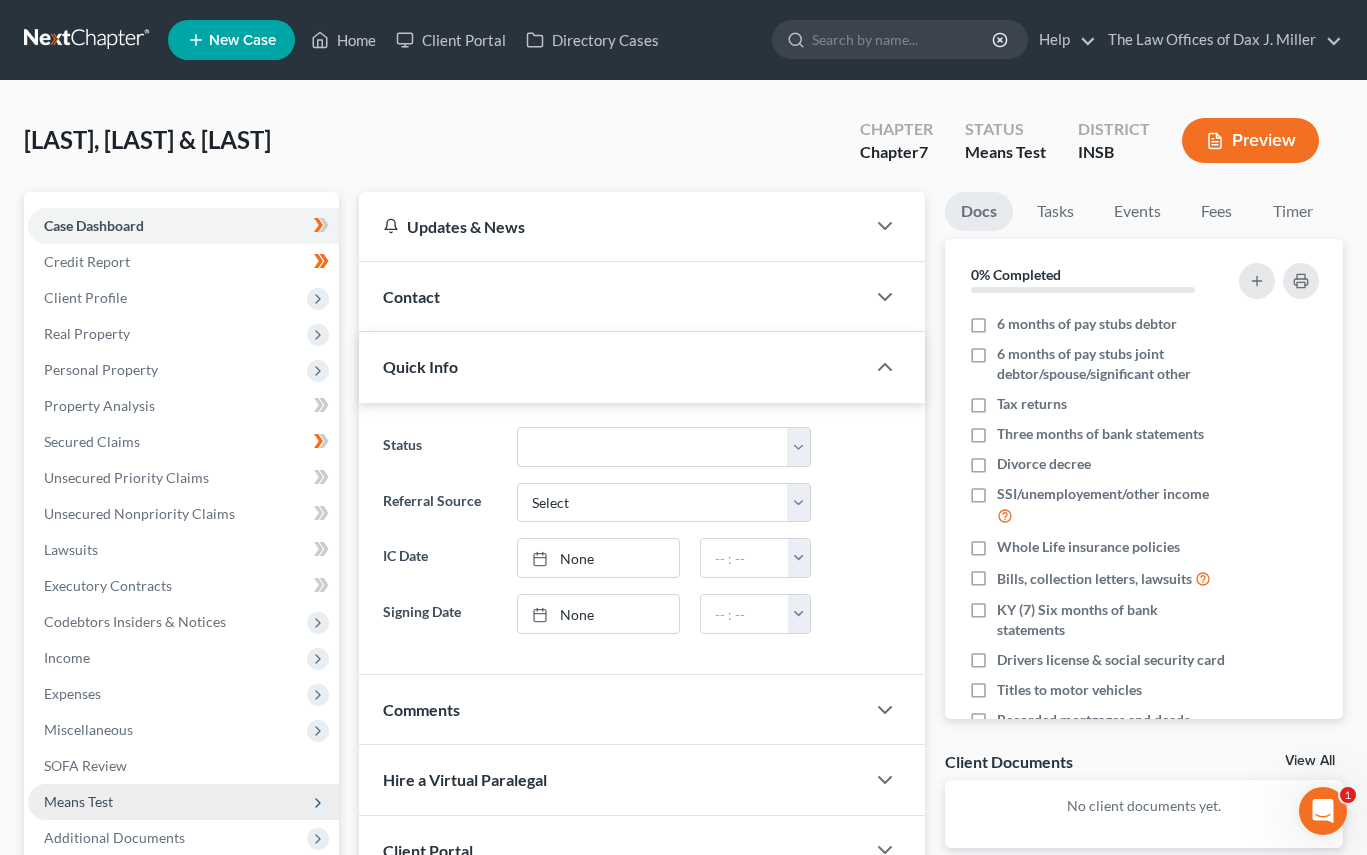 scroll, scrollTop: 200, scrollLeft: 0, axis: vertical 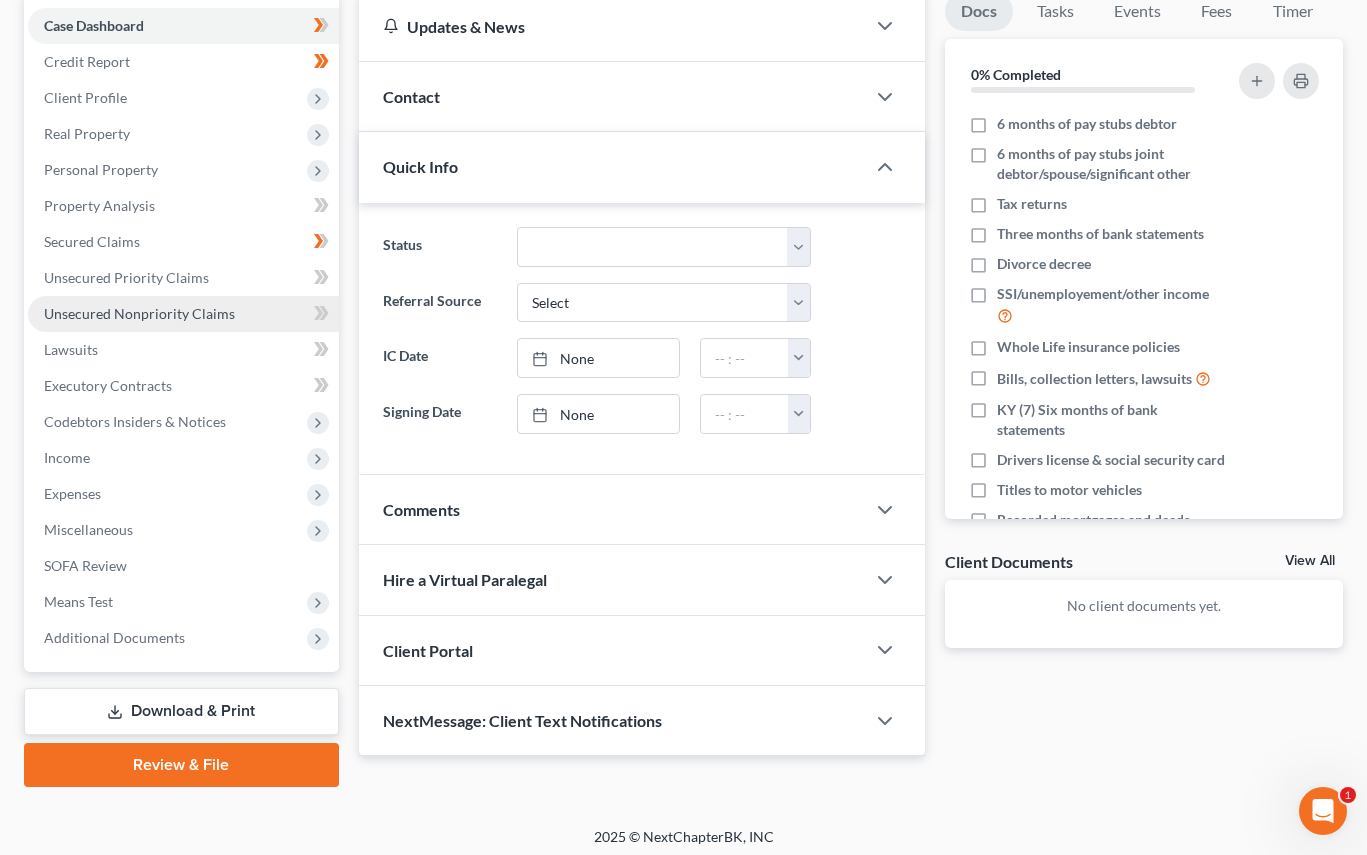 click on "Unsecured Nonpriority Claims" at bounding box center (139, 313) 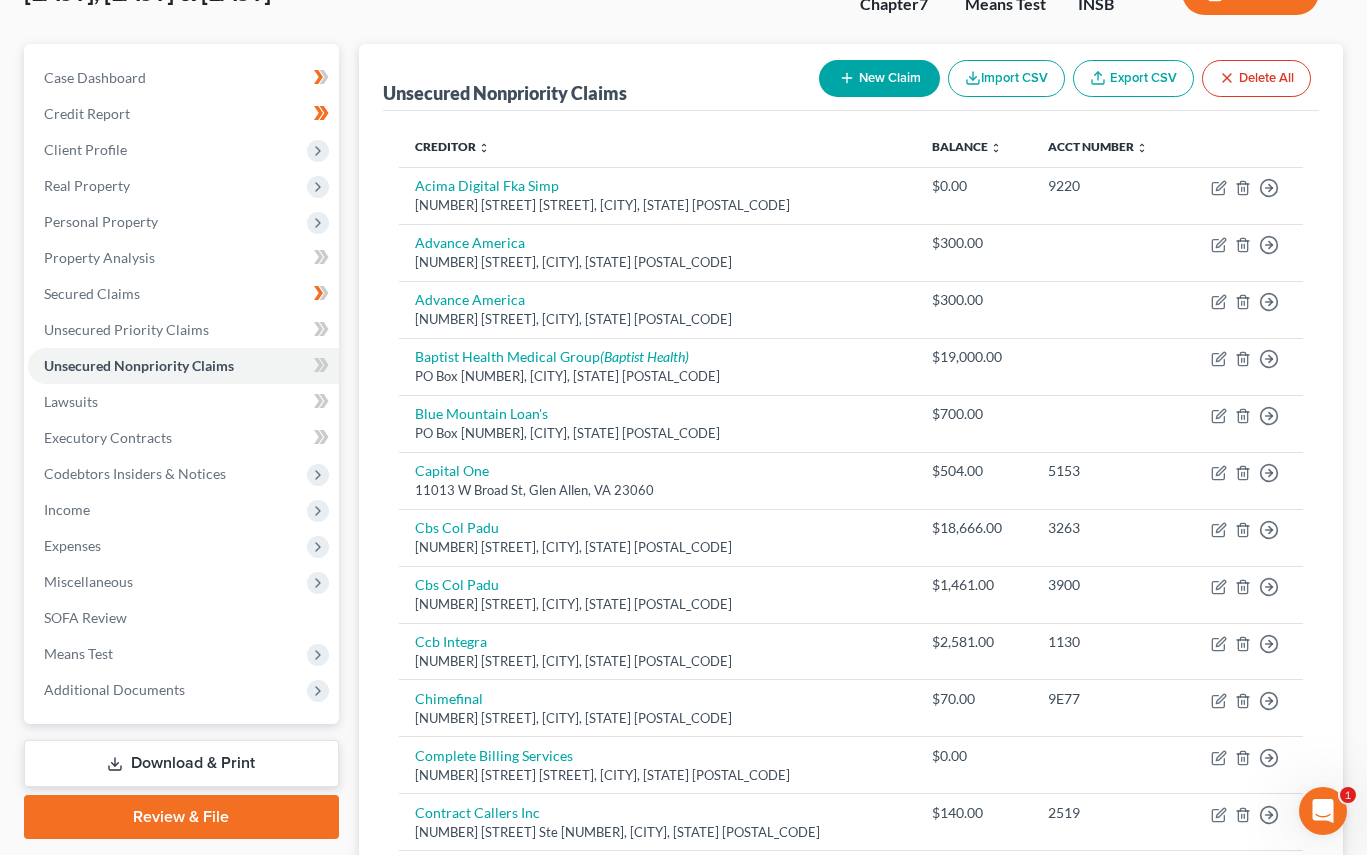 scroll, scrollTop: 0, scrollLeft: 0, axis: both 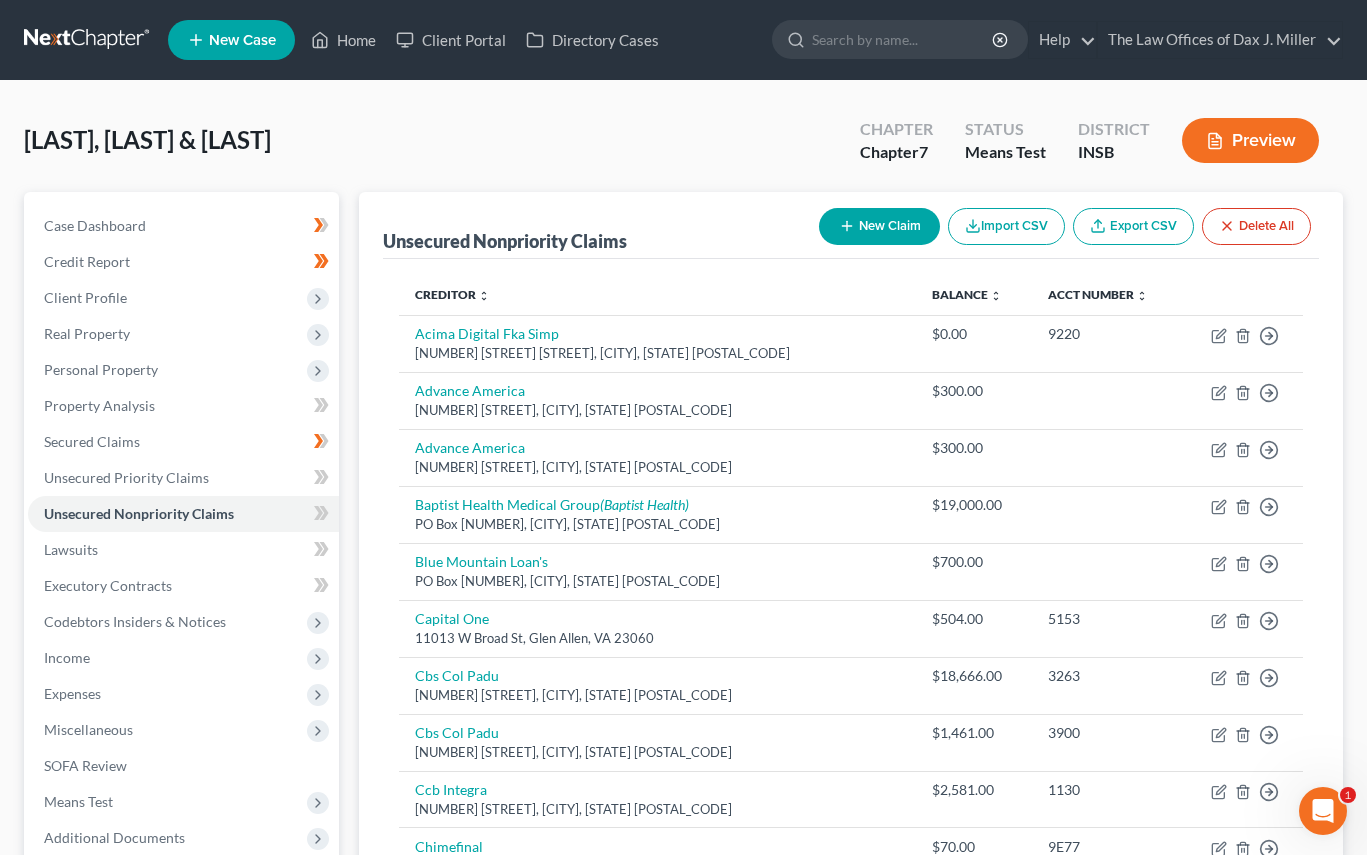 click on "New Claim" at bounding box center [879, 226] 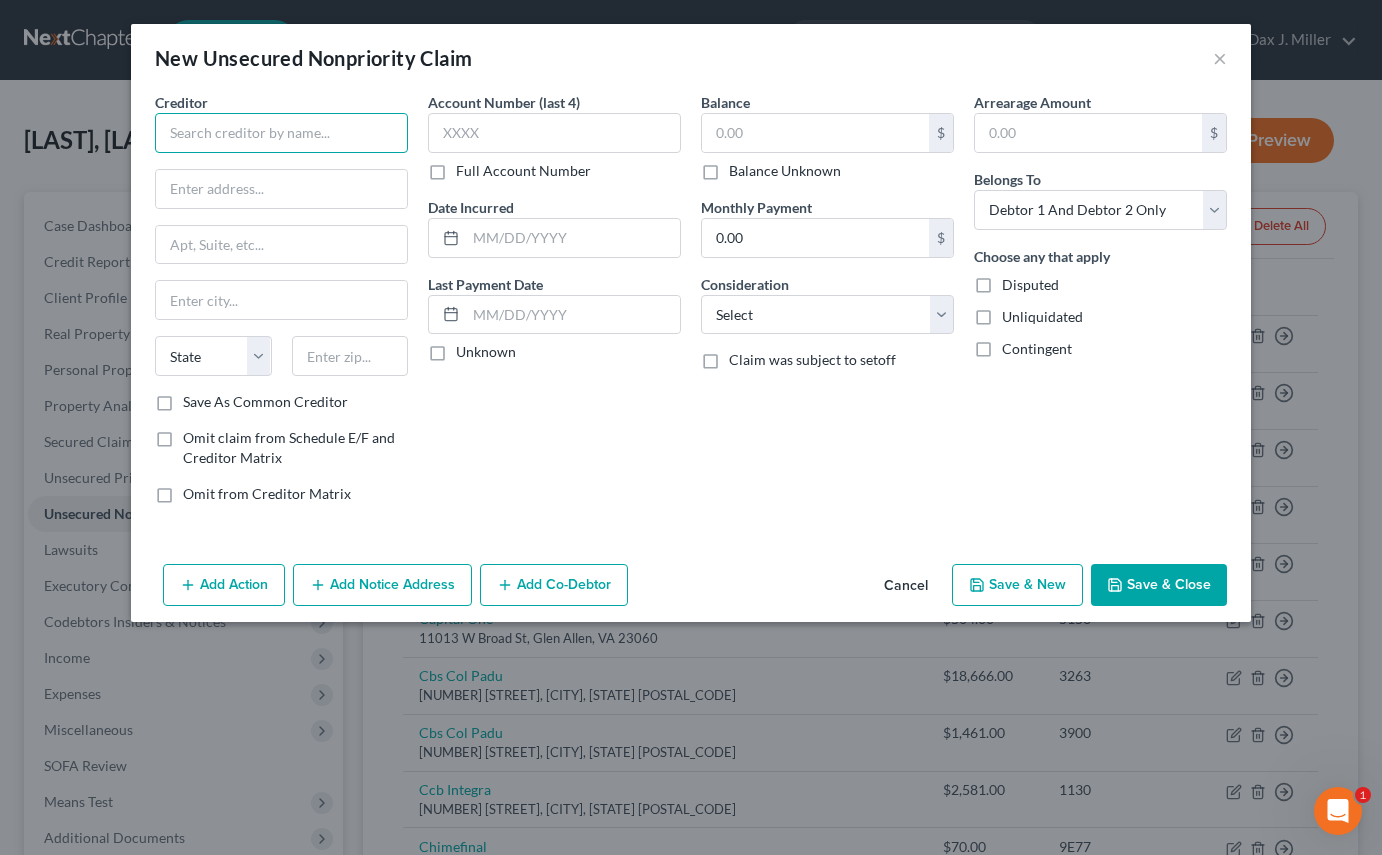 click at bounding box center [281, 133] 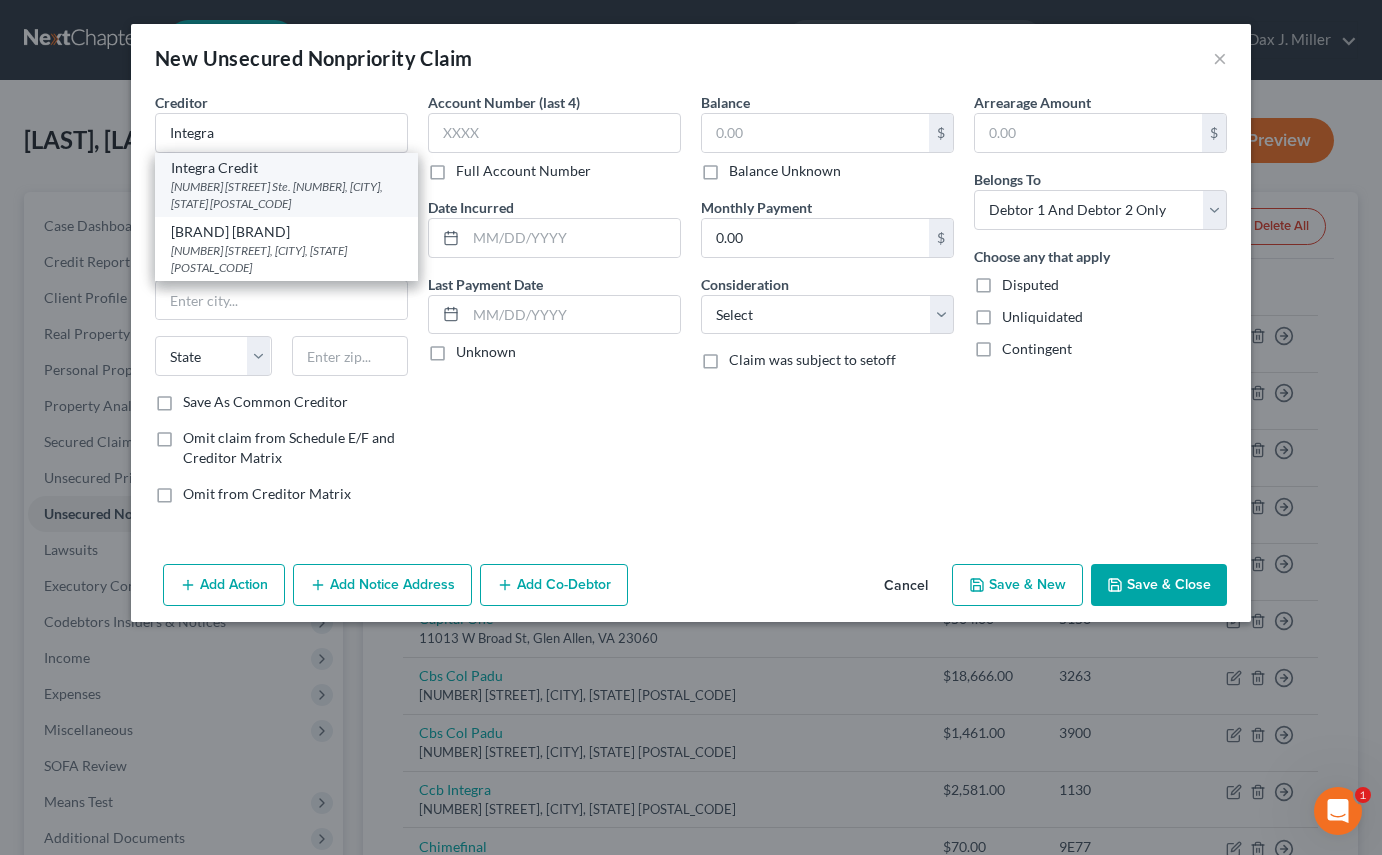 click on "Integra Credit" at bounding box center [286, 168] 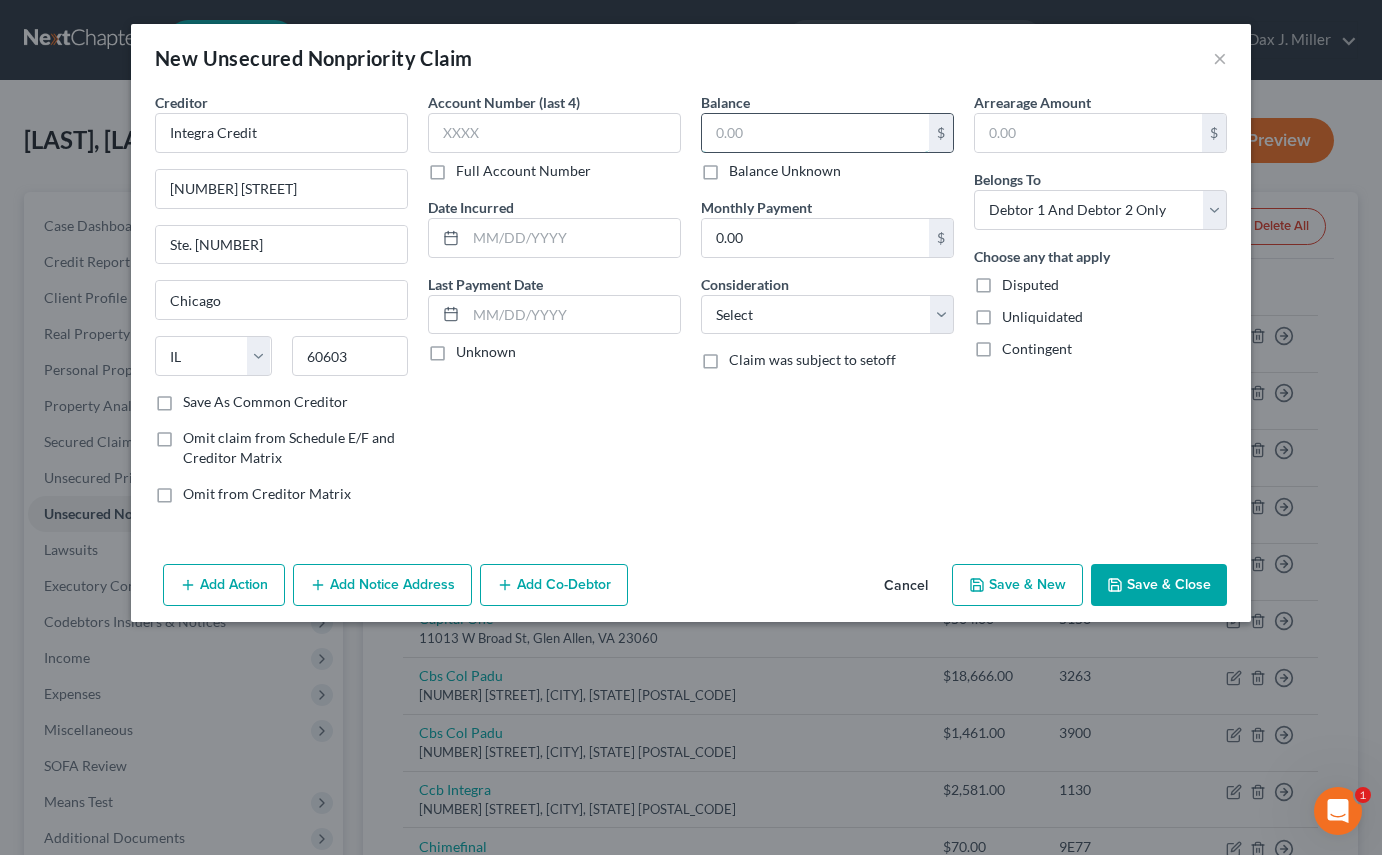 click at bounding box center (815, 133) 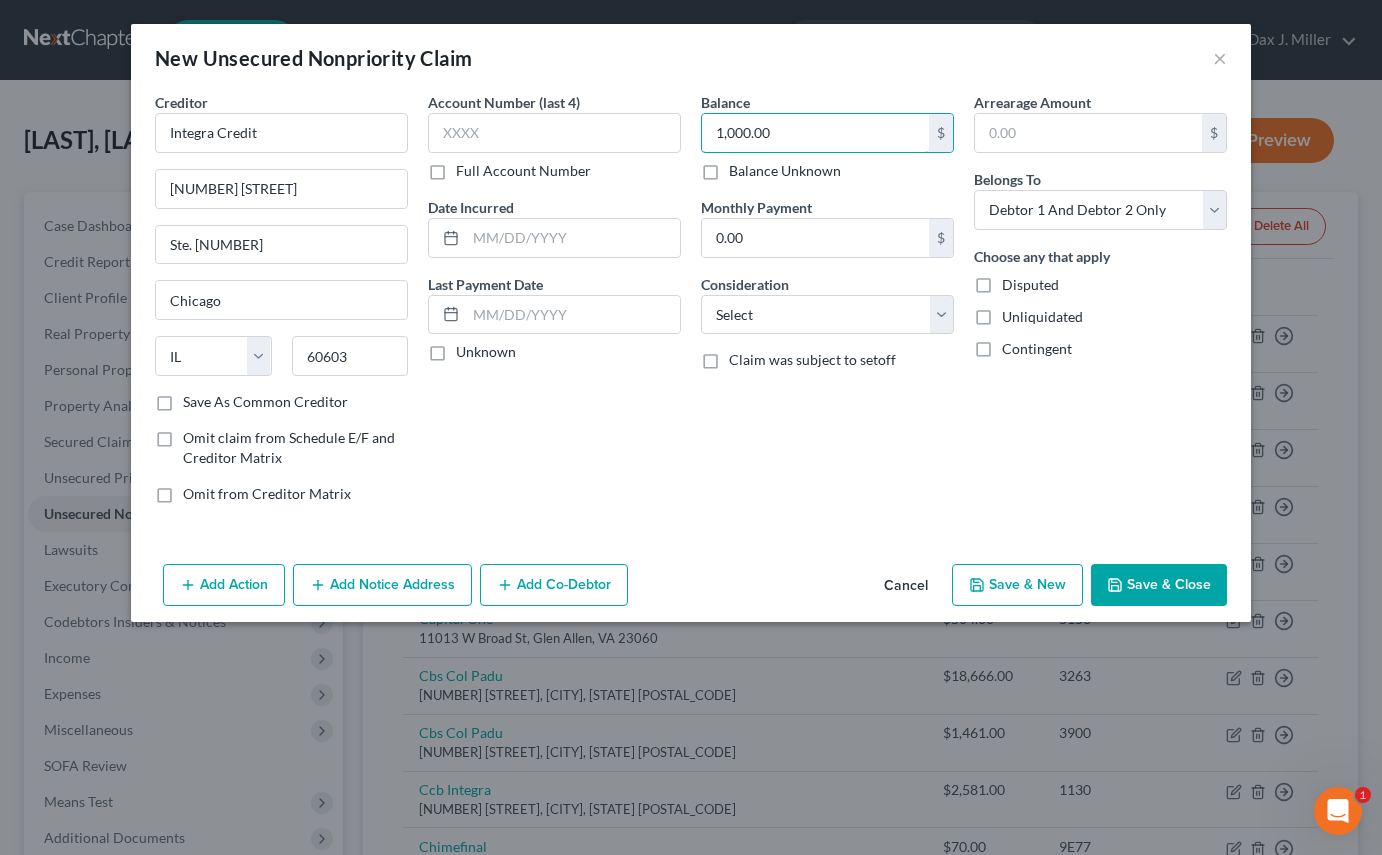 type on "1,000.00" 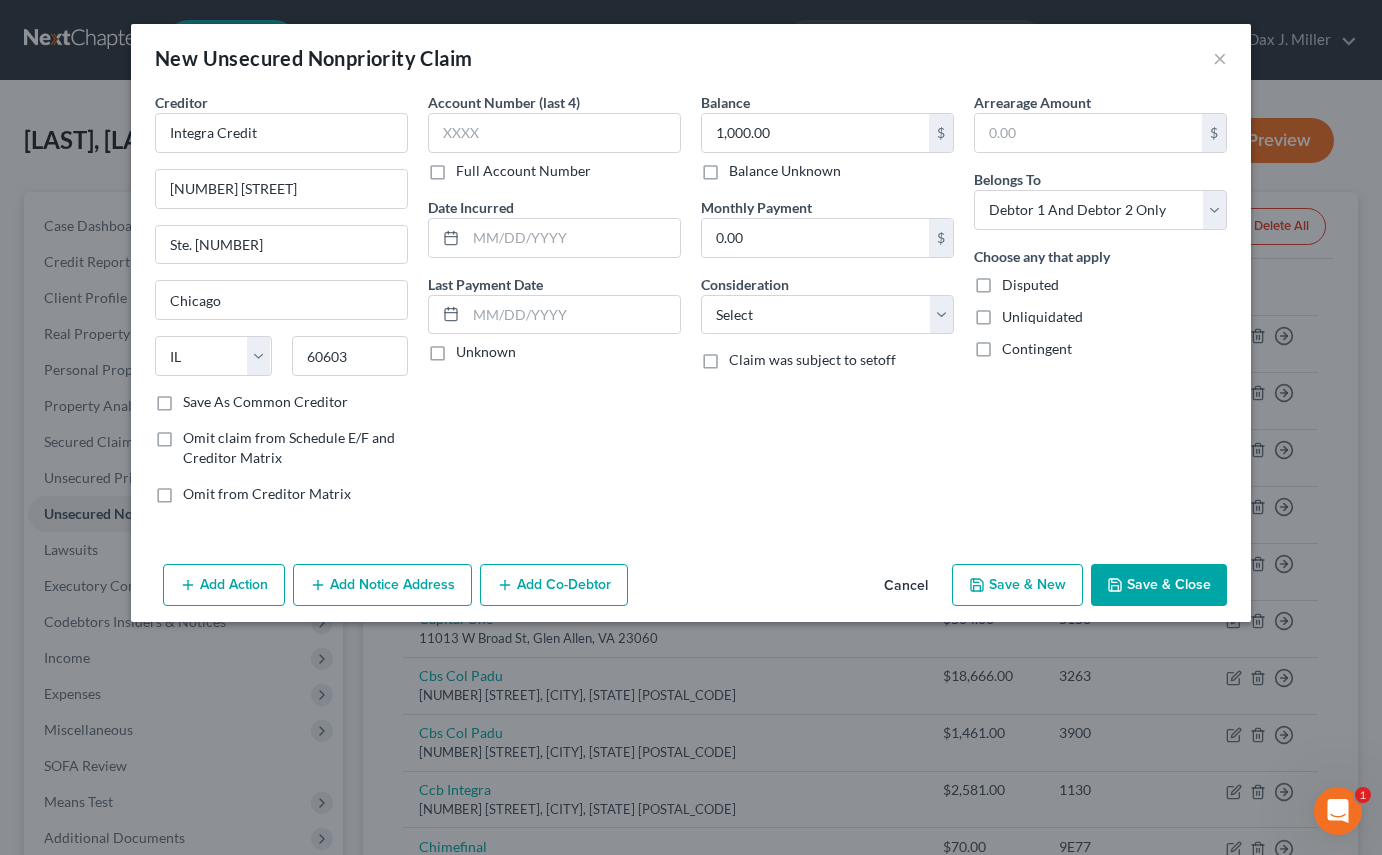 click on "Save & Close" at bounding box center [1159, 585] 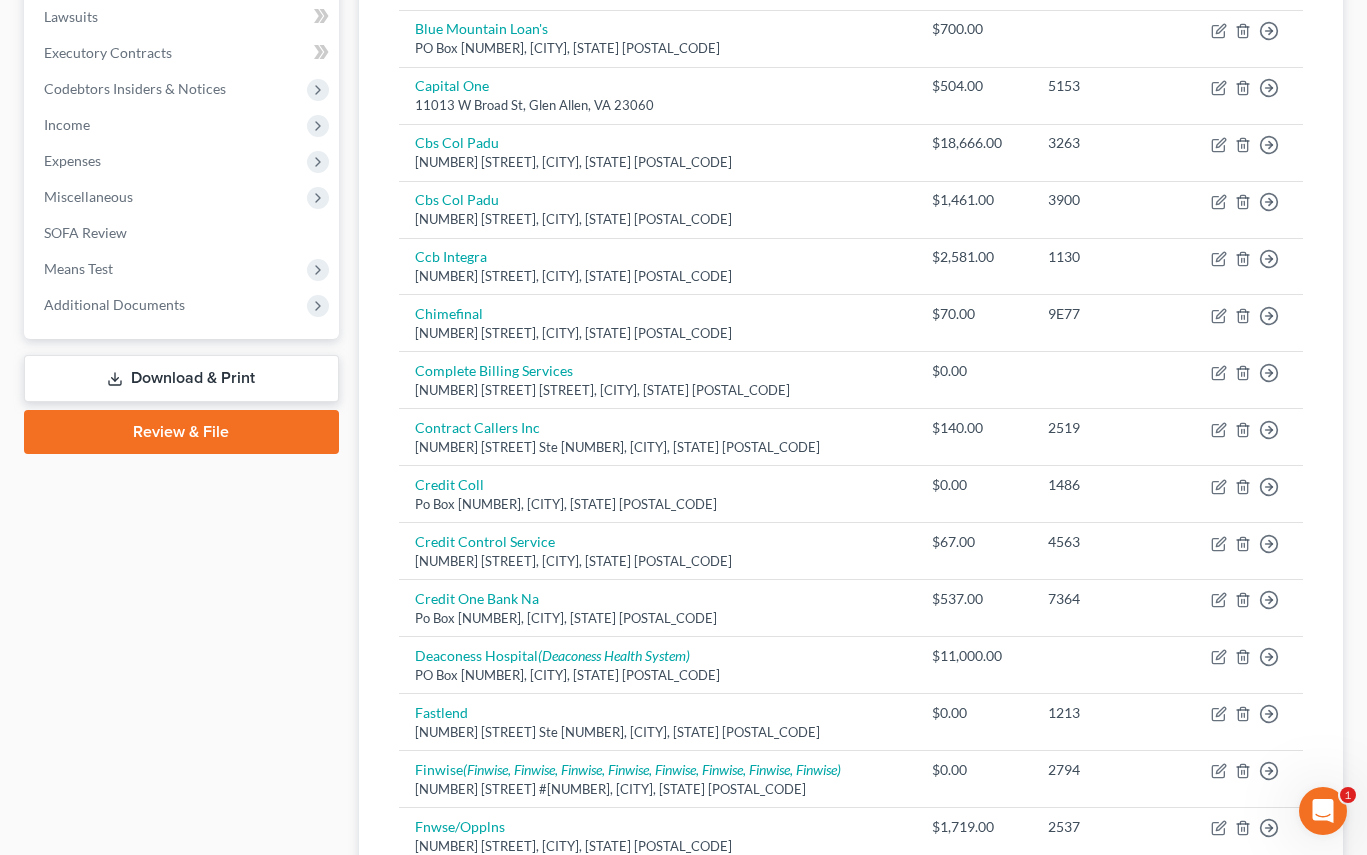 scroll, scrollTop: 0, scrollLeft: 0, axis: both 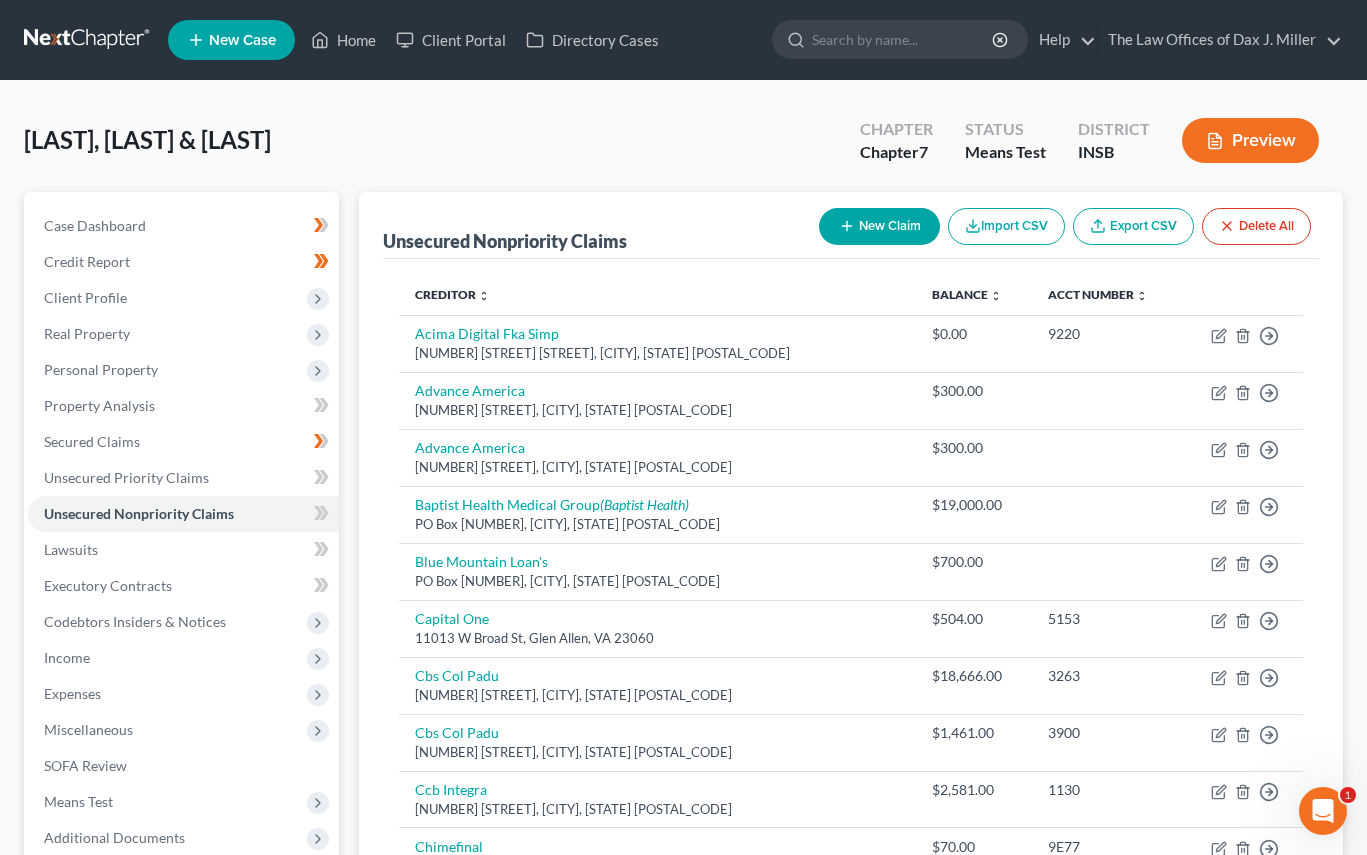 click at bounding box center [88, 40] 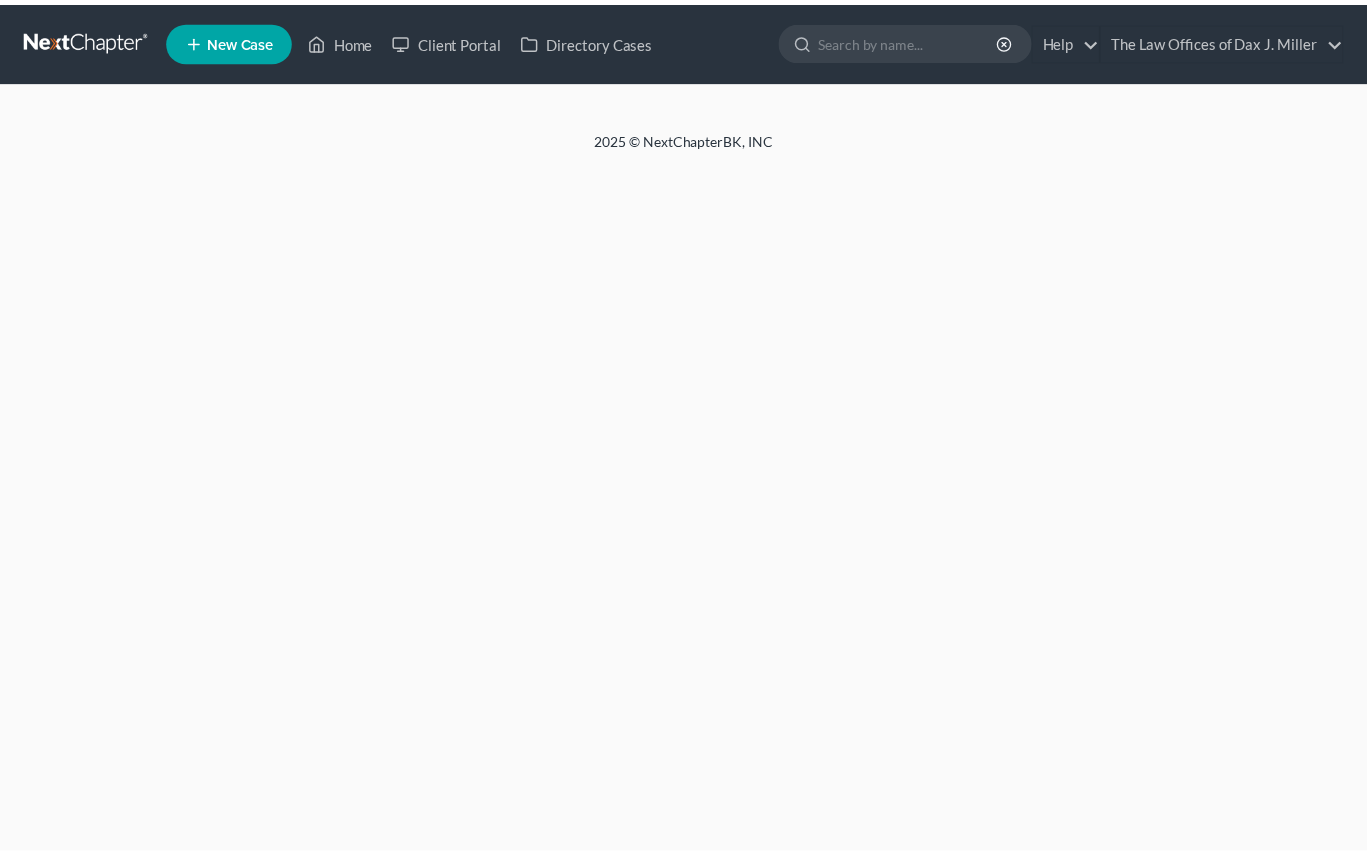 scroll, scrollTop: 0, scrollLeft: 0, axis: both 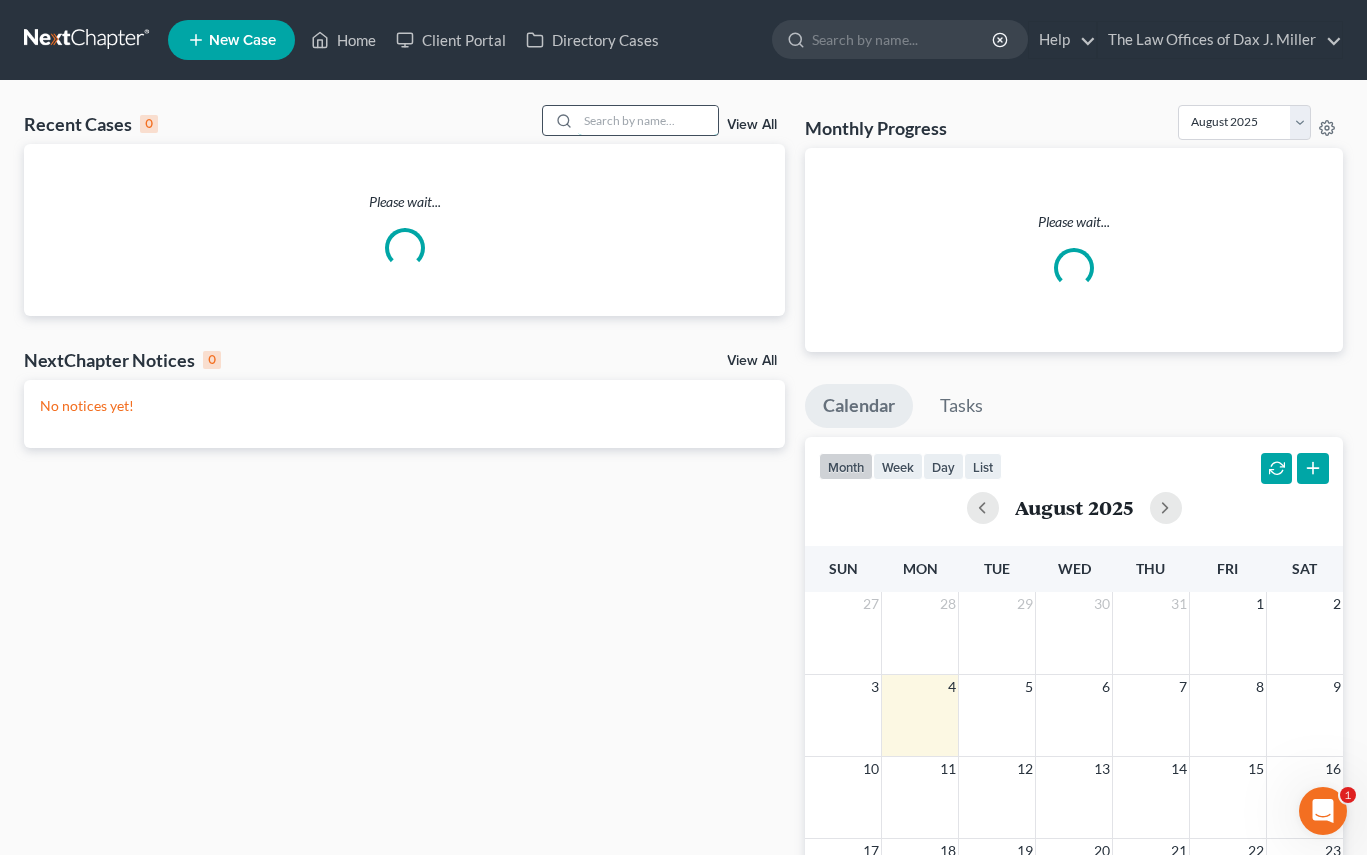 click at bounding box center [648, 120] 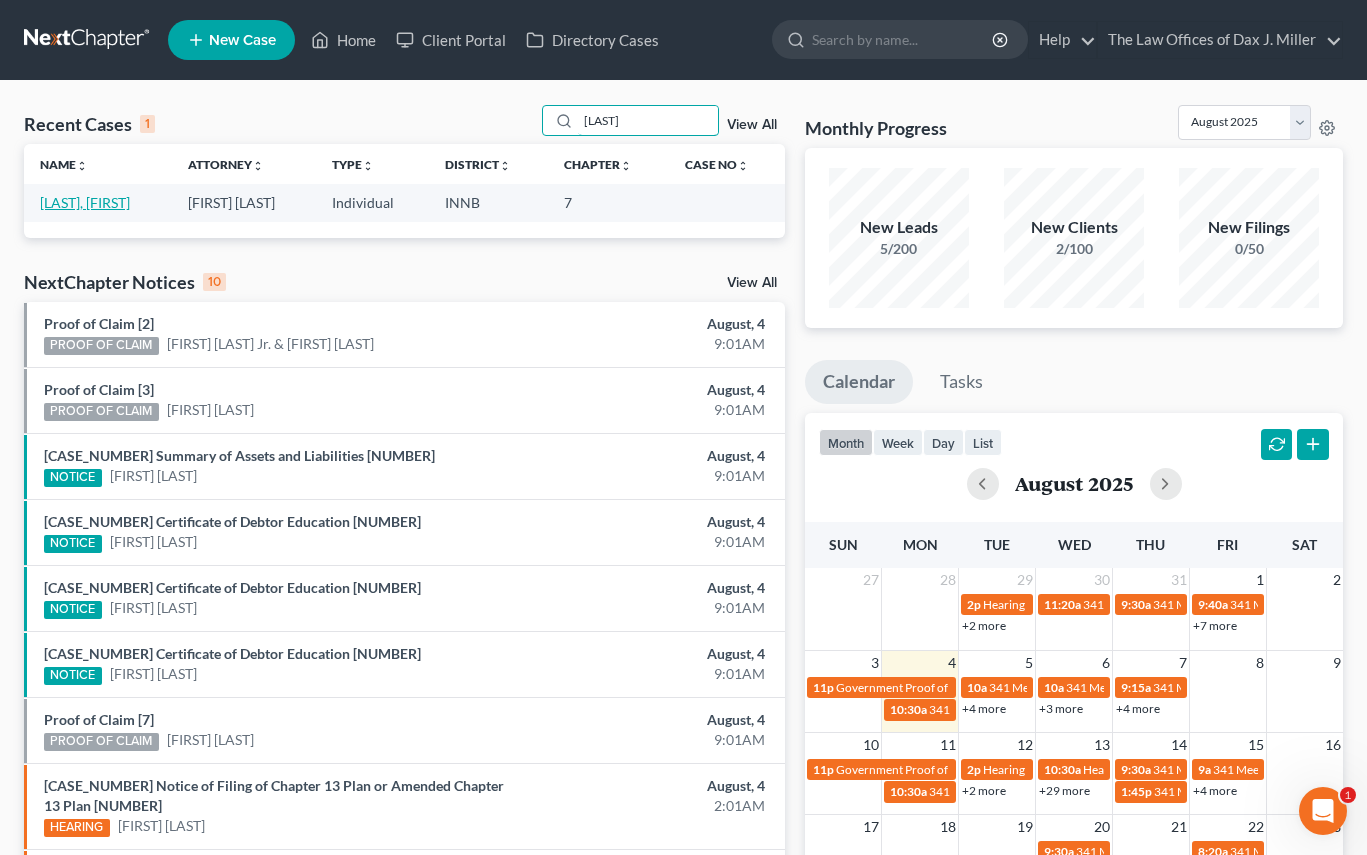 type on "medina" 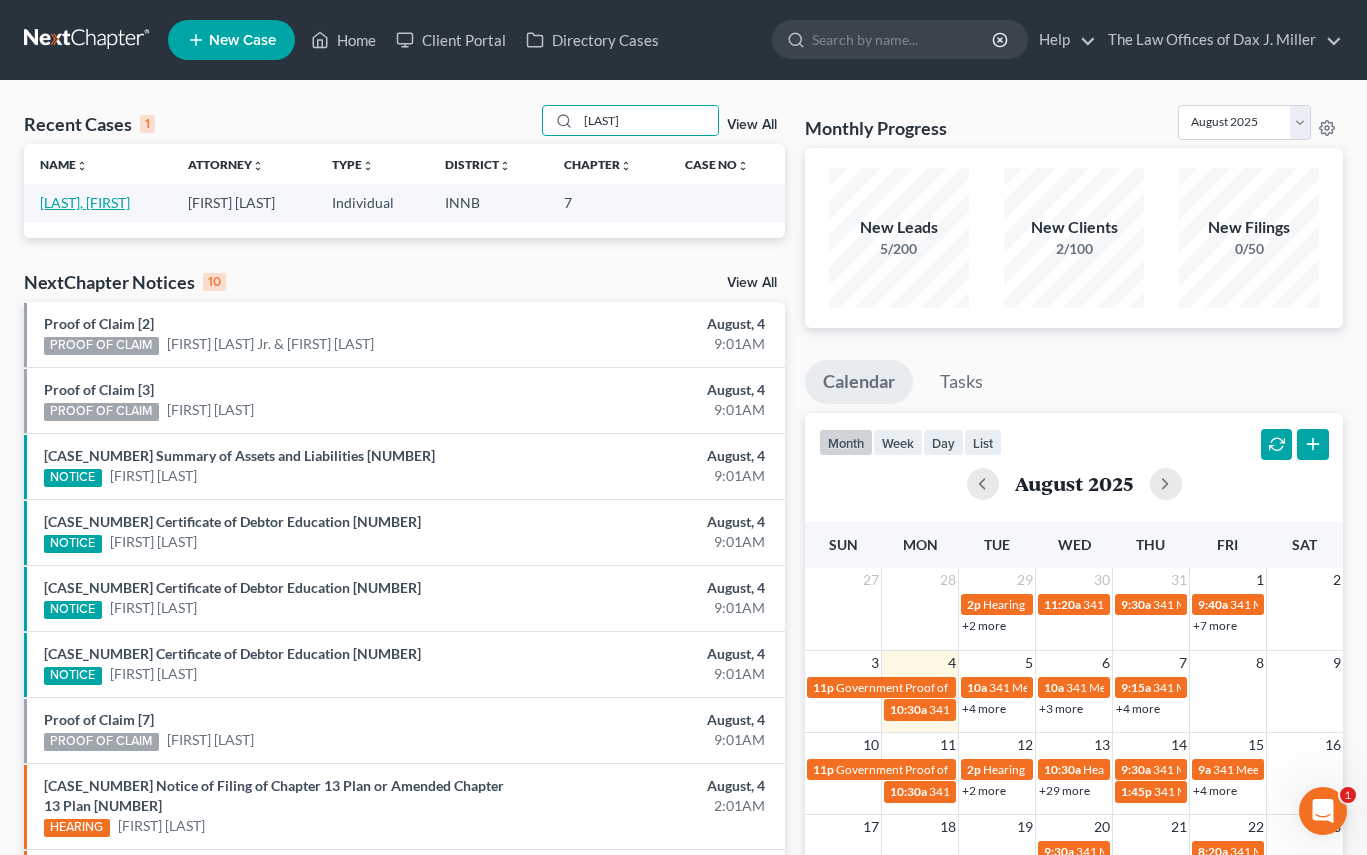 click on "[LAST], [FIRST]" at bounding box center (85, 202) 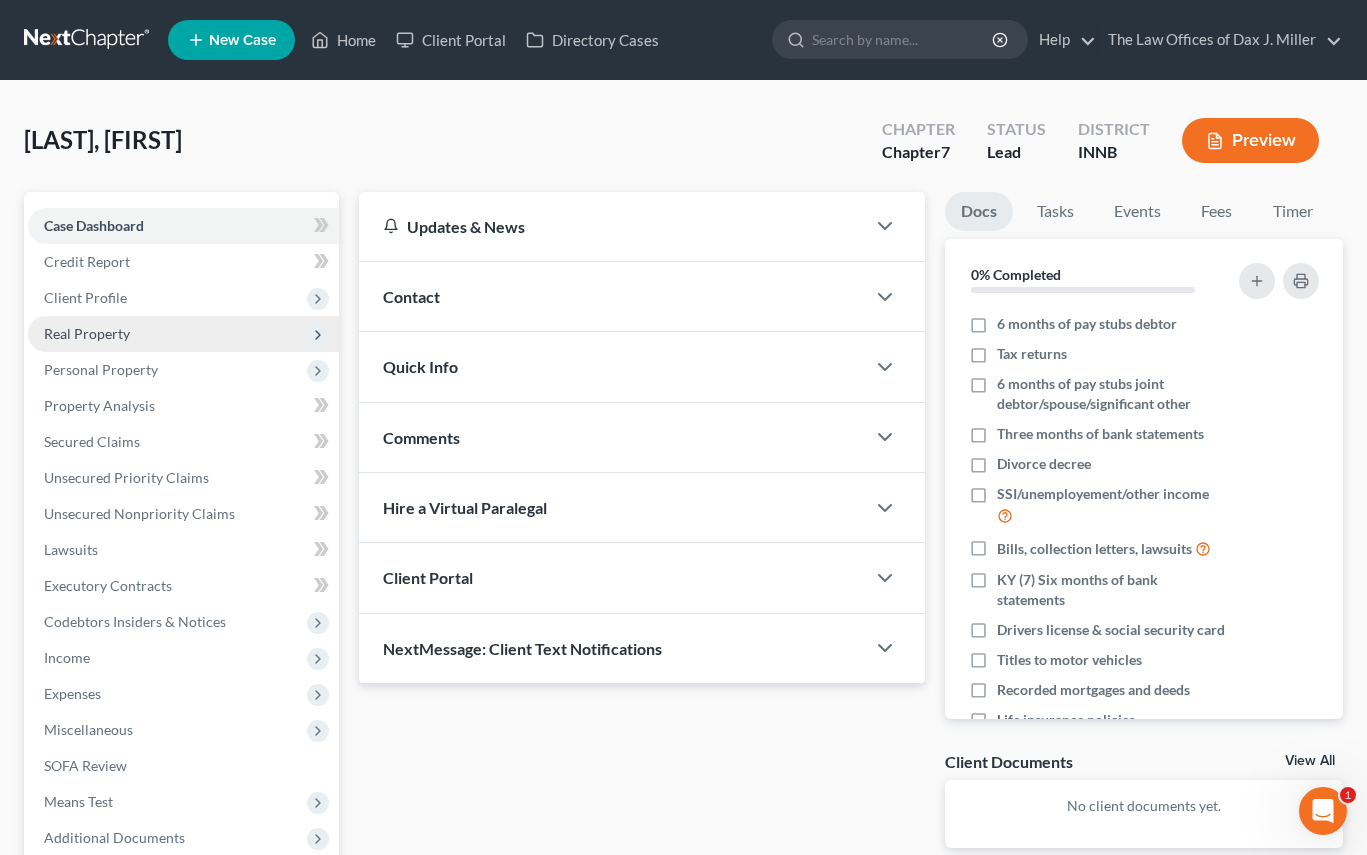 scroll, scrollTop: 67, scrollLeft: 0, axis: vertical 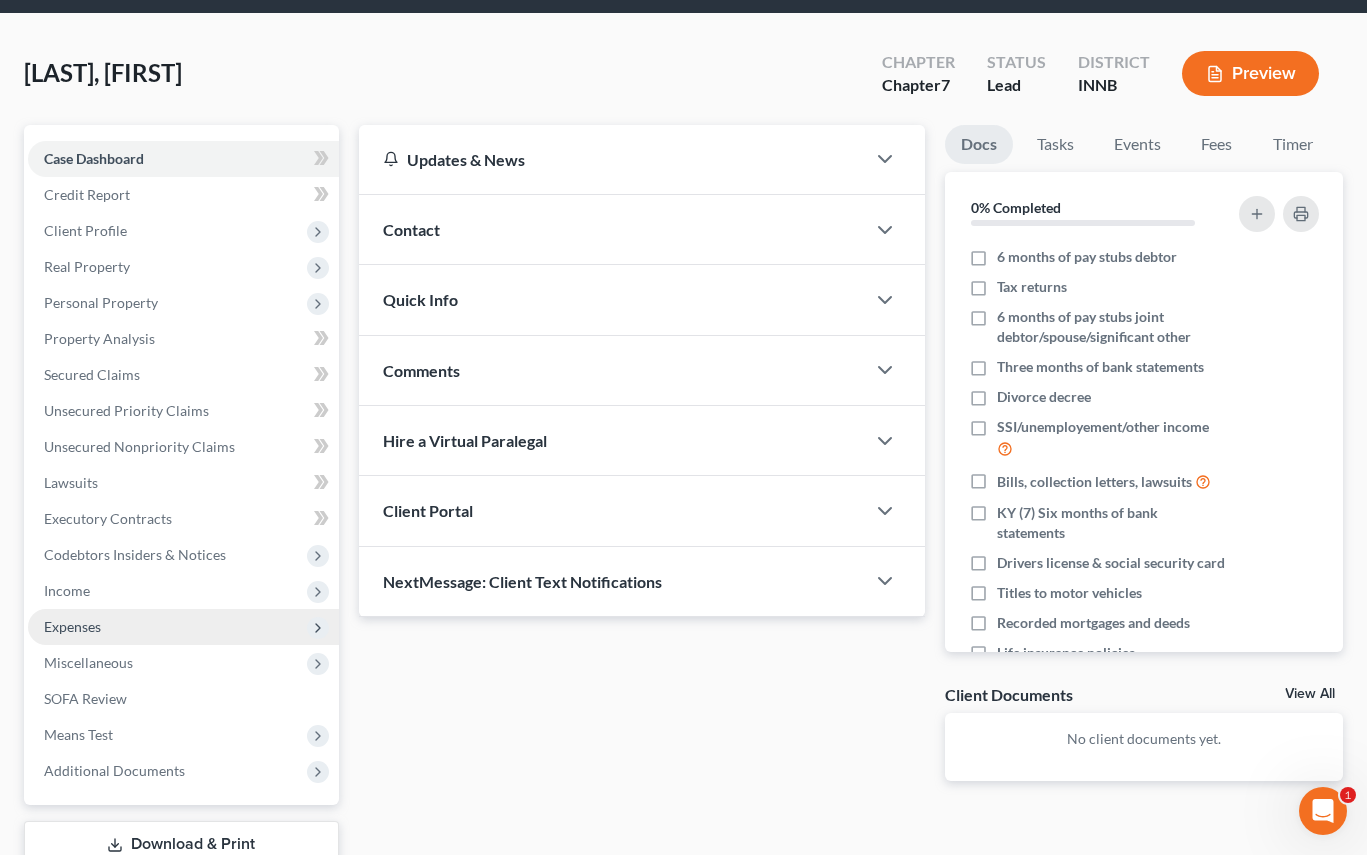 click on "Expenses" at bounding box center [72, 626] 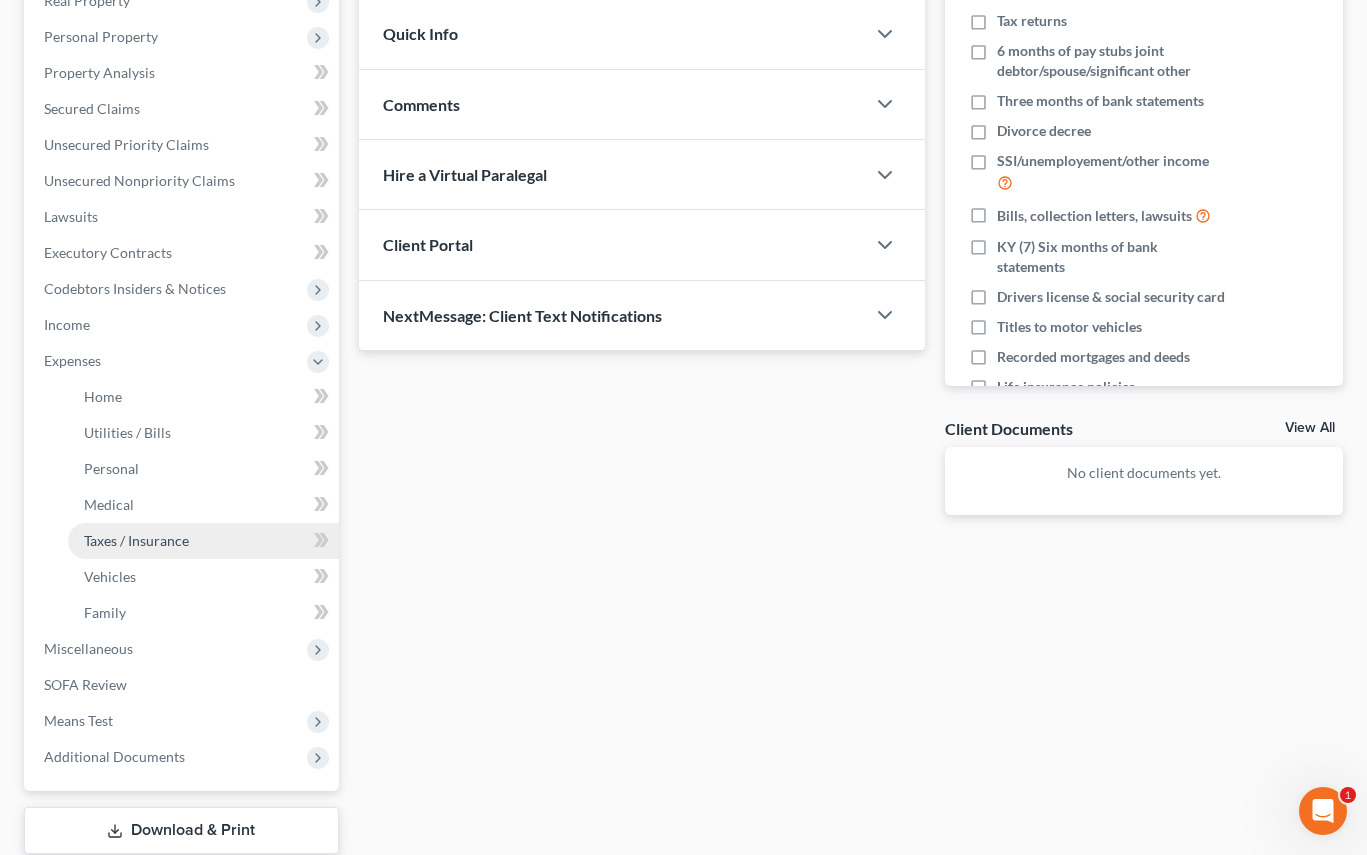 scroll, scrollTop: 400, scrollLeft: 0, axis: vertical 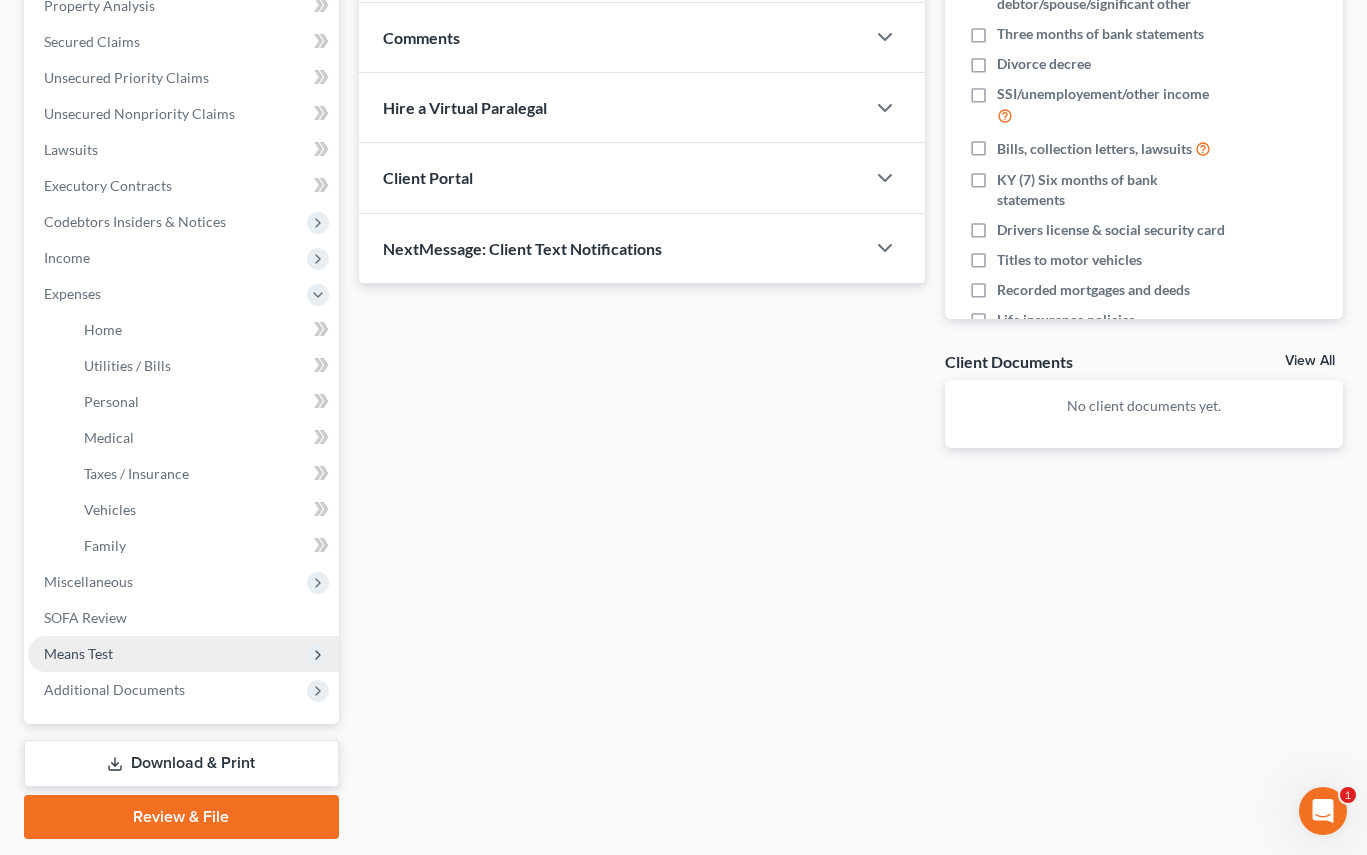 click on "Means Test" at bounding box center [78, 653] 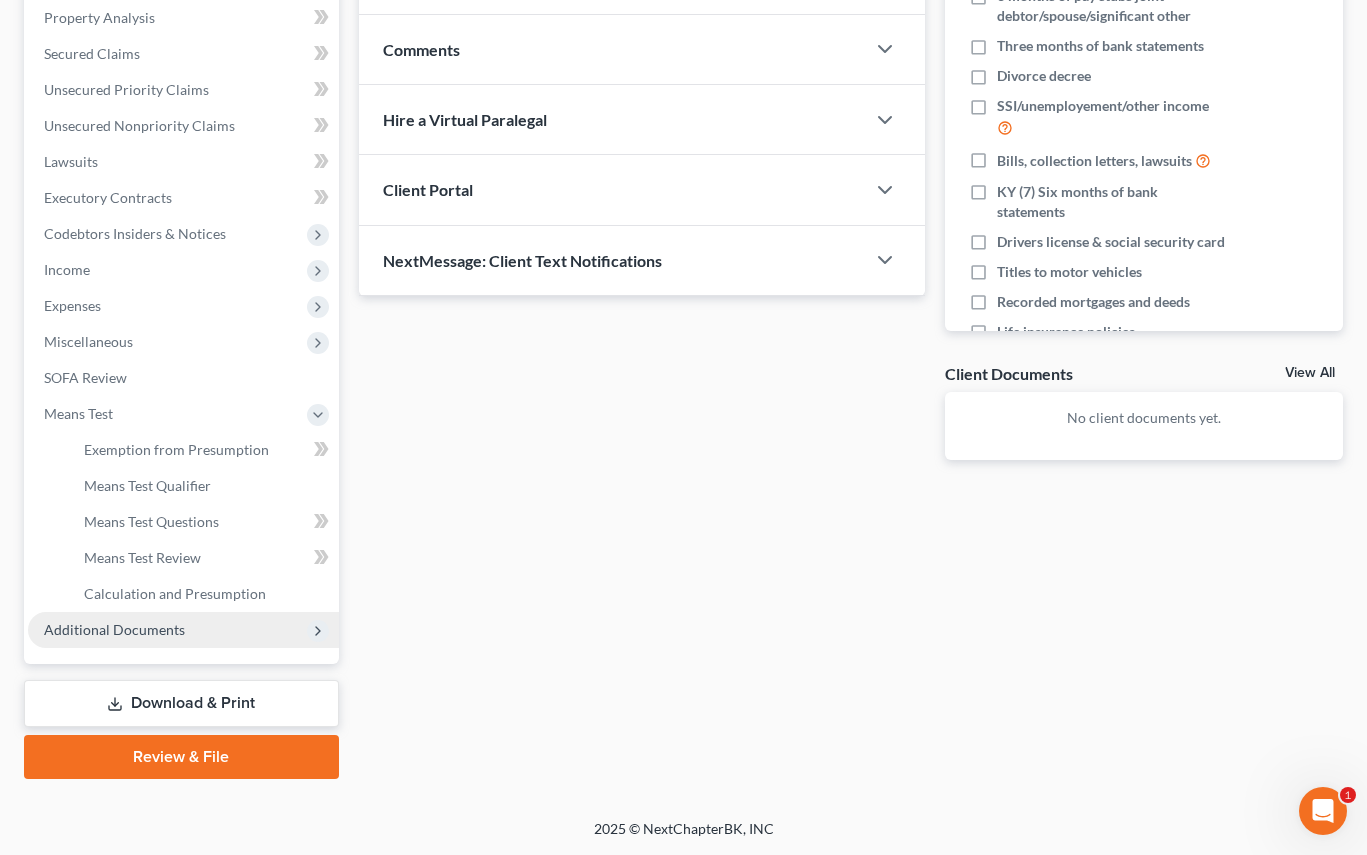 scroll, scrollTop: 388, scrollLeft: 0, axis: vertical 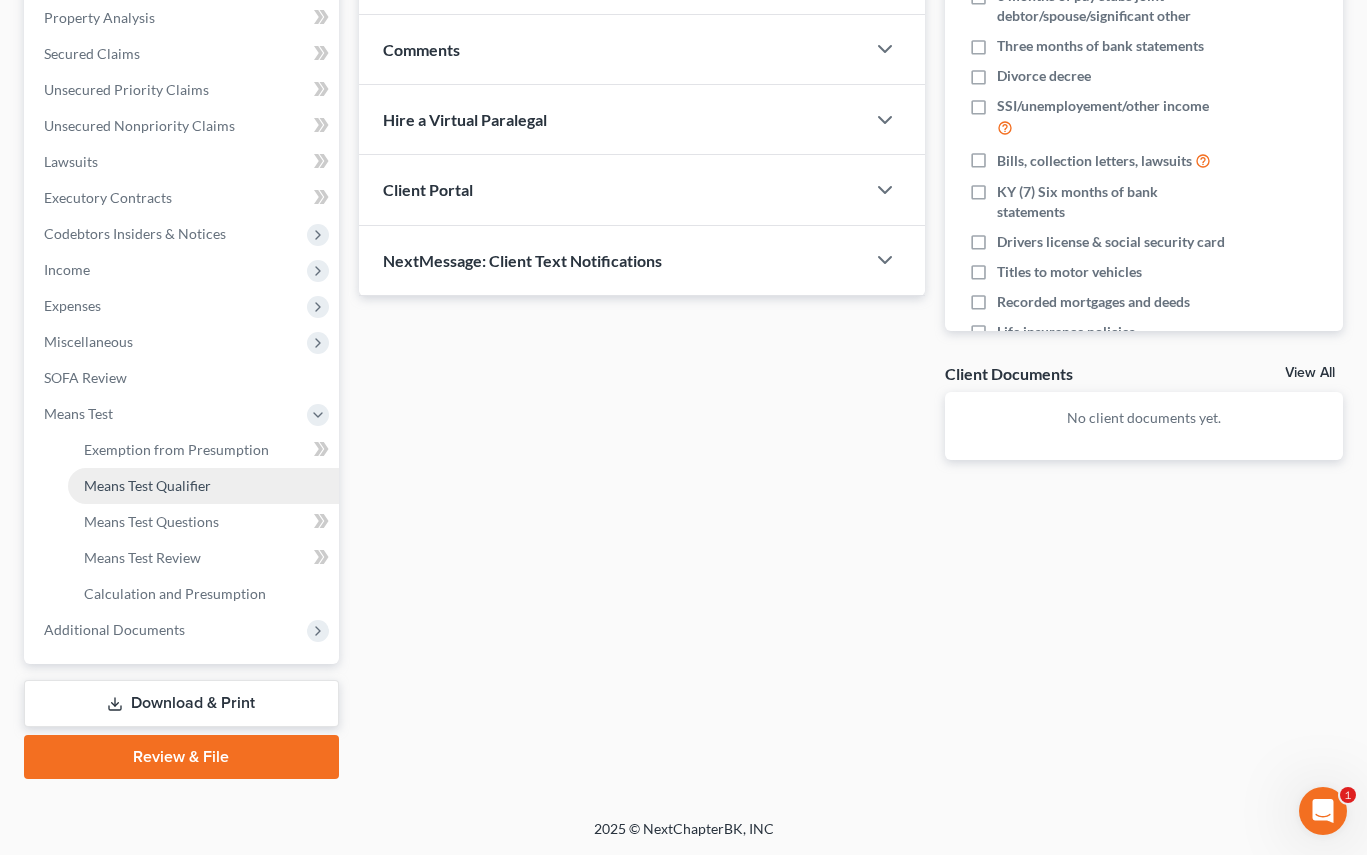 click on "Means Test Qualifier" at bounding box center [147, 485] 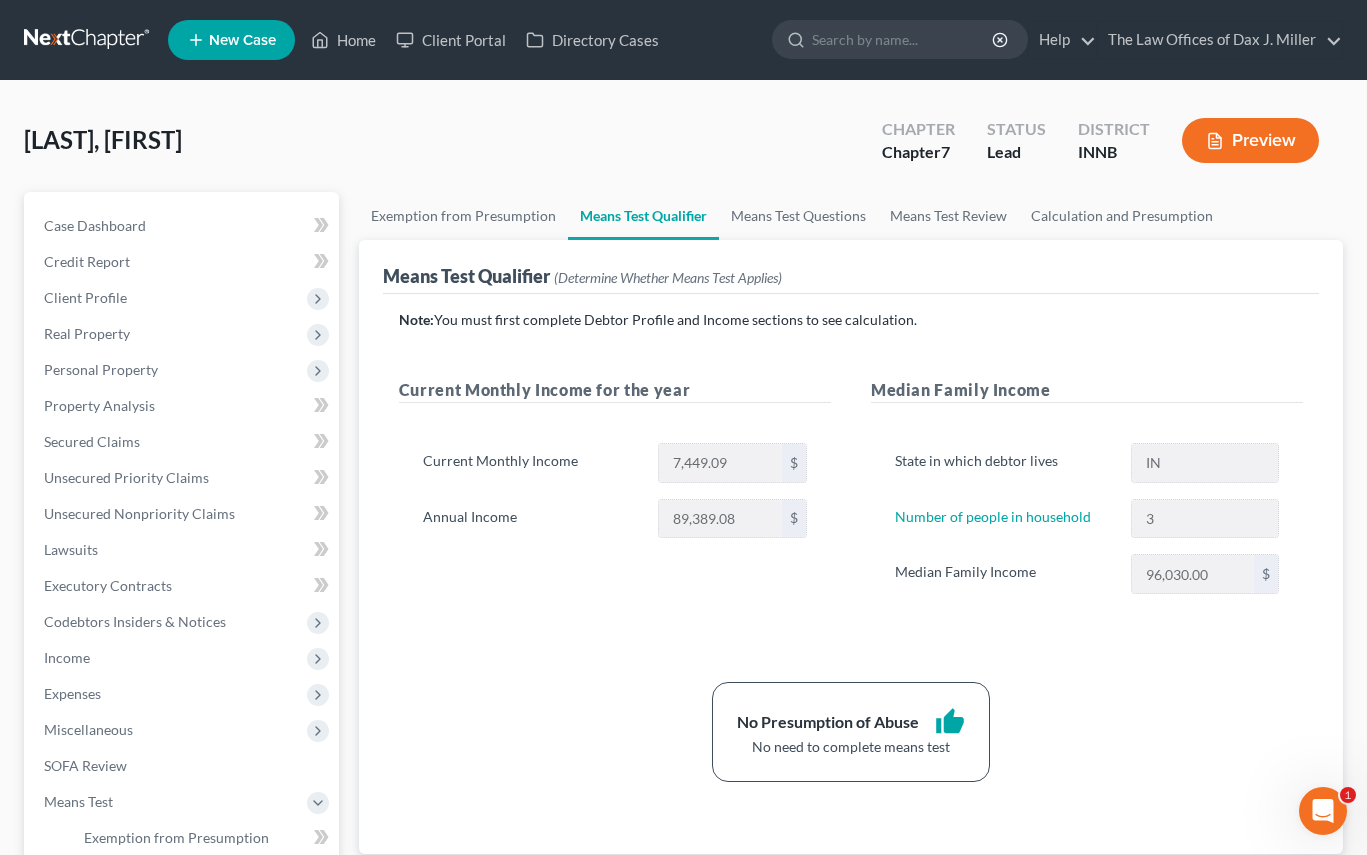 scroll, scrollTop: 267, scrollLeft: 0, axis: vertical 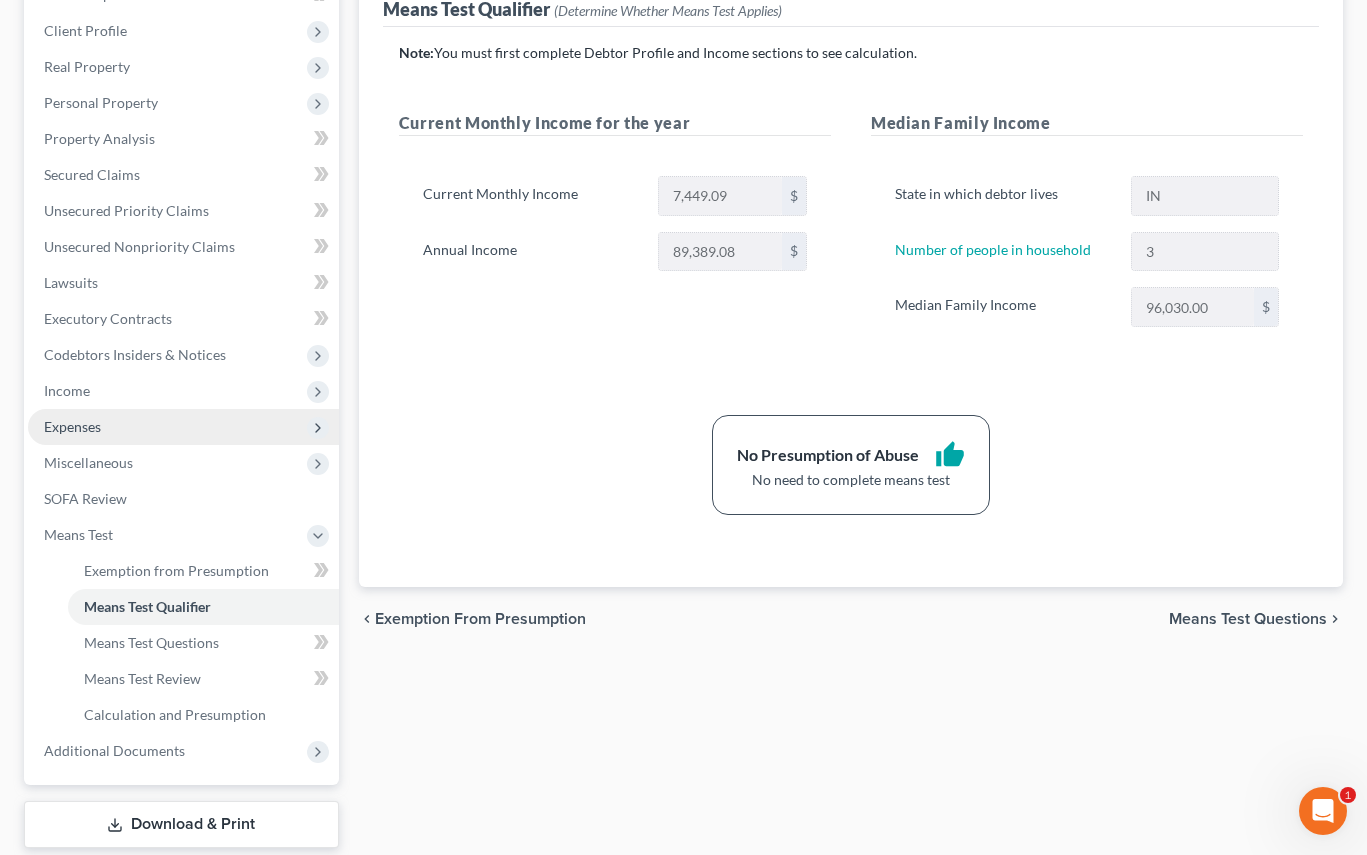 click on "Expenses" at bounding box center (72, 426) 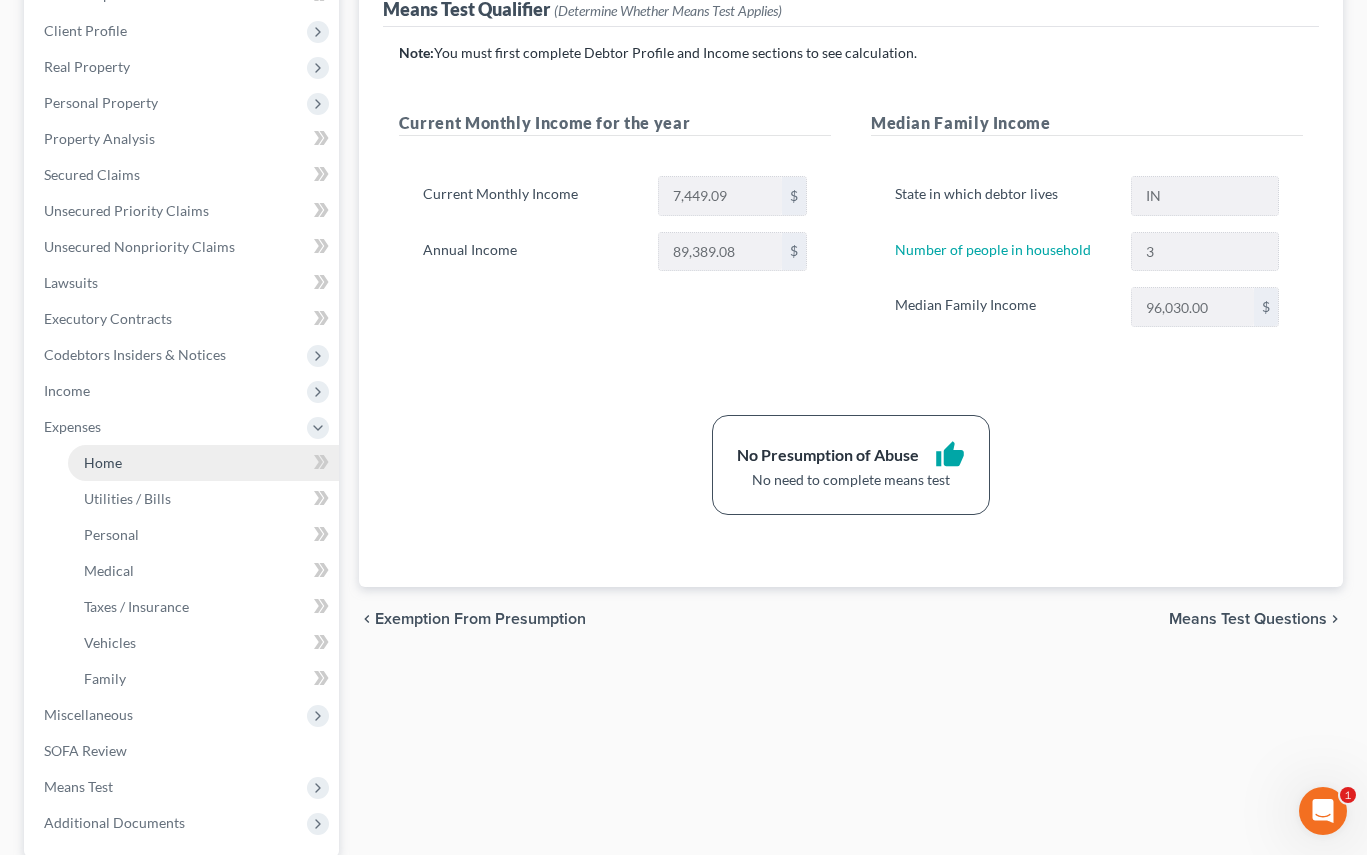 click on "Home" at bounding box center [103, 462] 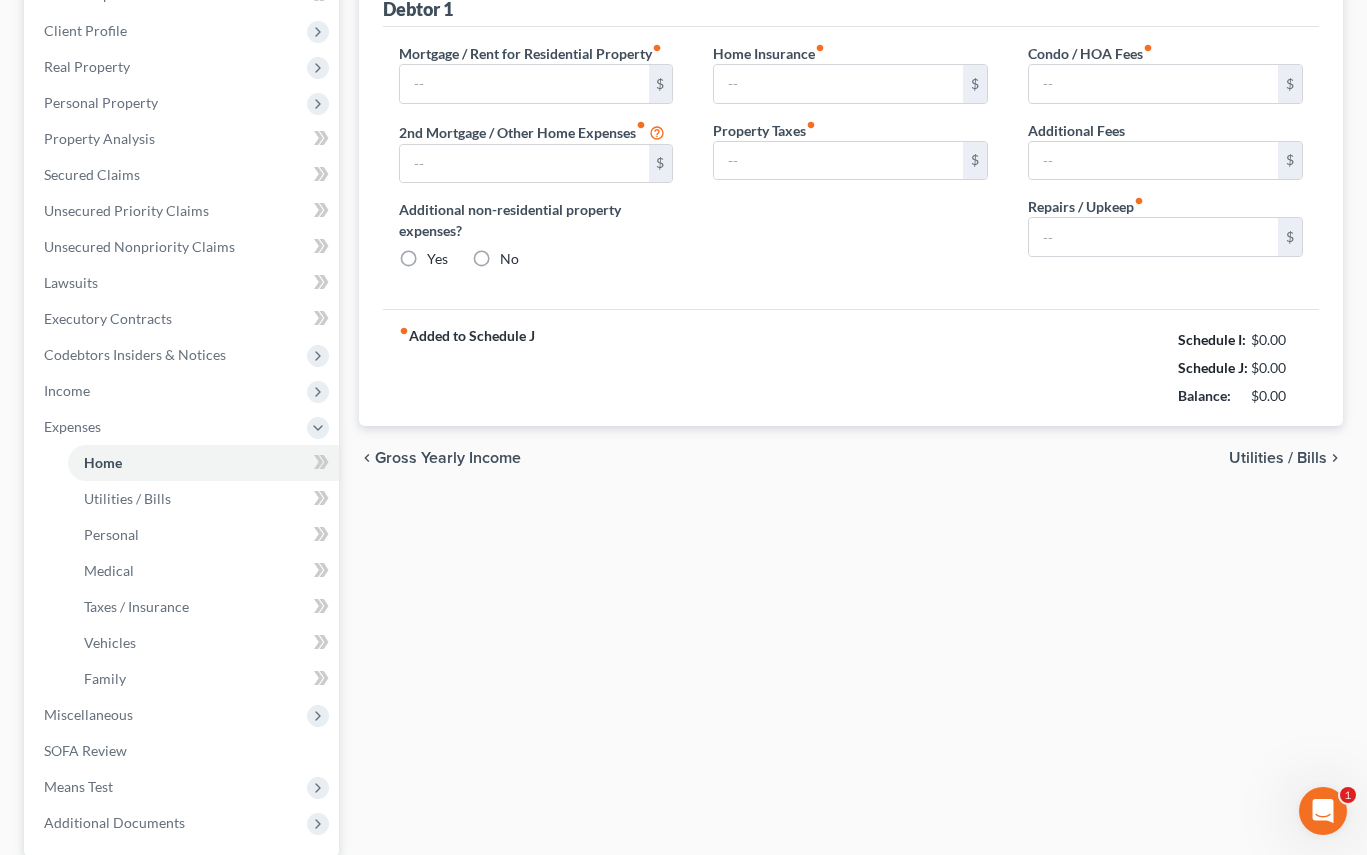 scroll, scrollTop: 0, scrollLeft: 0, axis: both 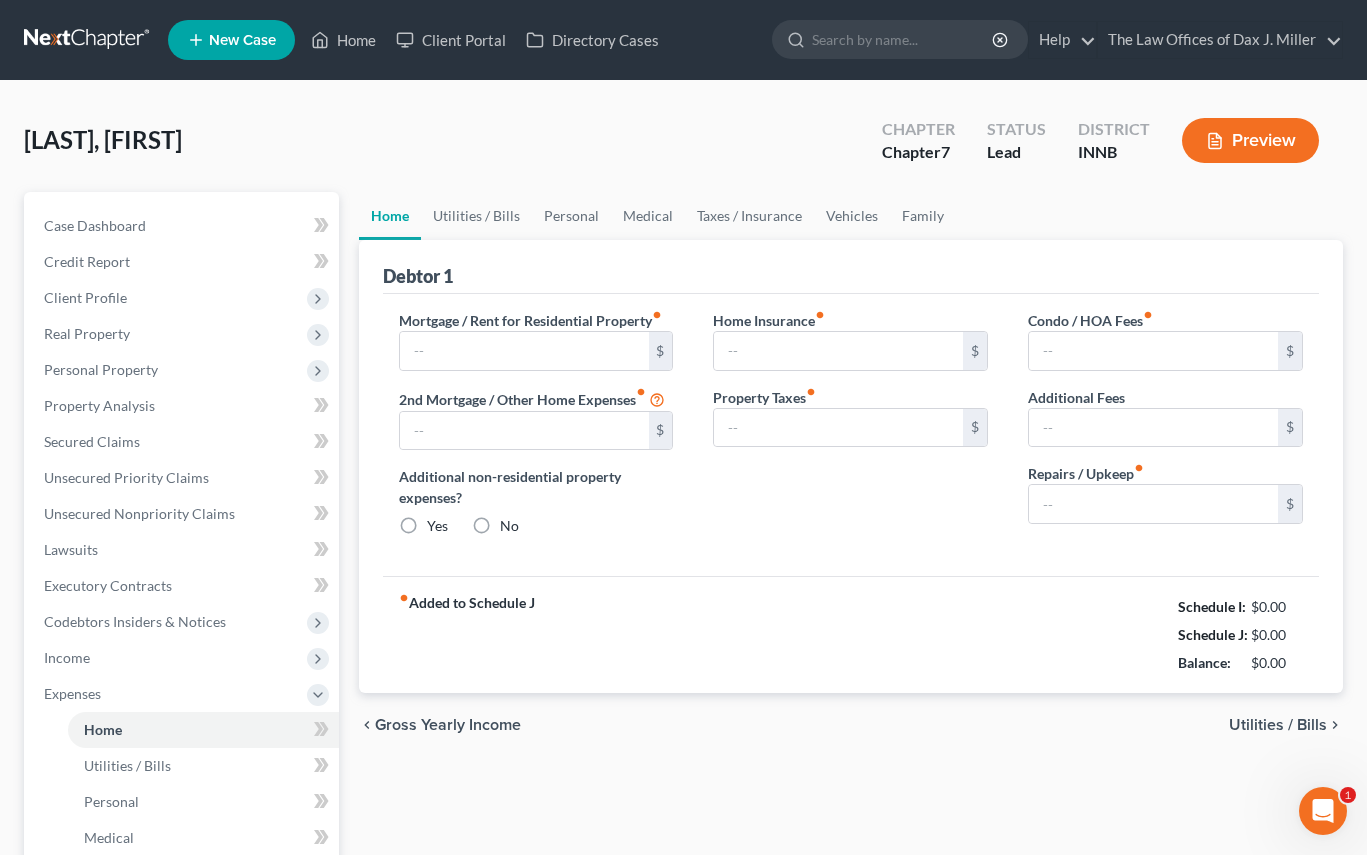 type on "1,460.00" 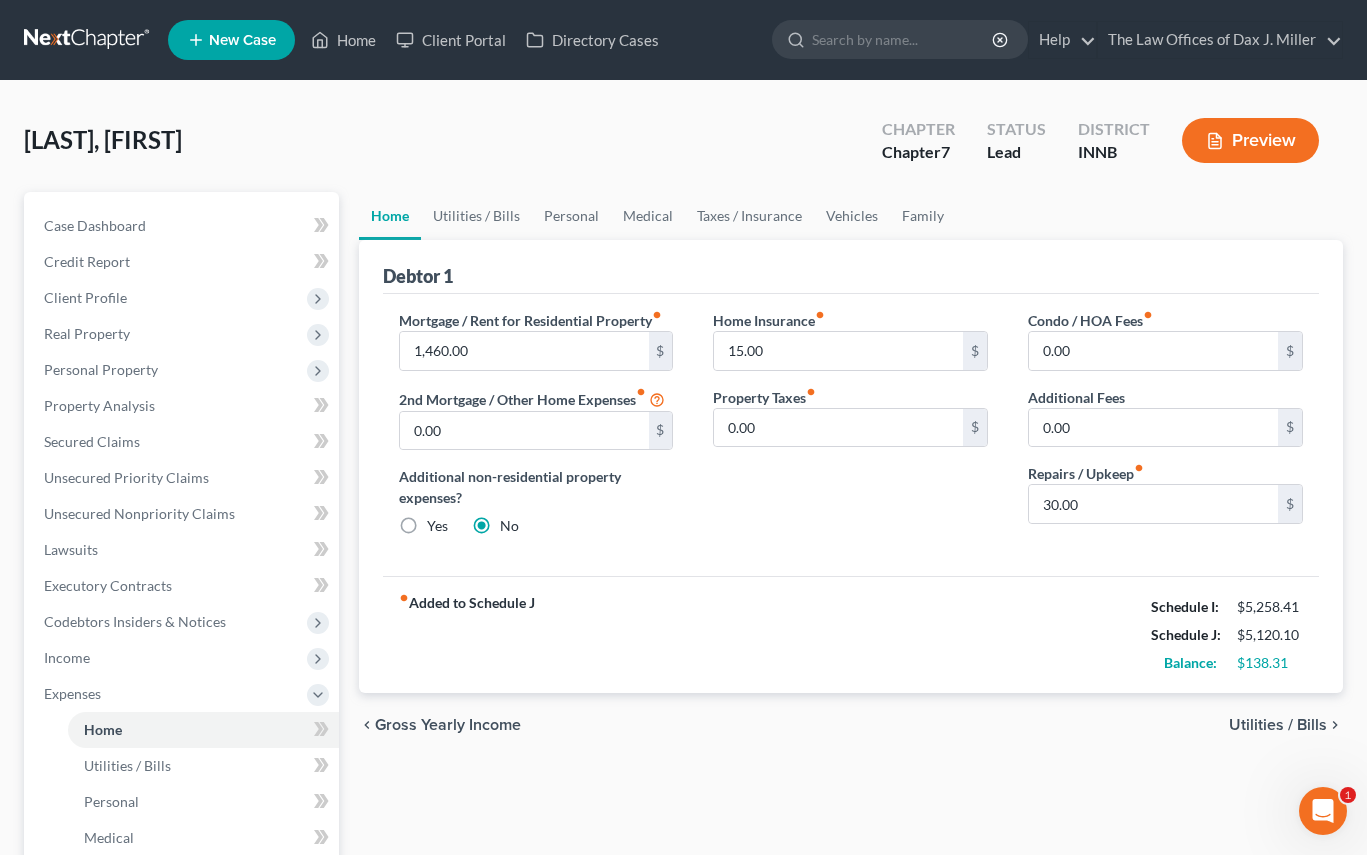 click at bounding box center [88, 40] 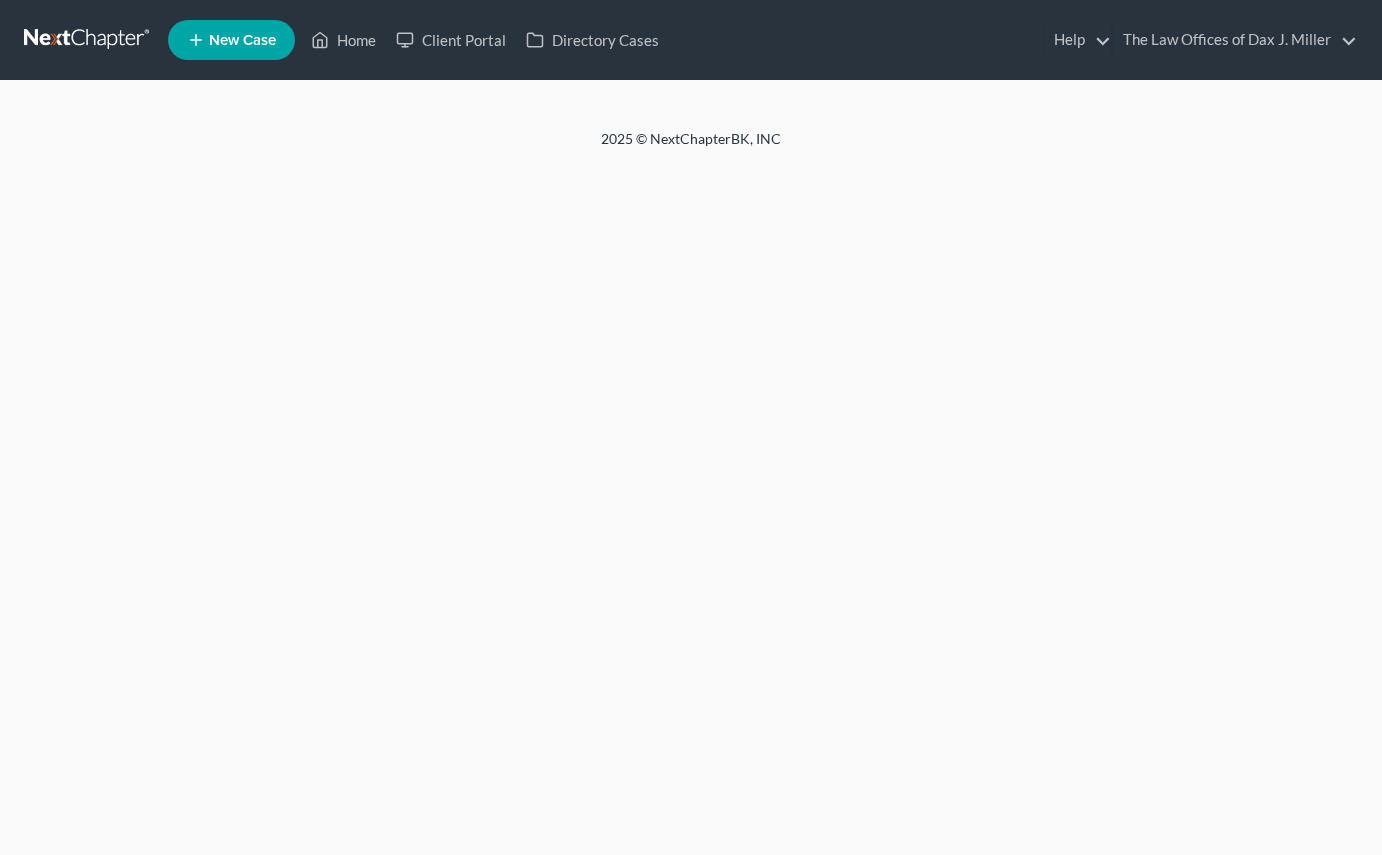 scroll, scrollTop: 0, scrollLeft: 0, axis: both 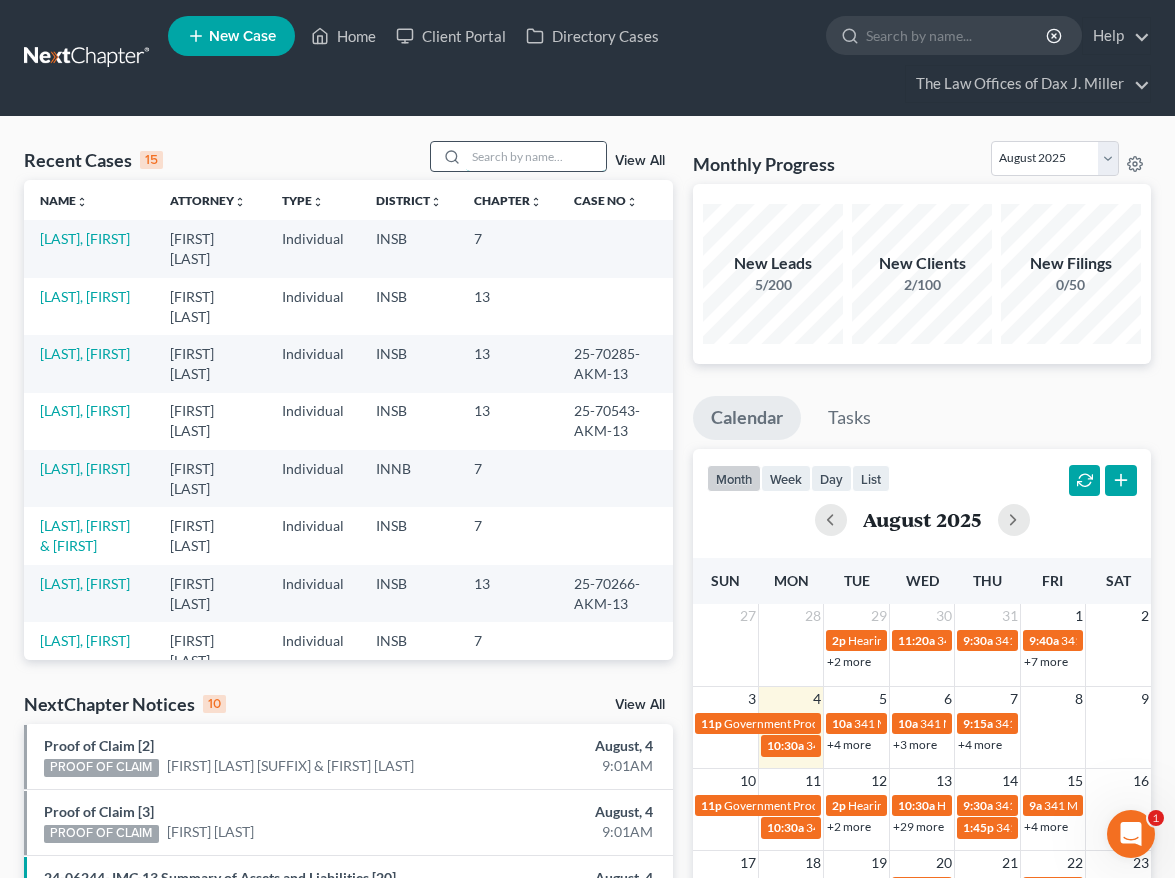 drag, startPoint x: 502, startPoint y: 152, endPoint x: 490, endPoint y: 166, distance: 18.439089 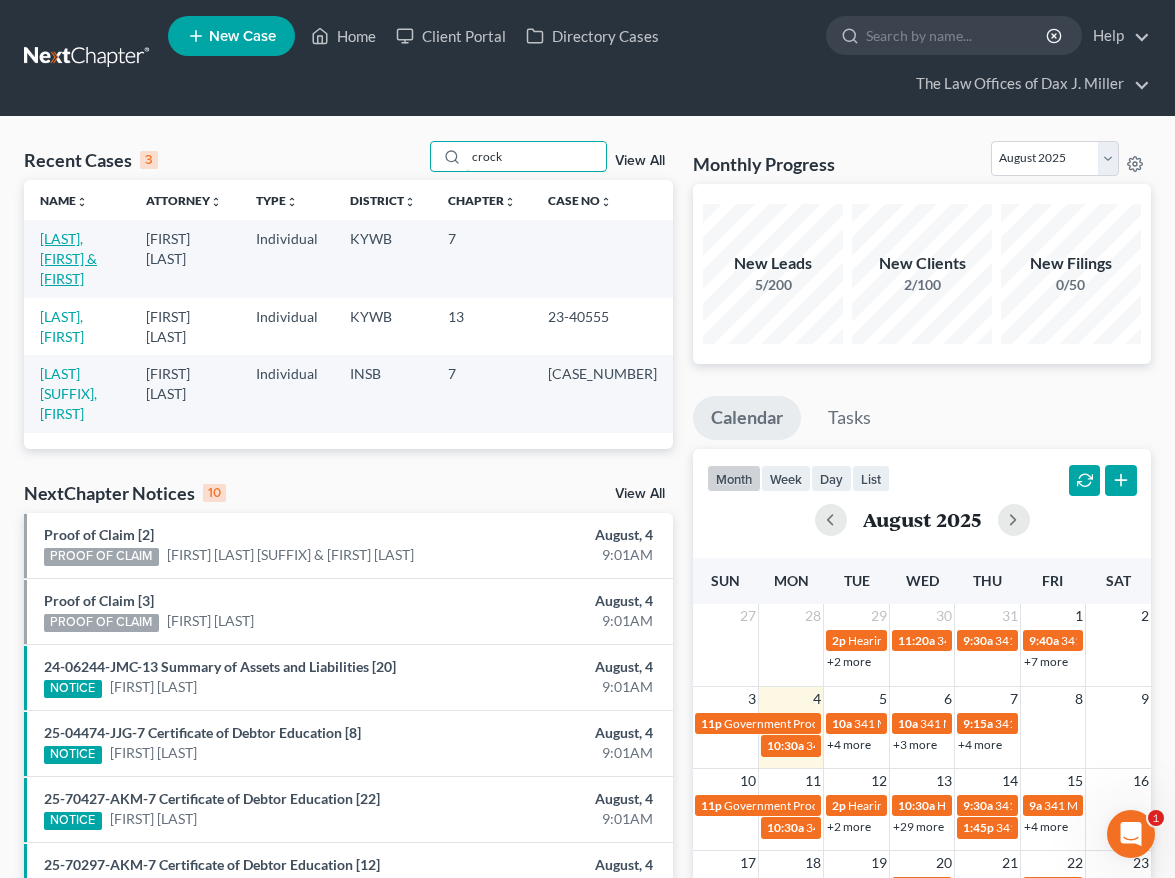 type on "crock" 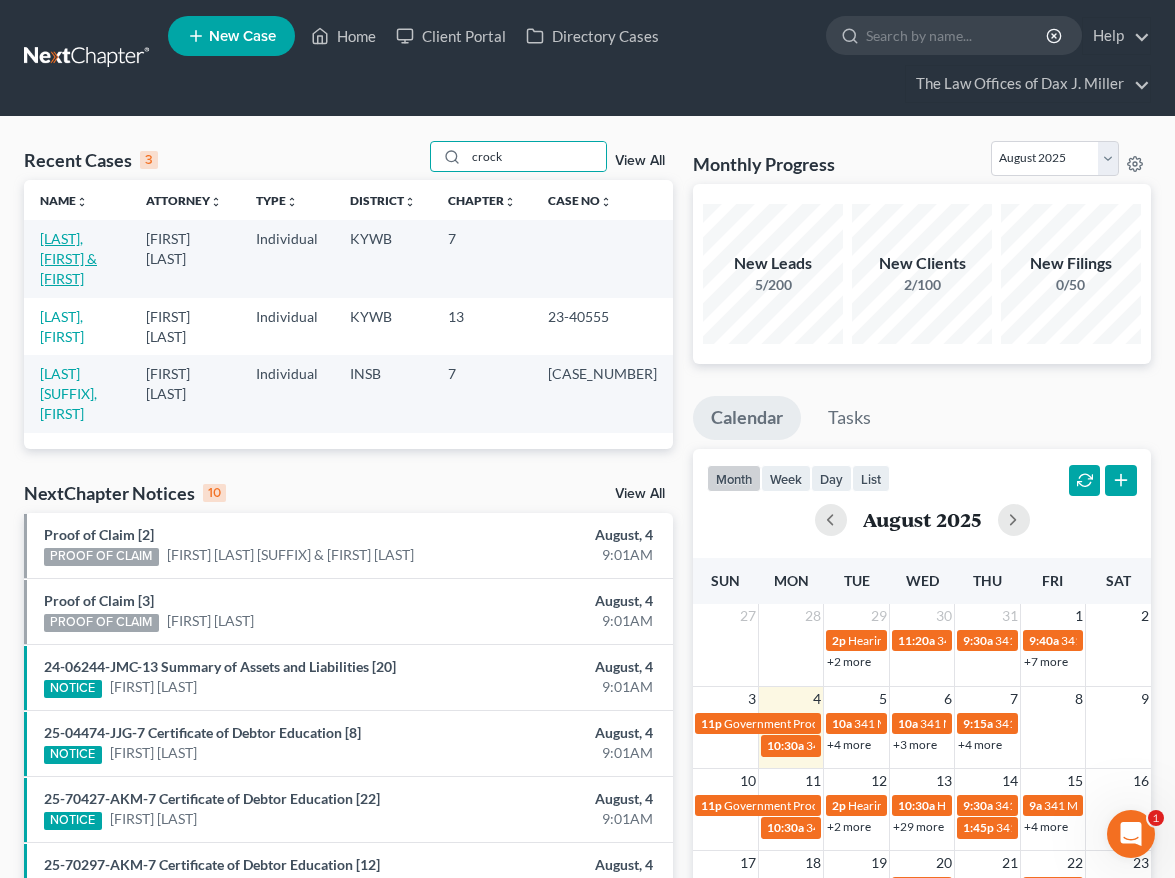 click on "[LAST], [FIRST] & [FIRST]" at bounding box center (68, 258) 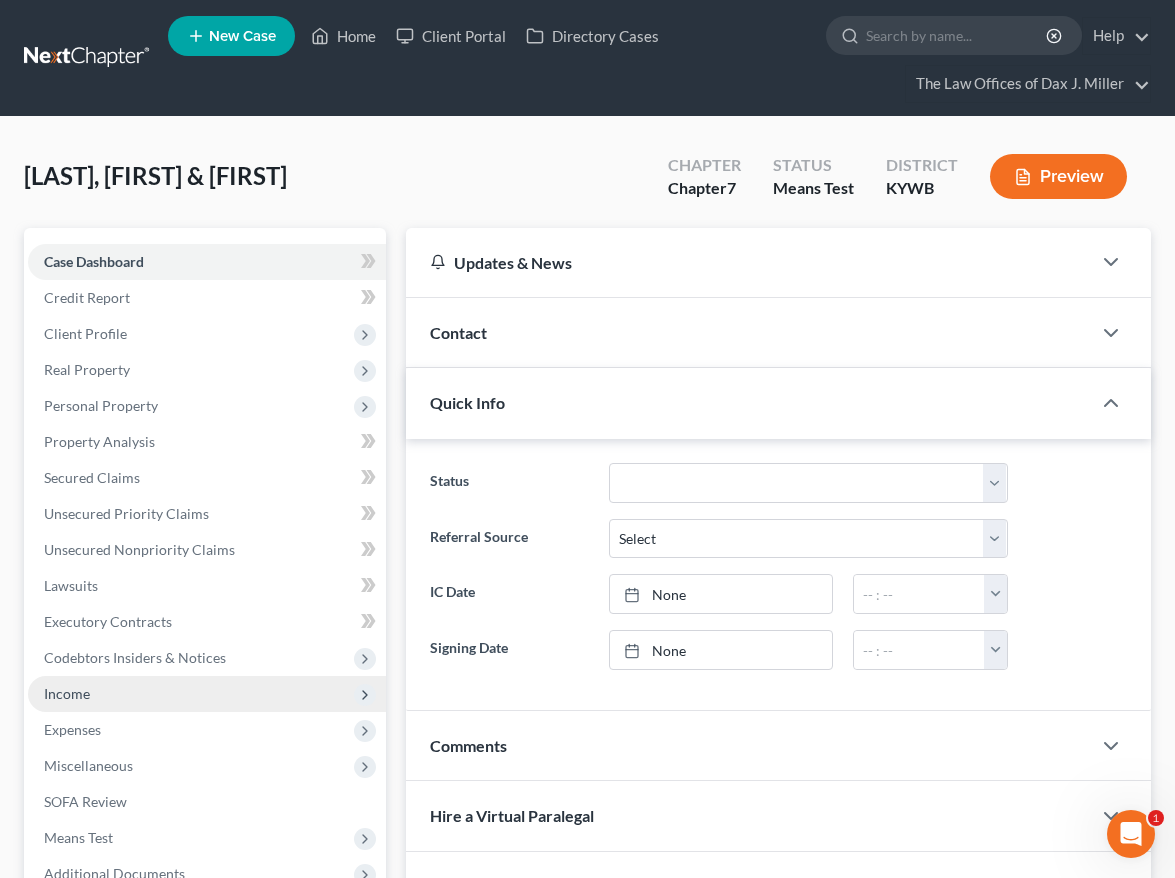 click on "Income" at bounding box center (207, 694) 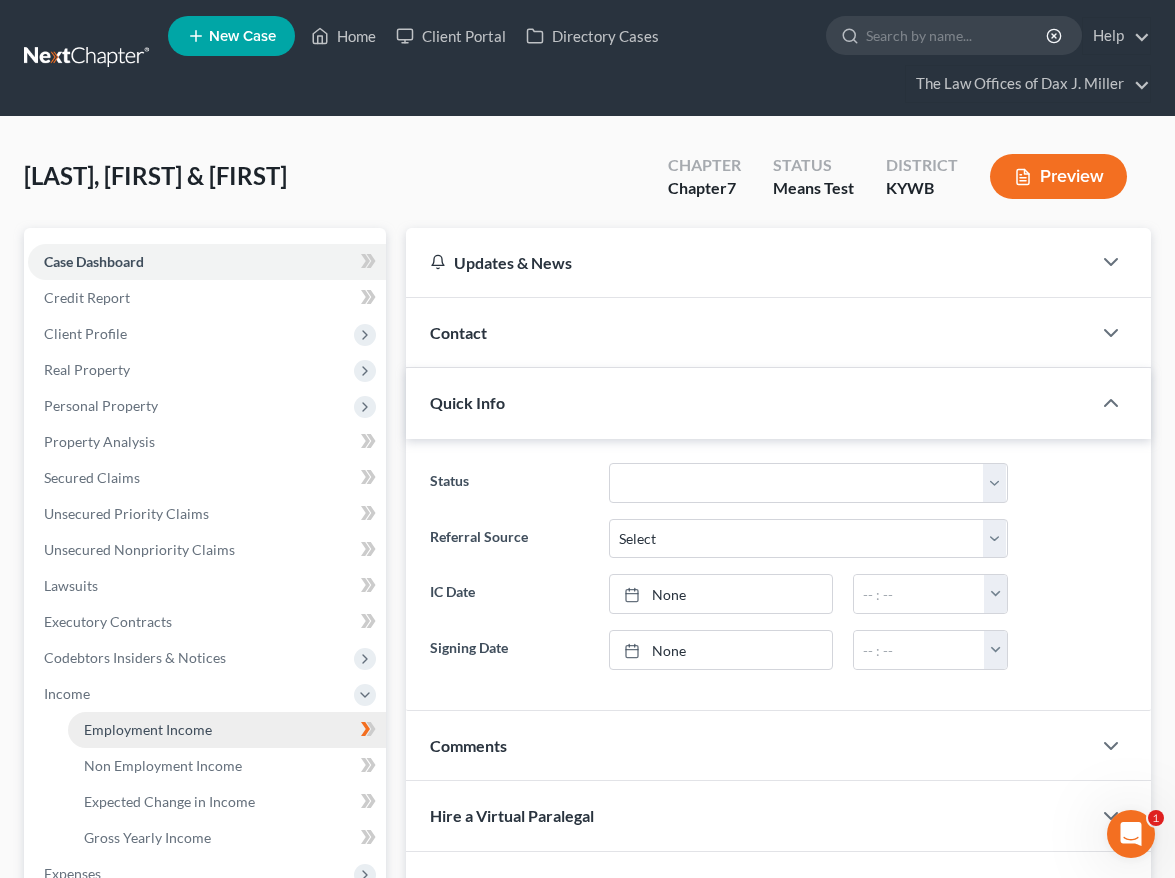 click on "Employment Income" at bounding box center [227, 730] 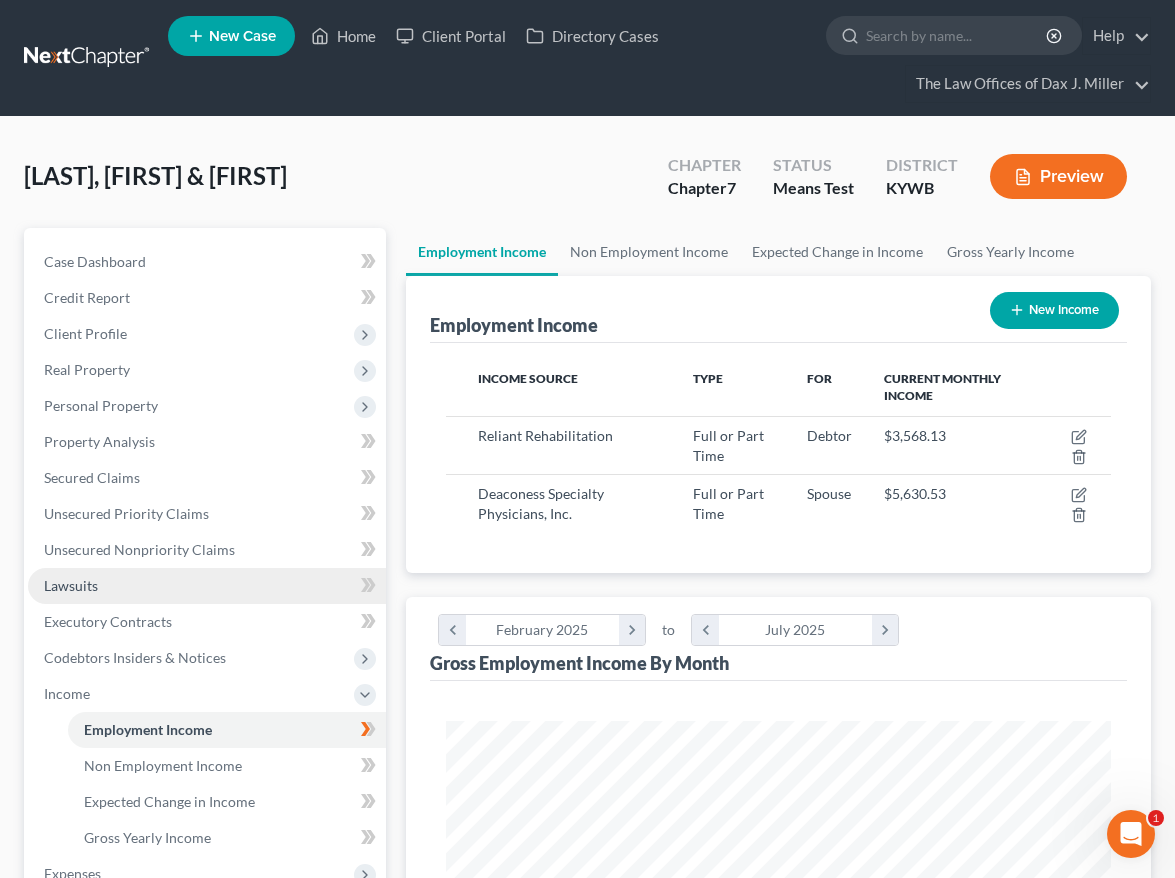 scroll, scrollTop: 999668, scrollLeft: 999295, axis: both 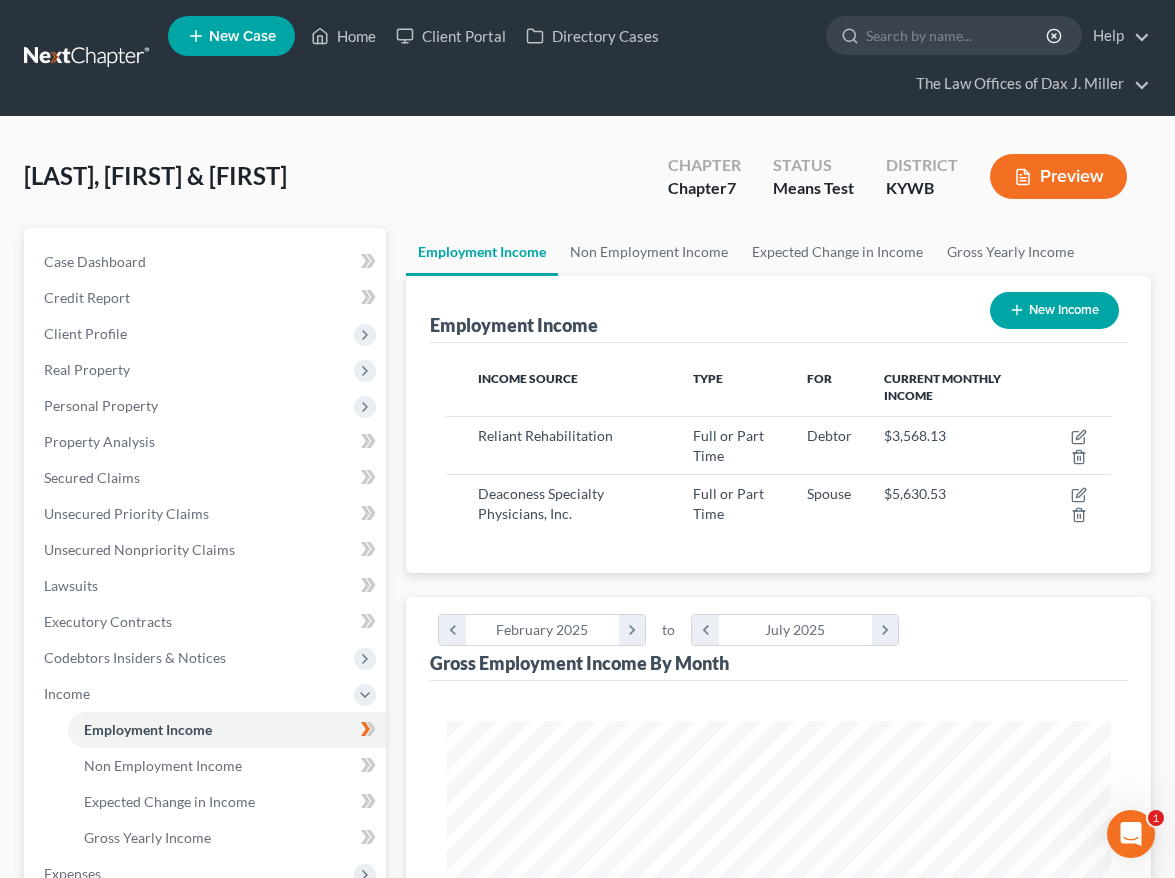 click at bounding box center (88, 58) 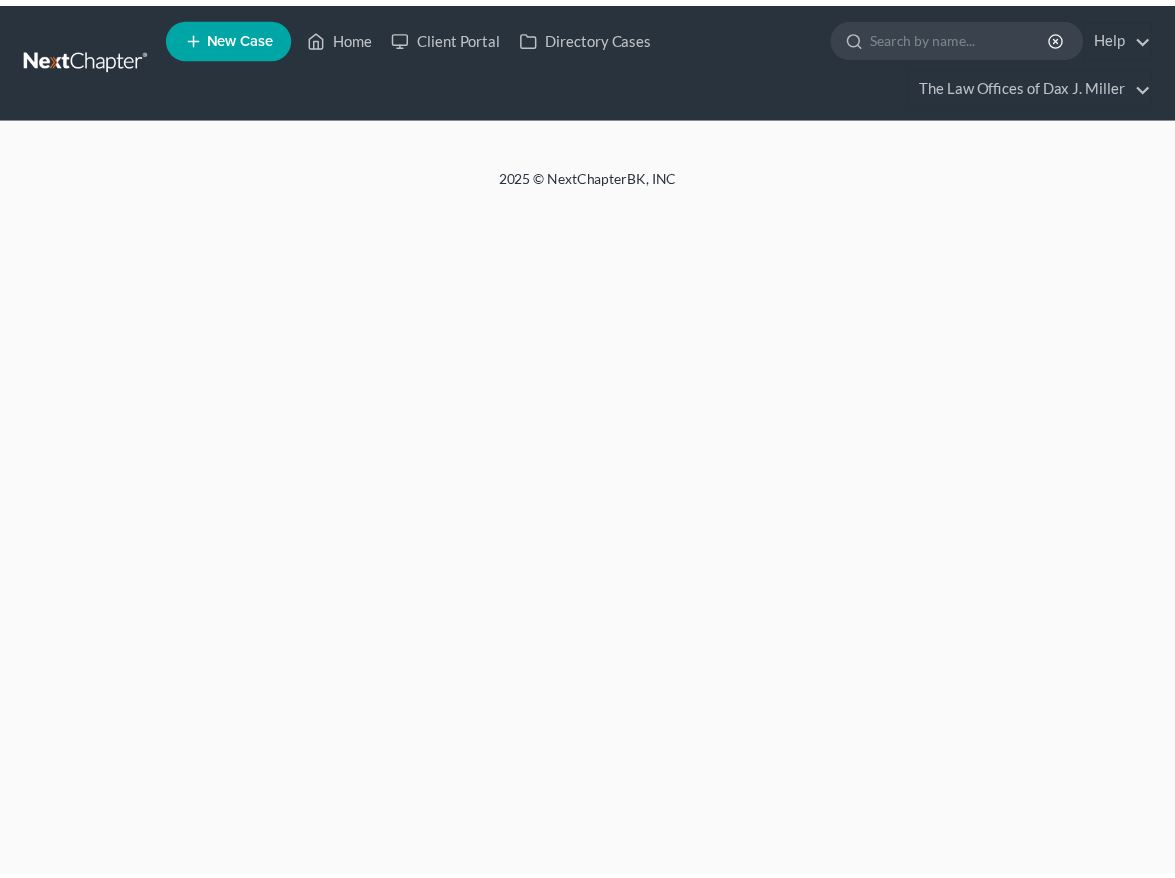 scroll, scrollTop: 0, scrollLeft: 0, axis: both 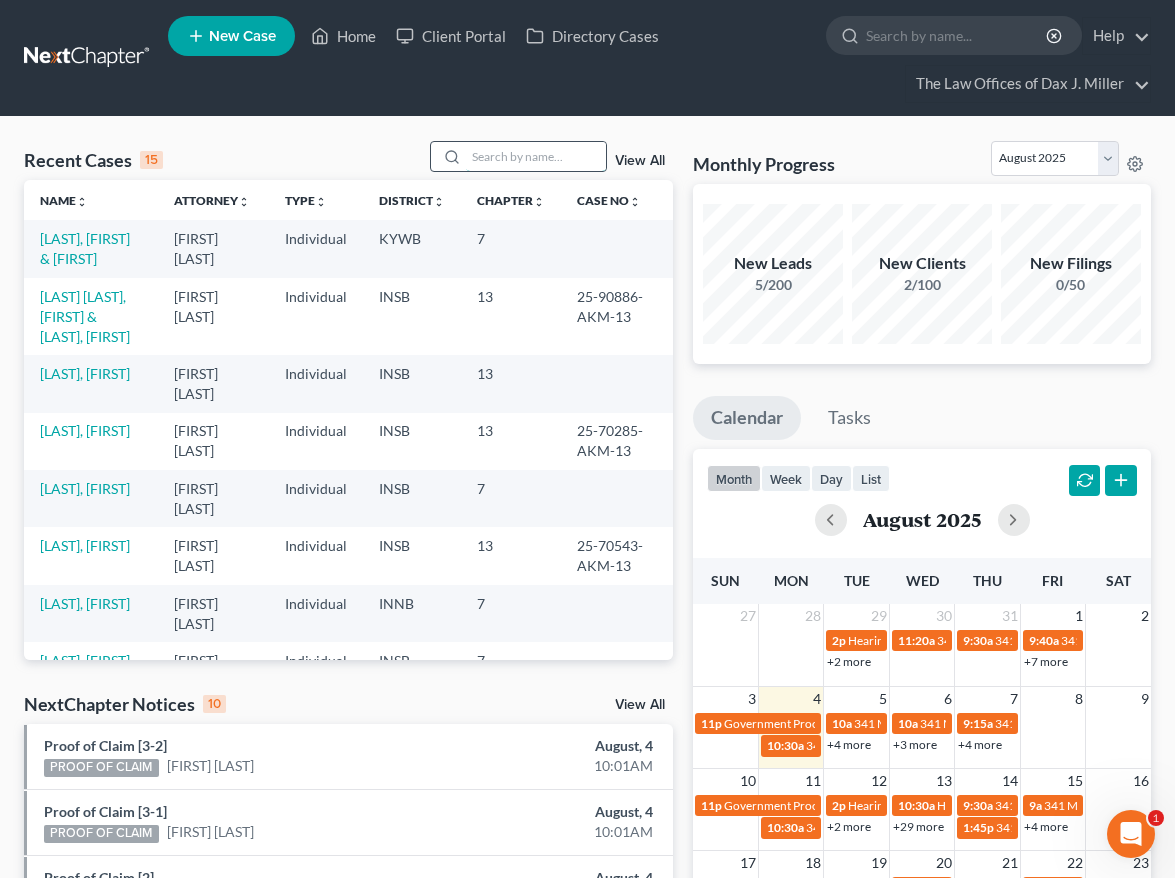 click at bounding box center (536, 156) 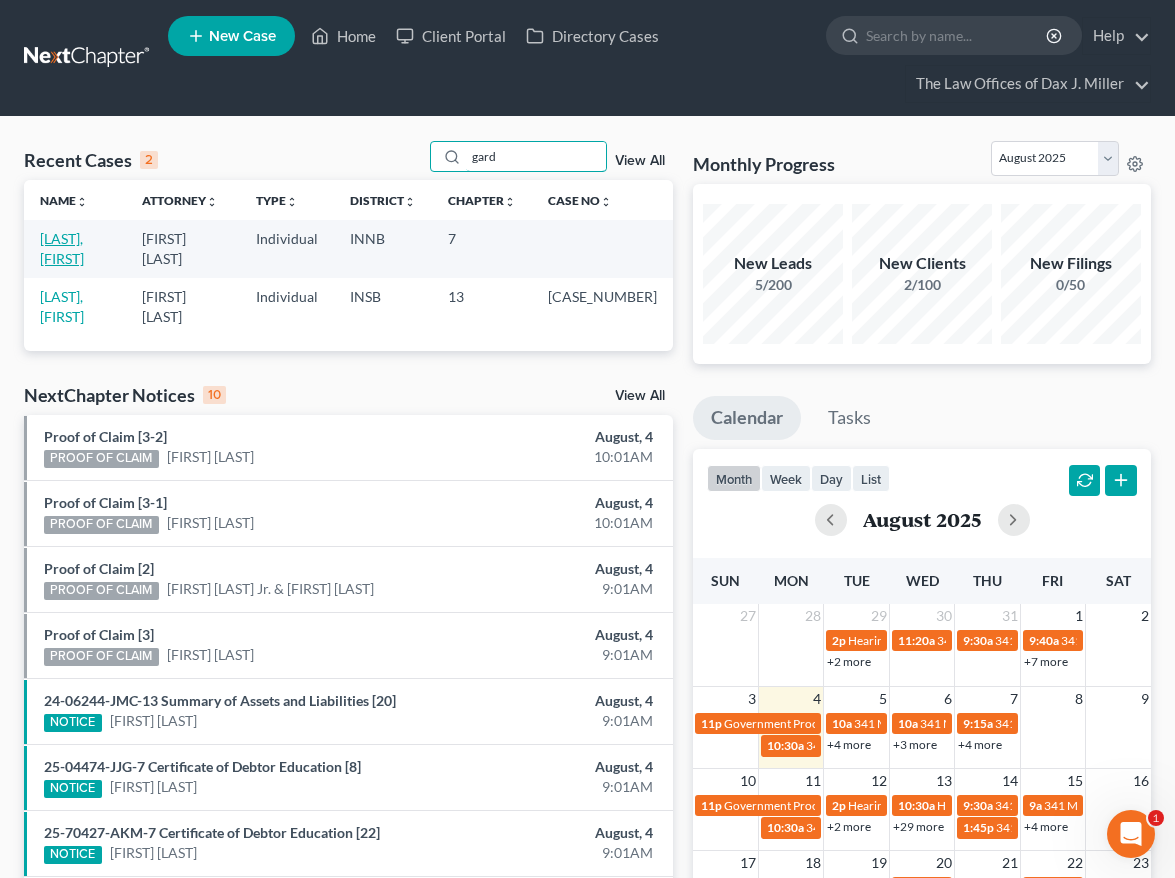 type on "gard" 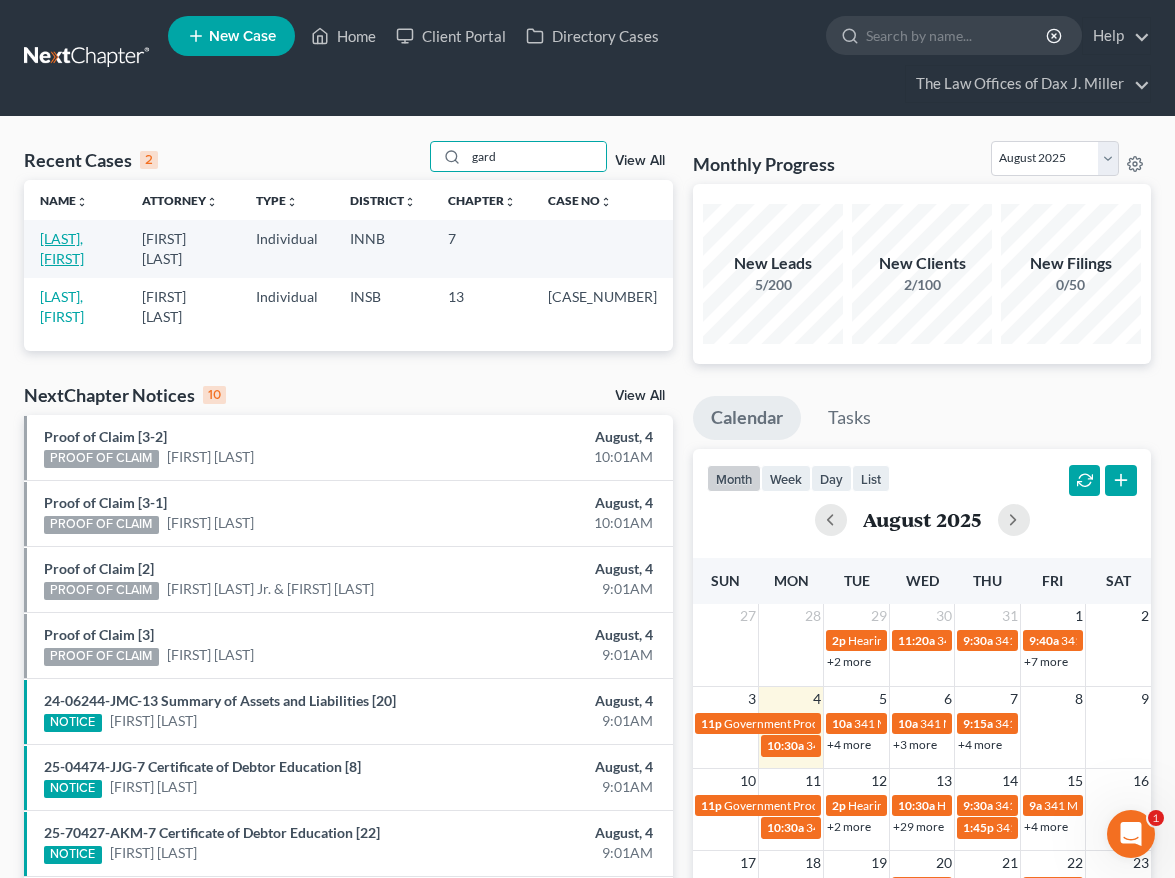 click on "[LAST], [FIRST]" at bounding box center (62, 248) 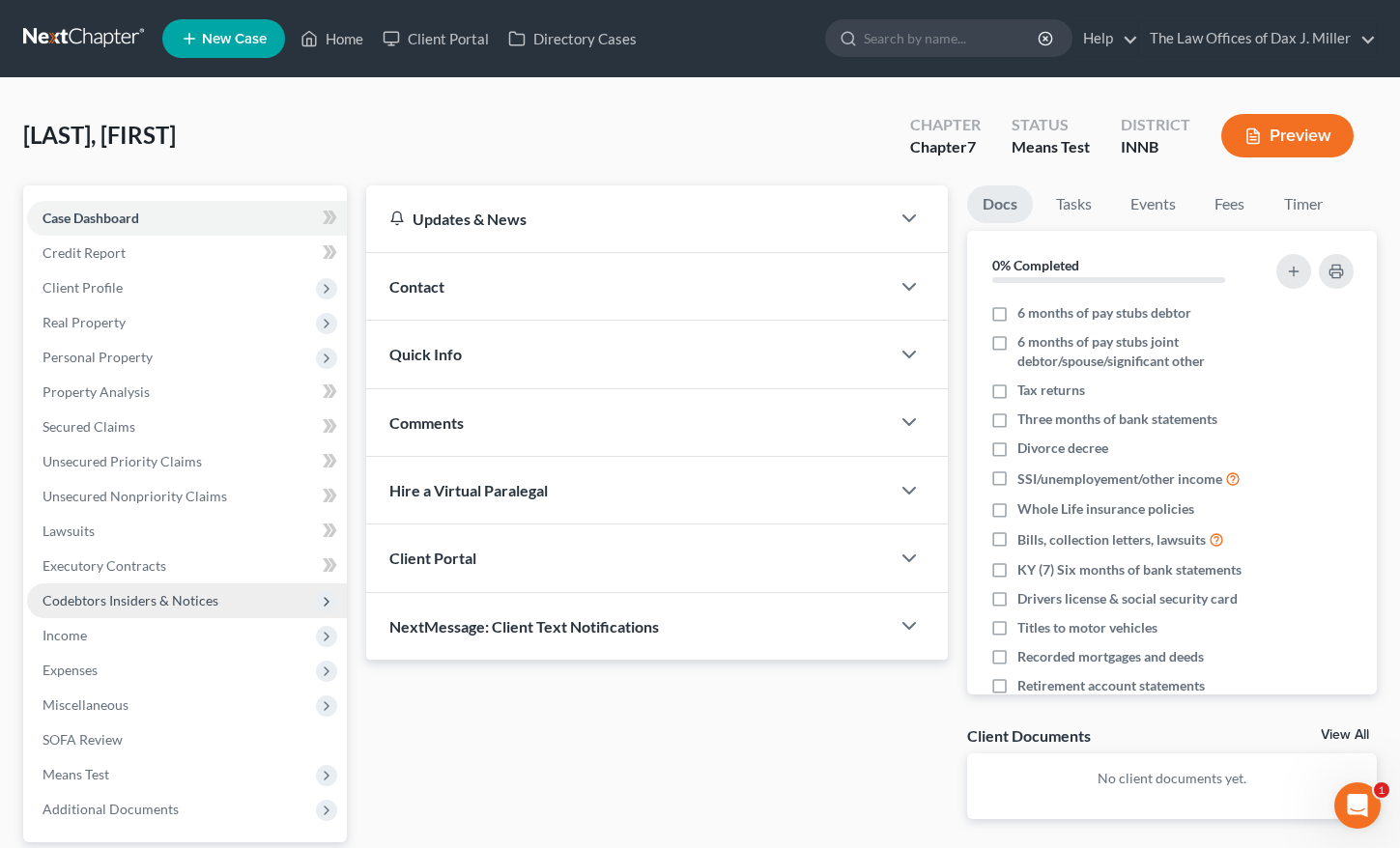scroll, scrollTop: 179, scrollLeft: 0, axis: vertical 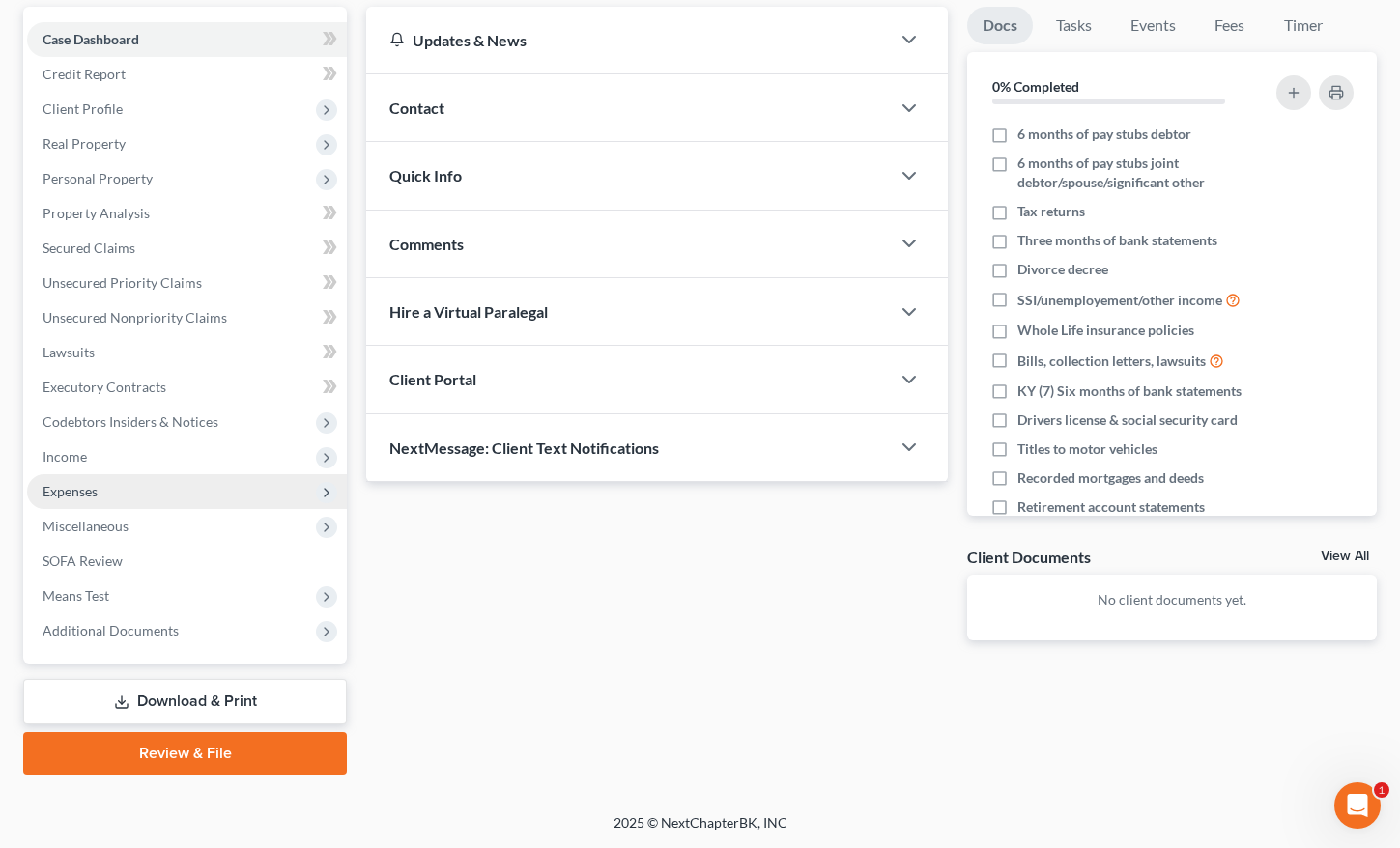 click on "Expenses" at bounding box center (70, 491) 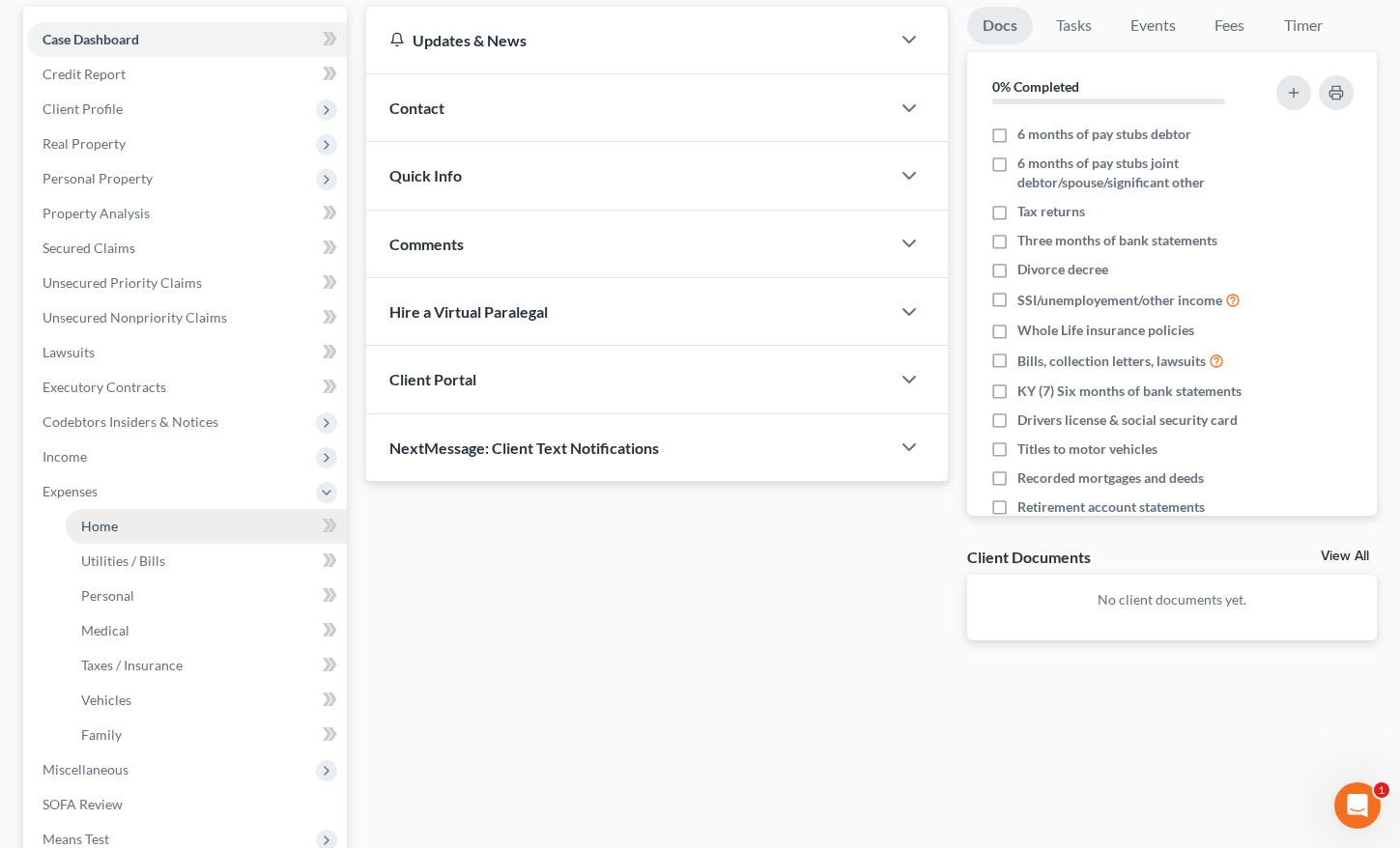 click on "Home" at bounding box center [206, 526] 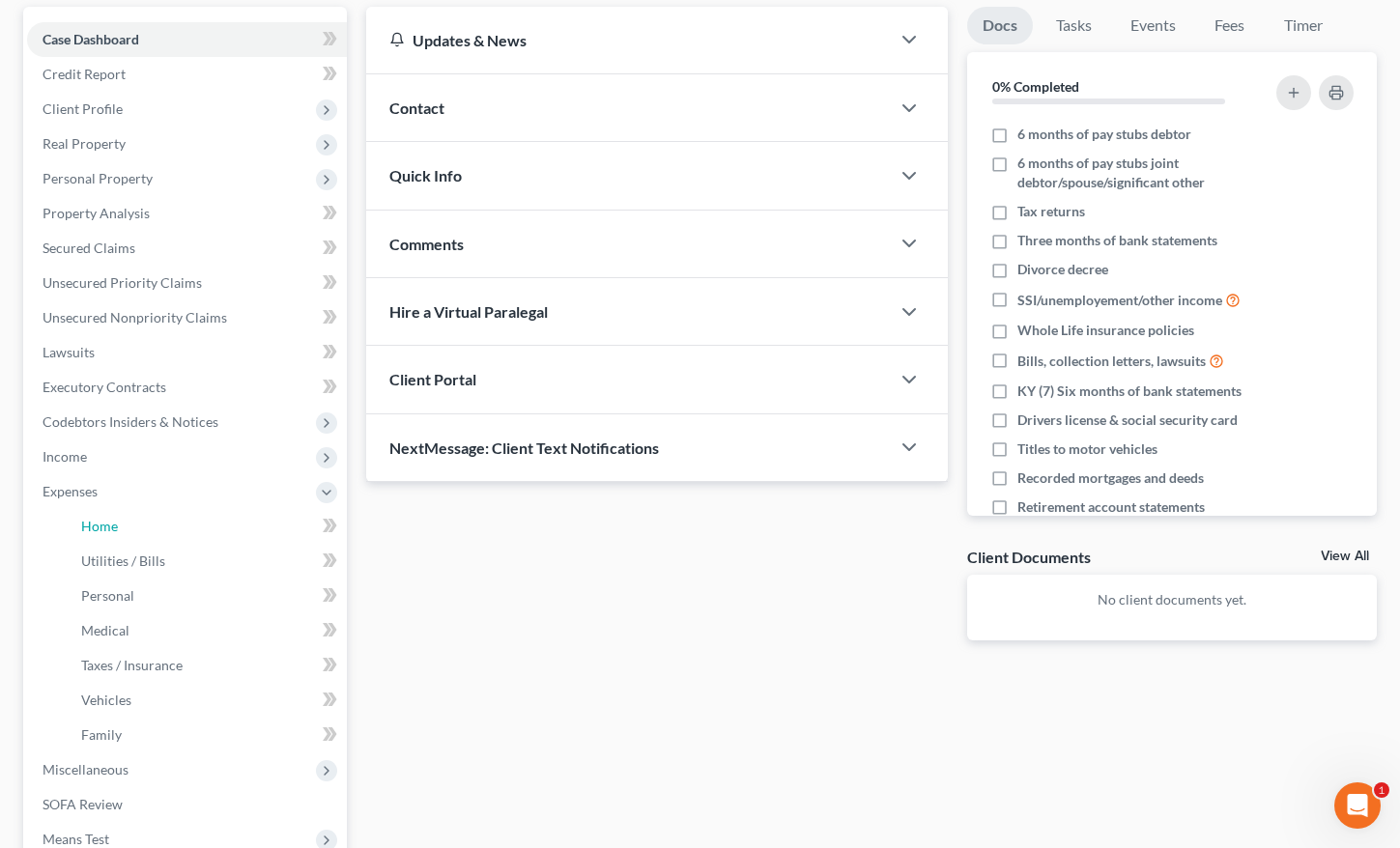 scroll, scrollTop: 0, scrollLeft: 0, axis: both 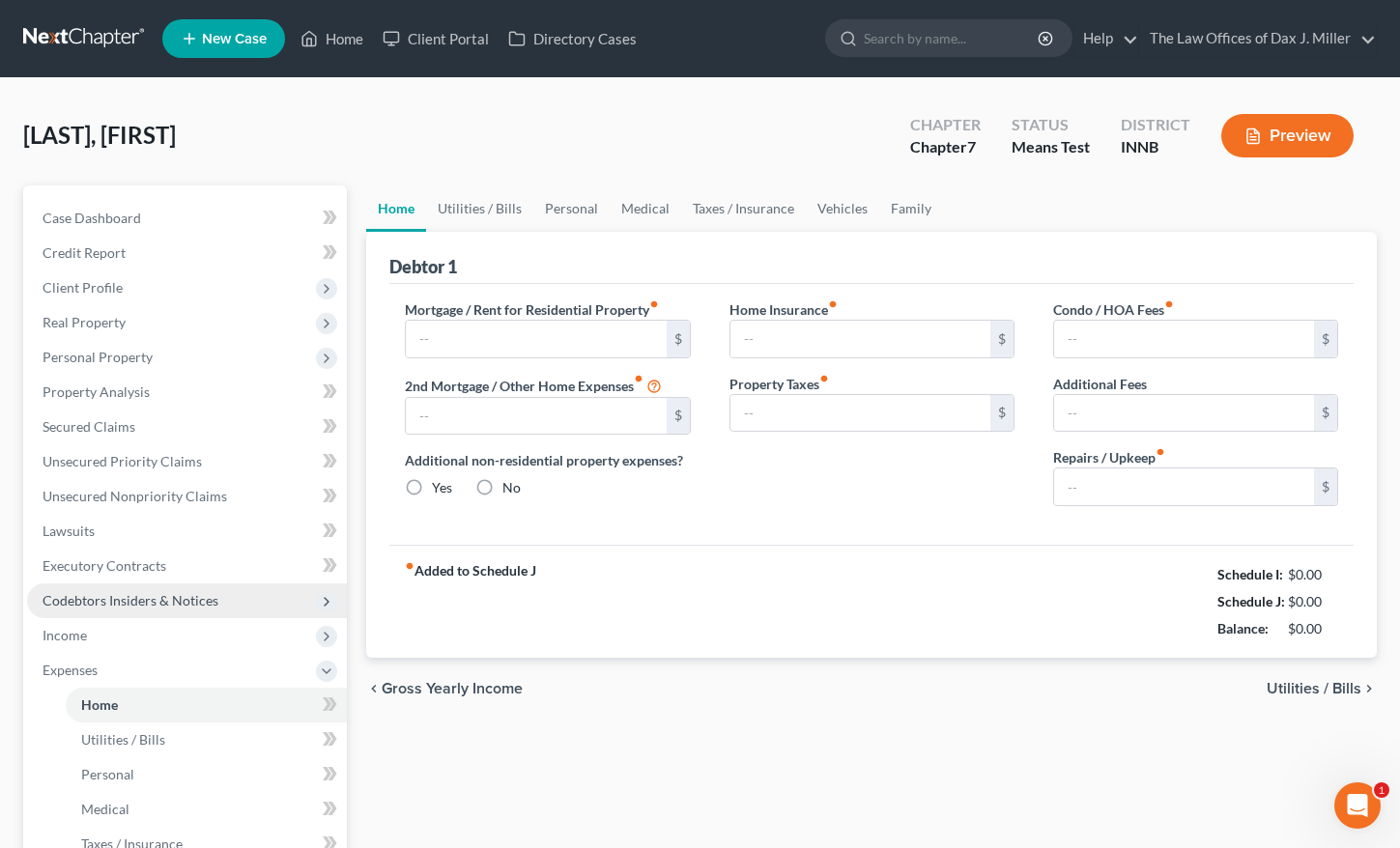 type on "1,021.00" 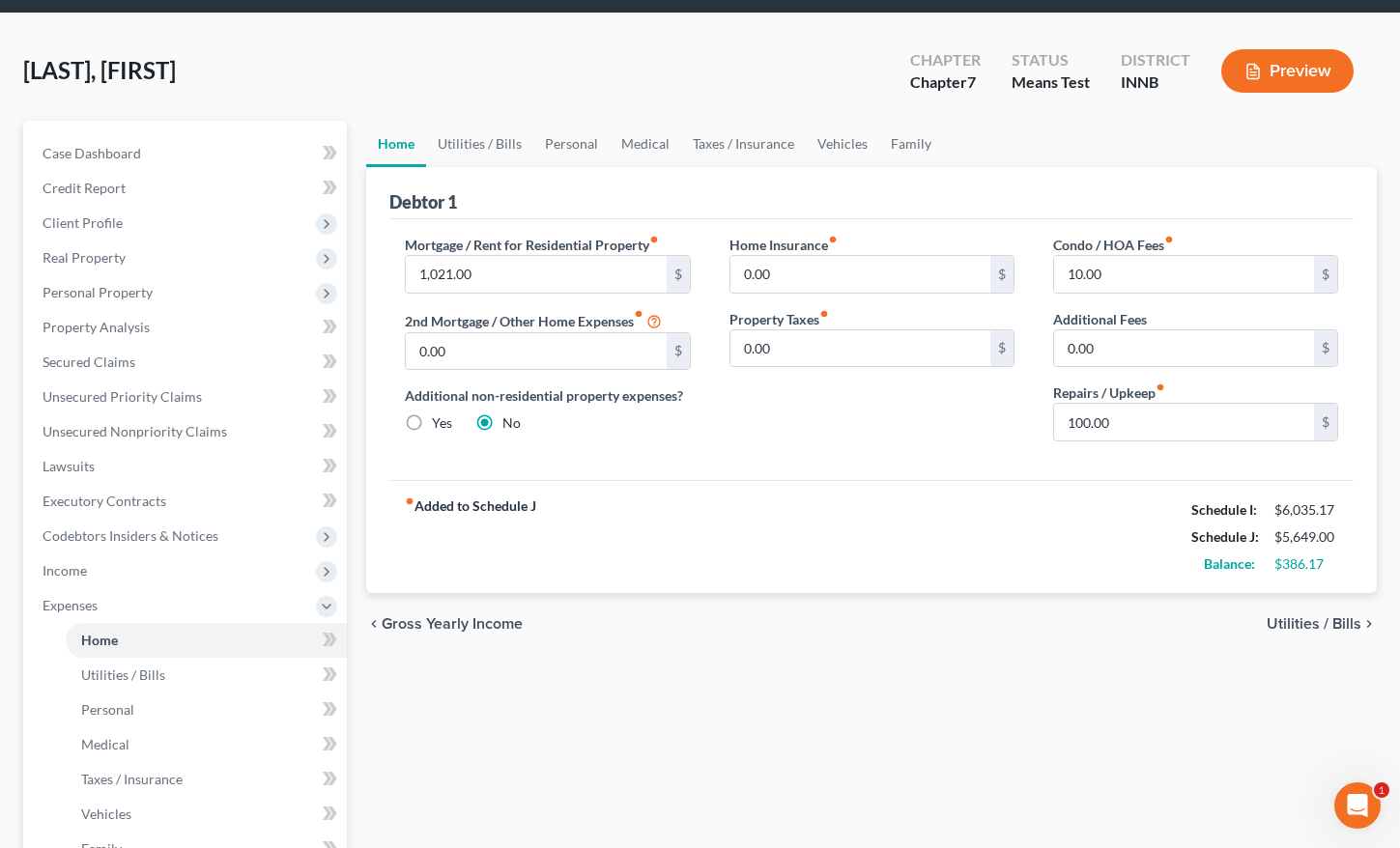 scroll, scrollTop: 258, scrollLeft: 0, axis: vertical 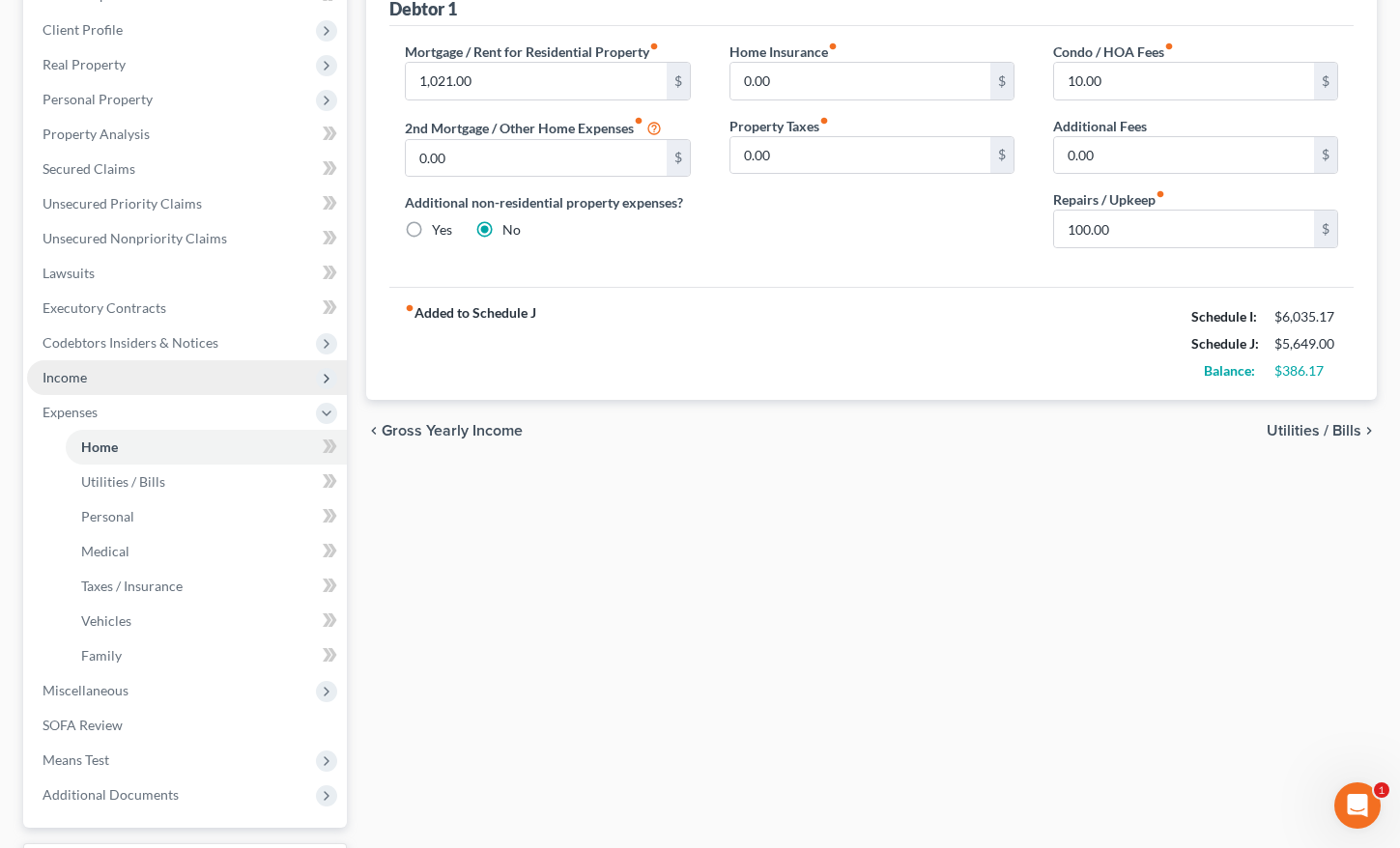 click on "Income" at bounding box center (65, 377) 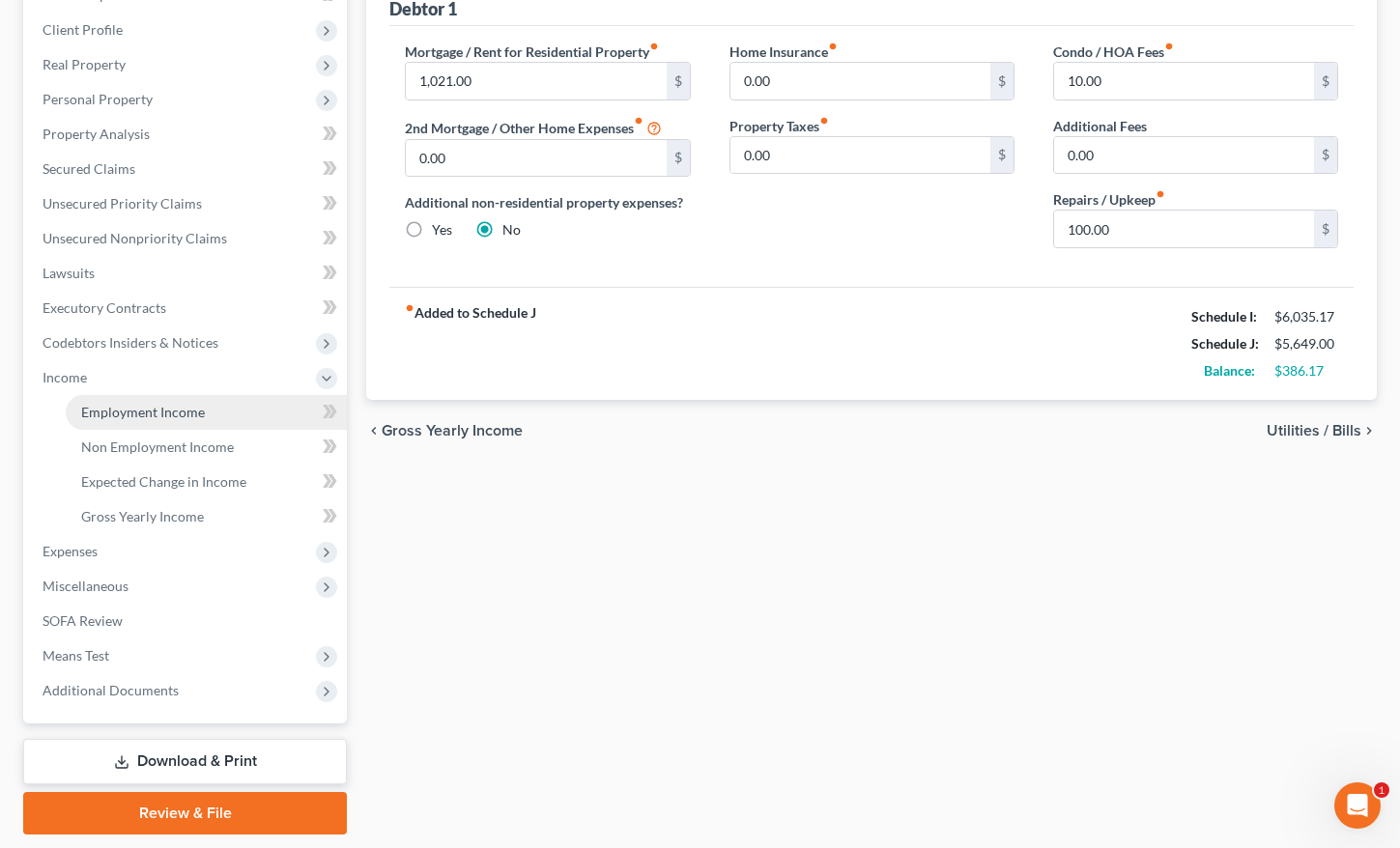 click on "Employment Income" at bounding box center [143, 411] 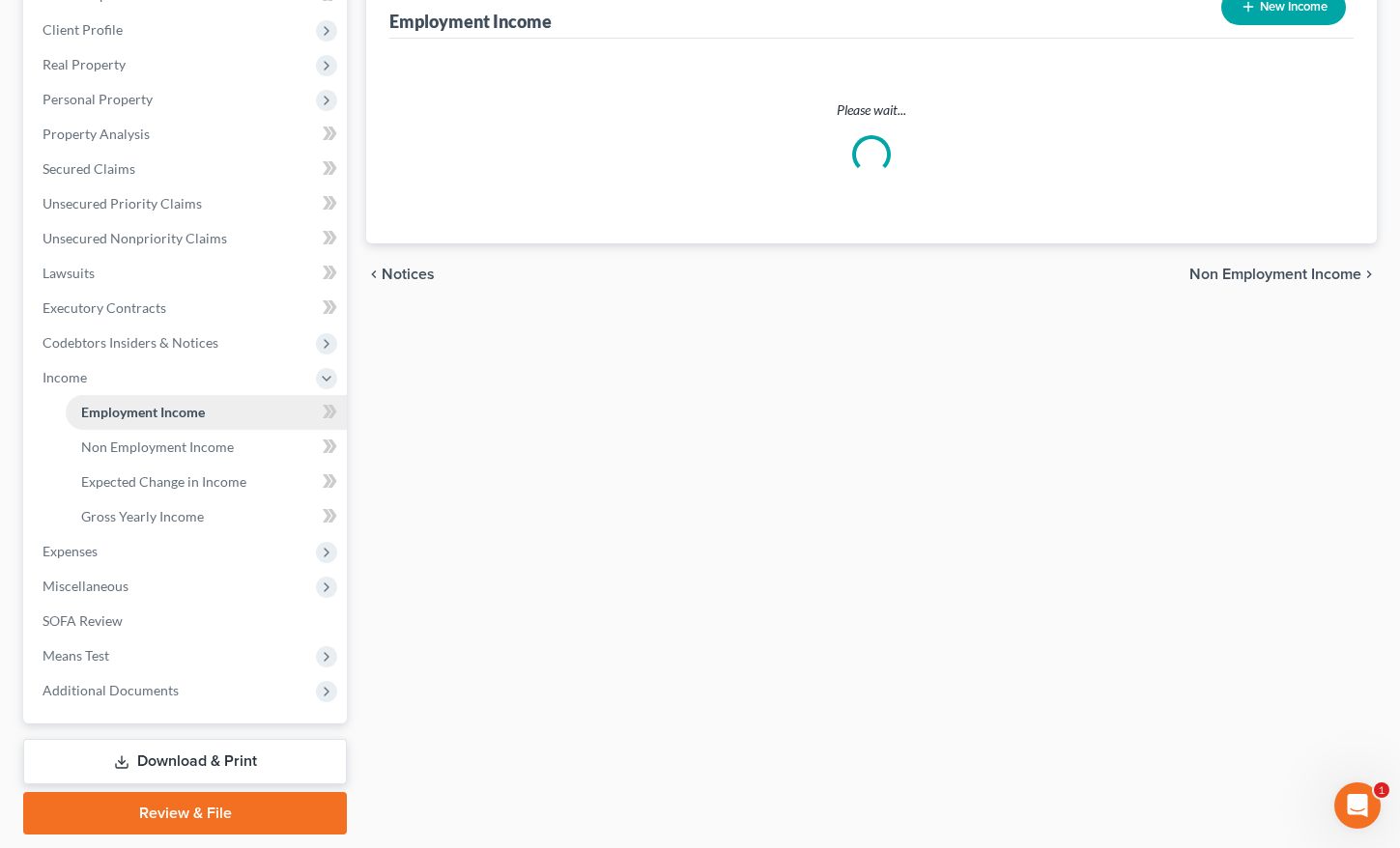 scroll, scrollTop: 0, scrollLeft: 0, axis: both 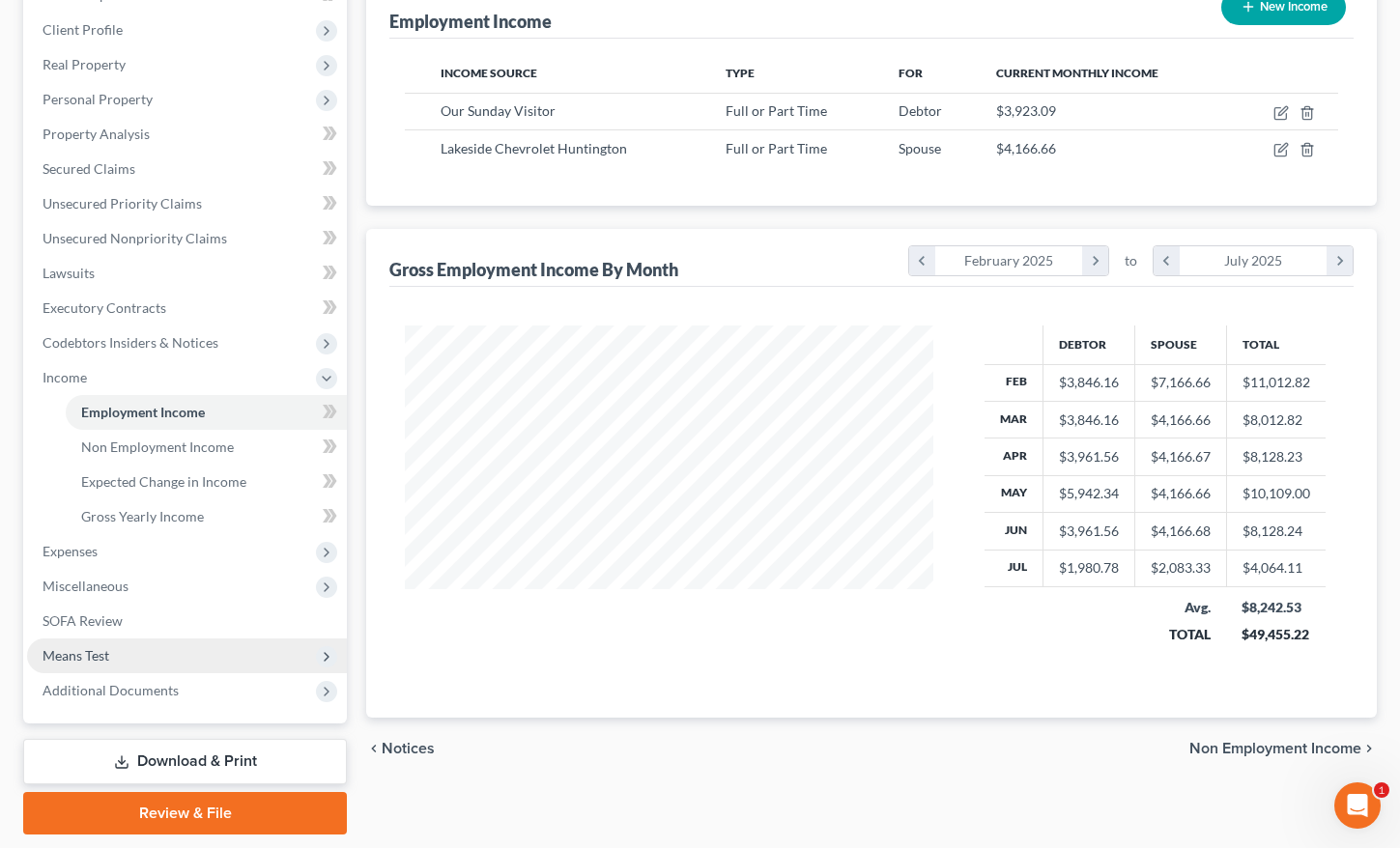 click on "Means Test" at bounding box center [186, 656] 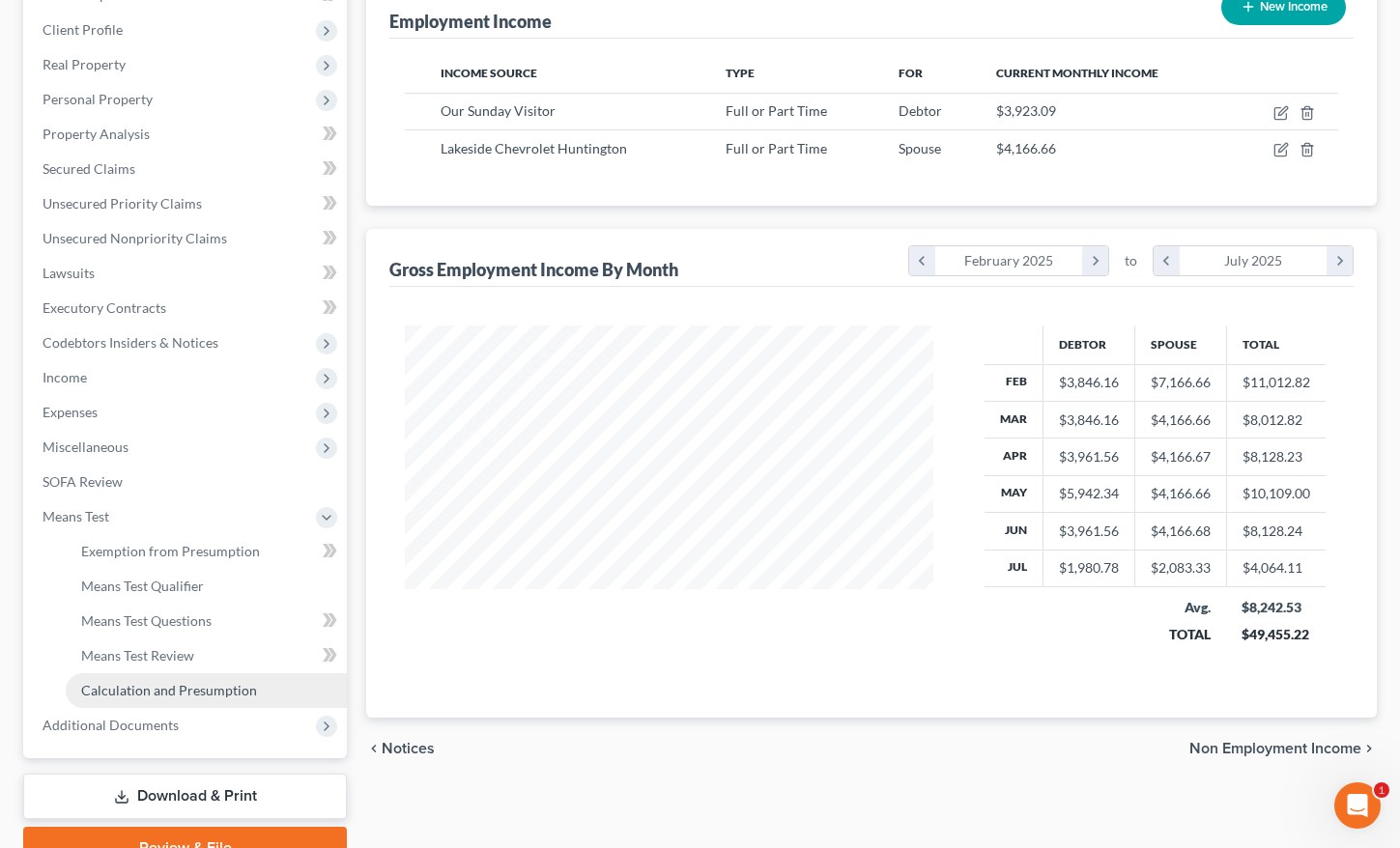 click on "Calculation and Presumption" at bounding box center (206, 691) 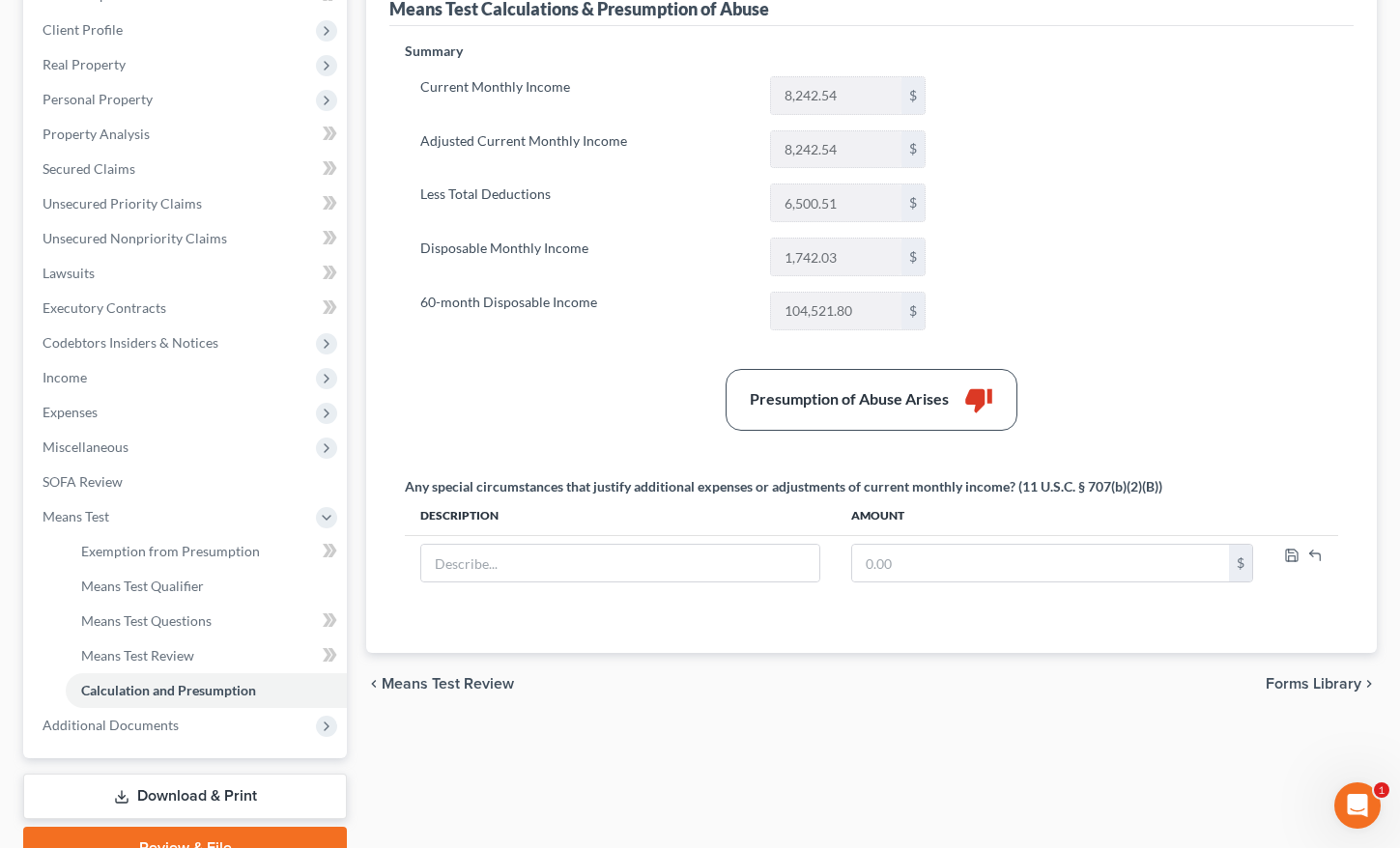 scroll, scrollTop: 128, scrollLeft: 0, axis: vertical 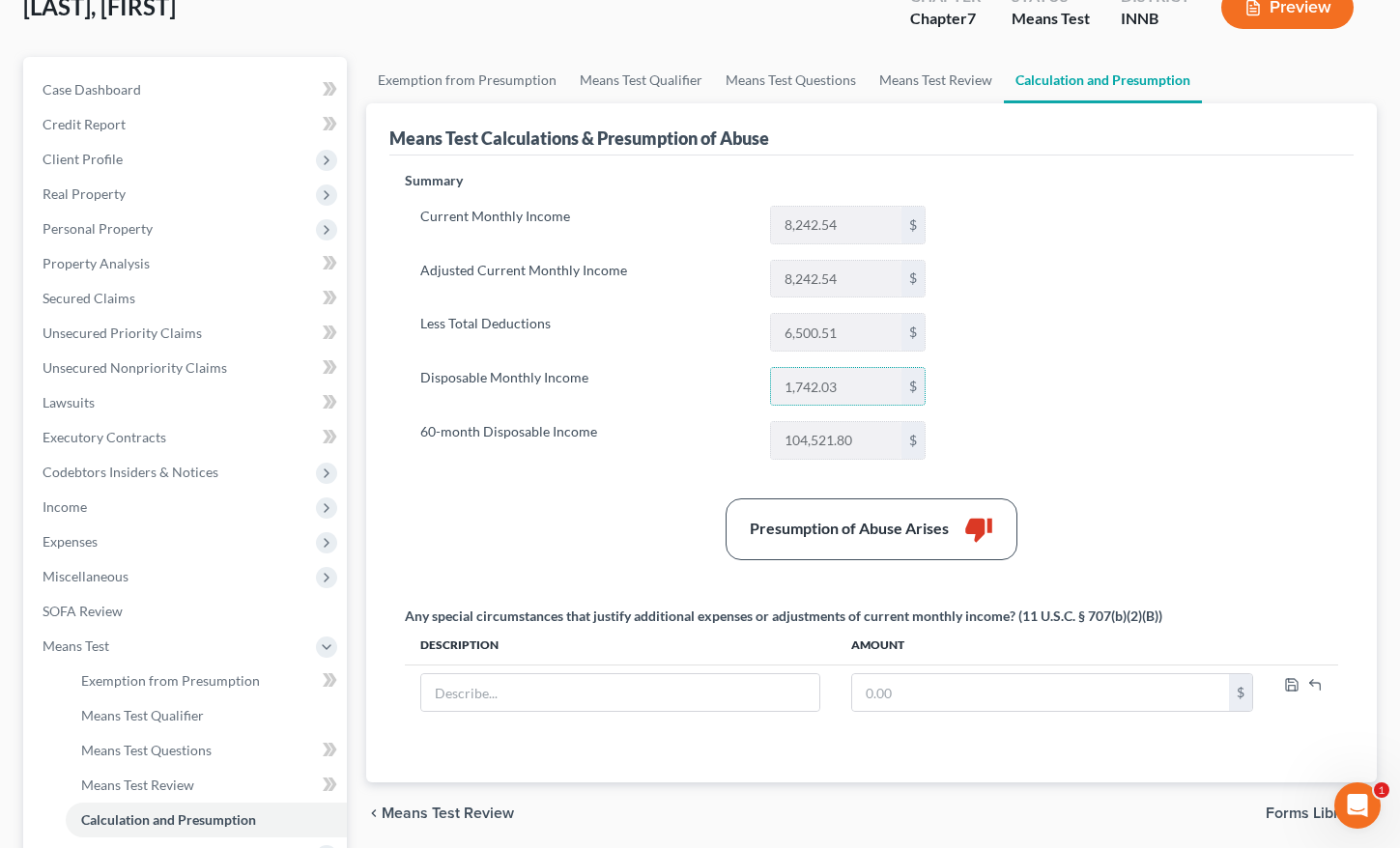 drag, startPoint x: 859, startPoint y: 392, endPoint x: 722, endPoint y: 374, distance: 138.17742 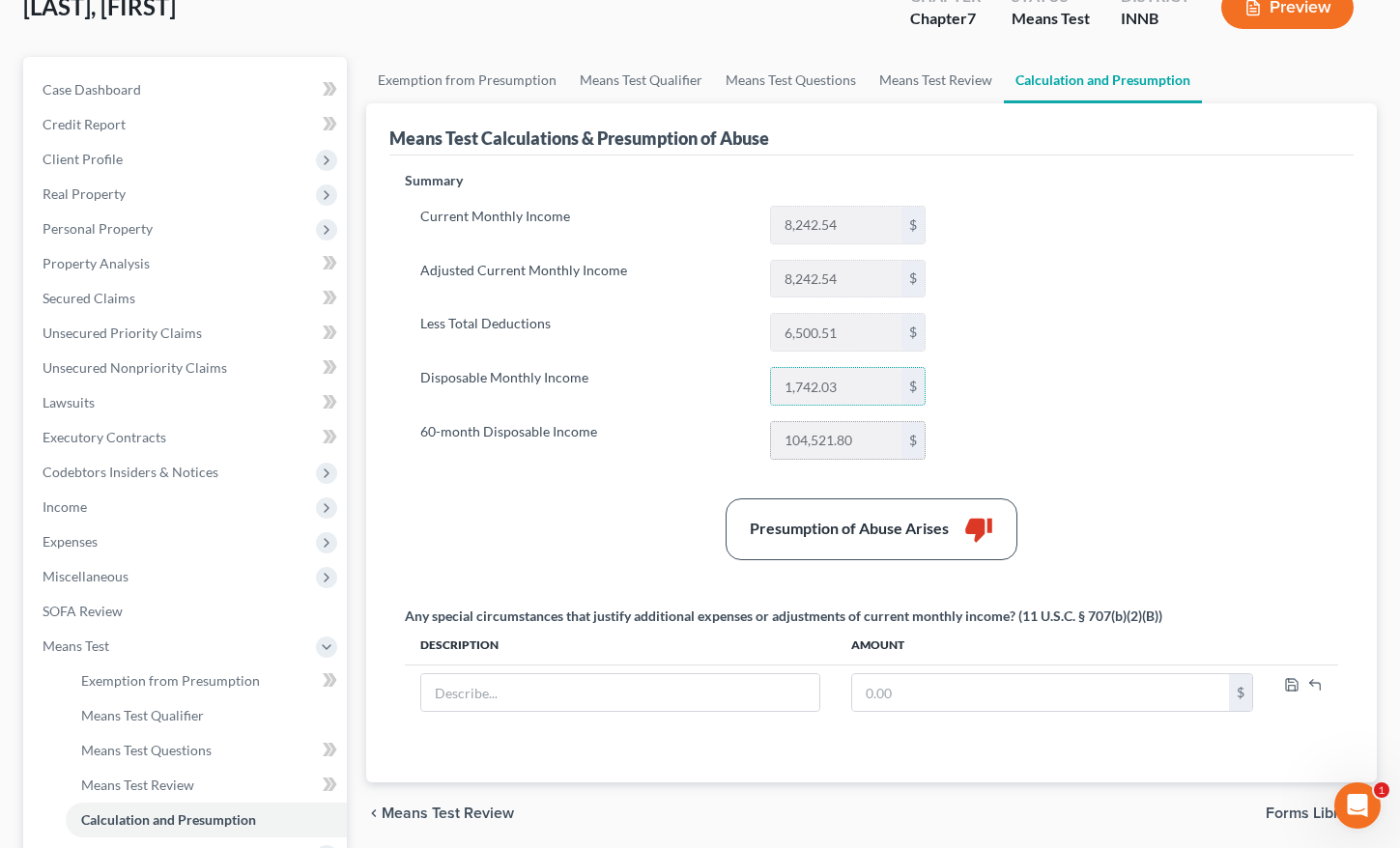 click on "104,521.80" at bounding box center [836, 440] 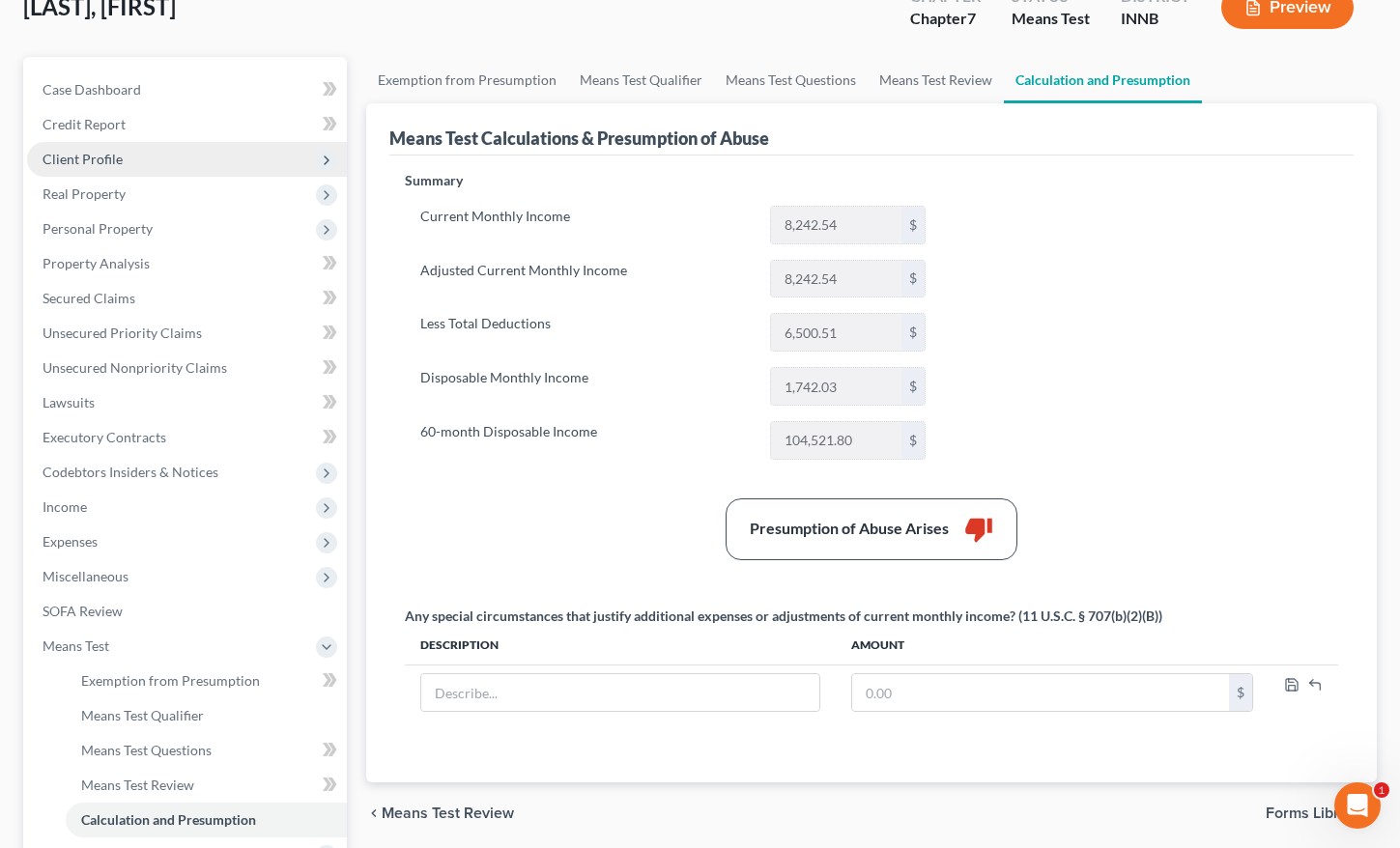 scroll, scrollTop: 0, scrollLeft: 0, axis: both 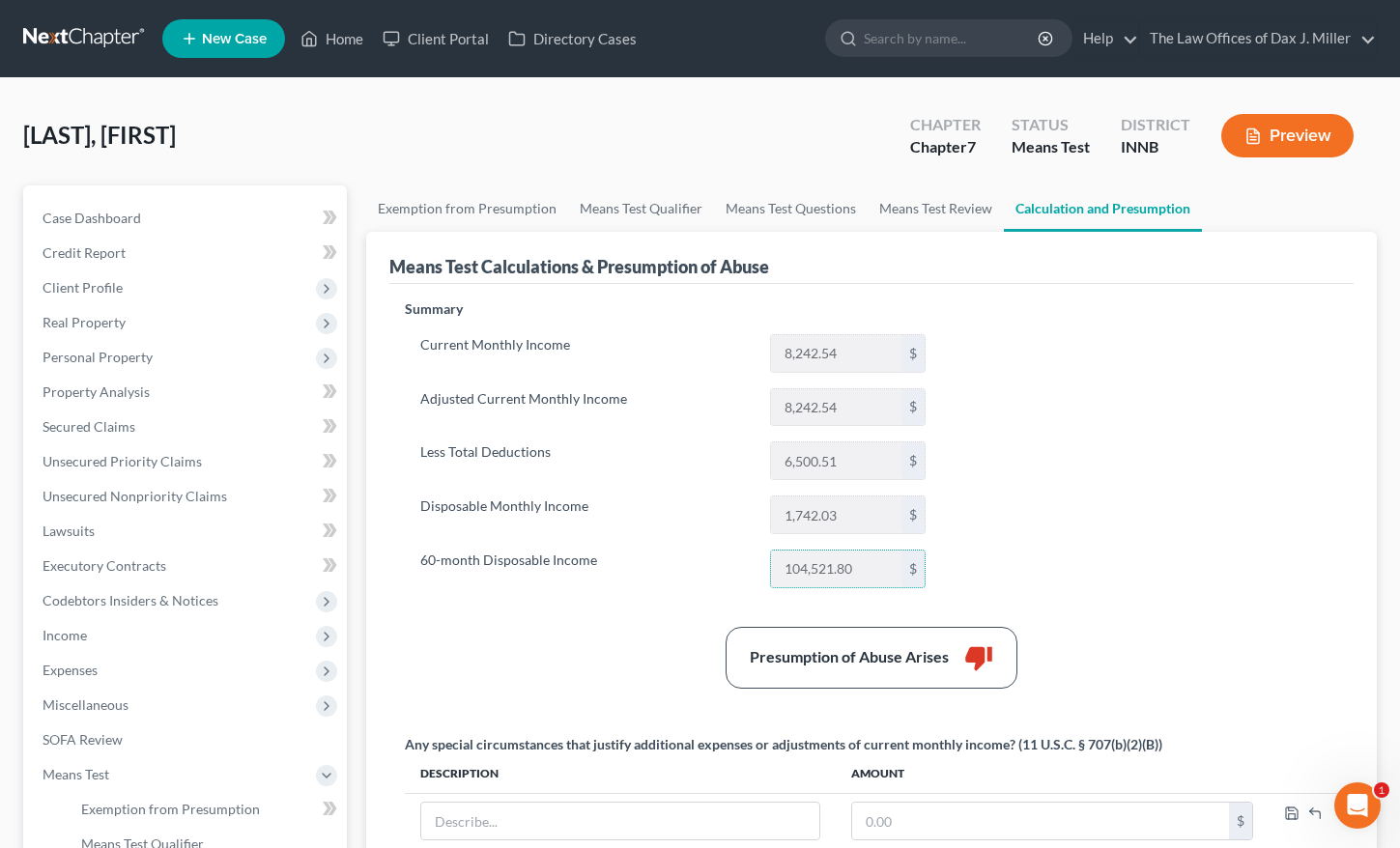 drag, startPoint x: 44, startPoint y: 40, endPoint x: 69, endPoint y: 47, distance: 25.96151 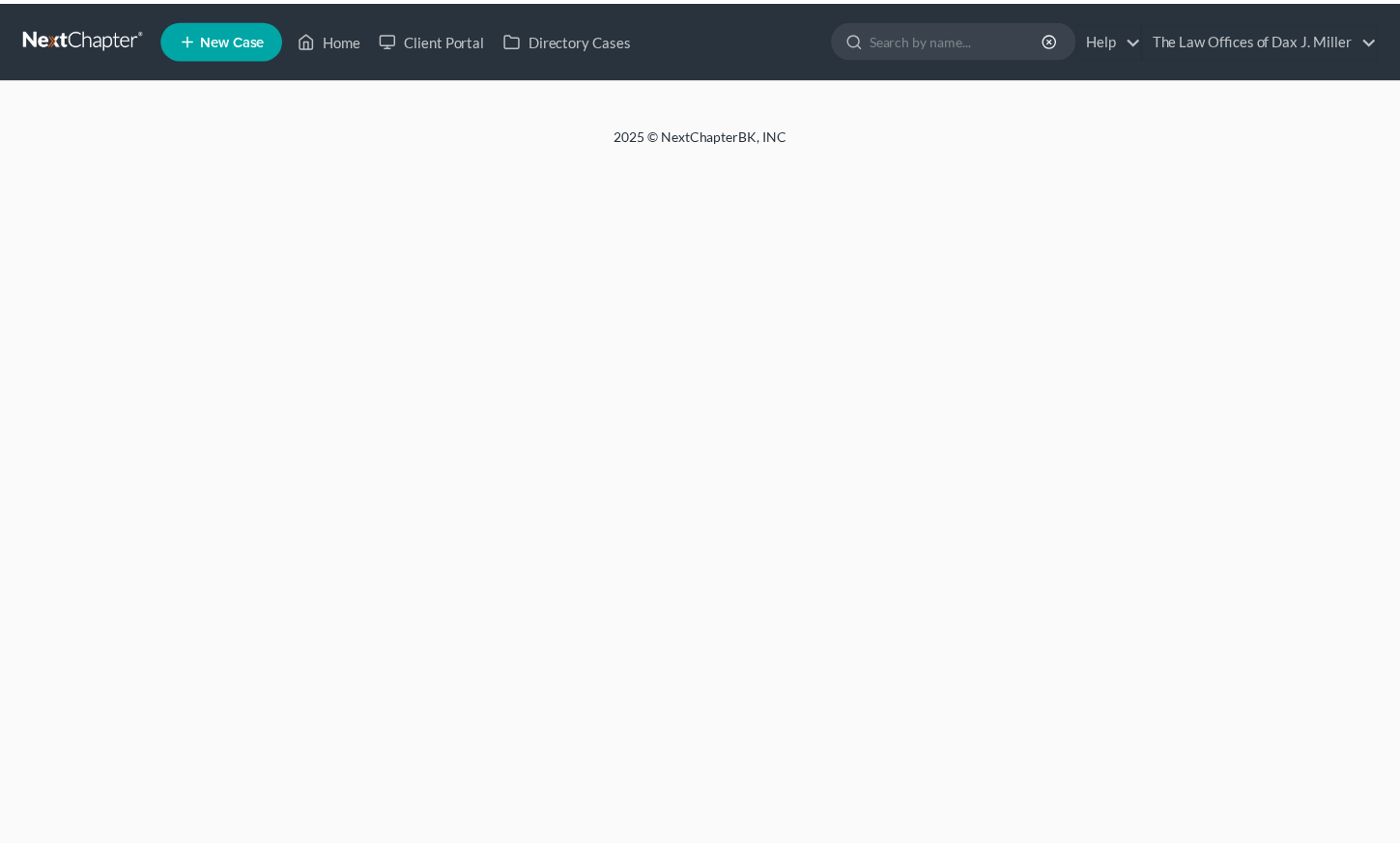 scroll, scrollTop: 0, scrollLeft: 0, axis: both 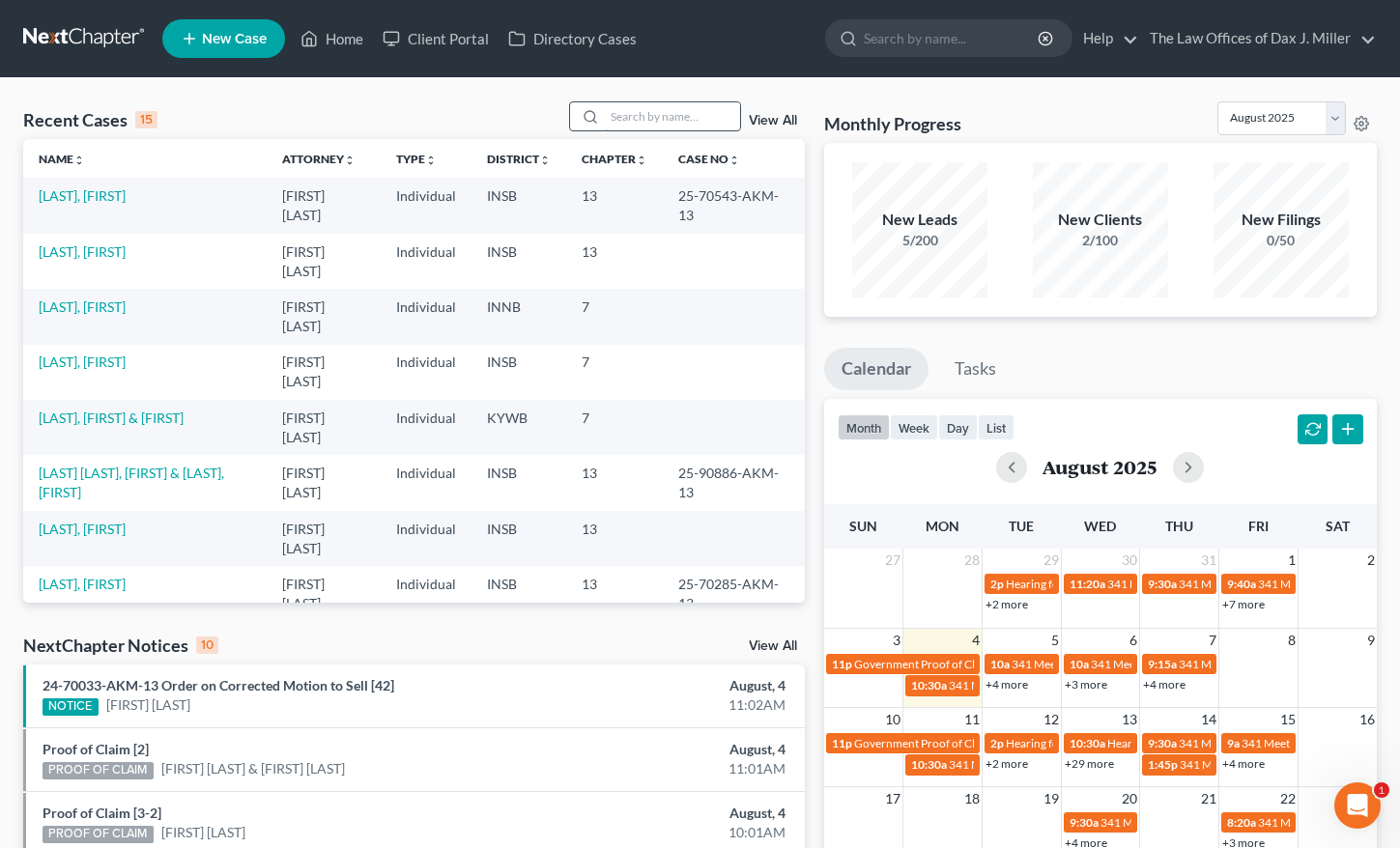 click at bounding box center [672, 116] 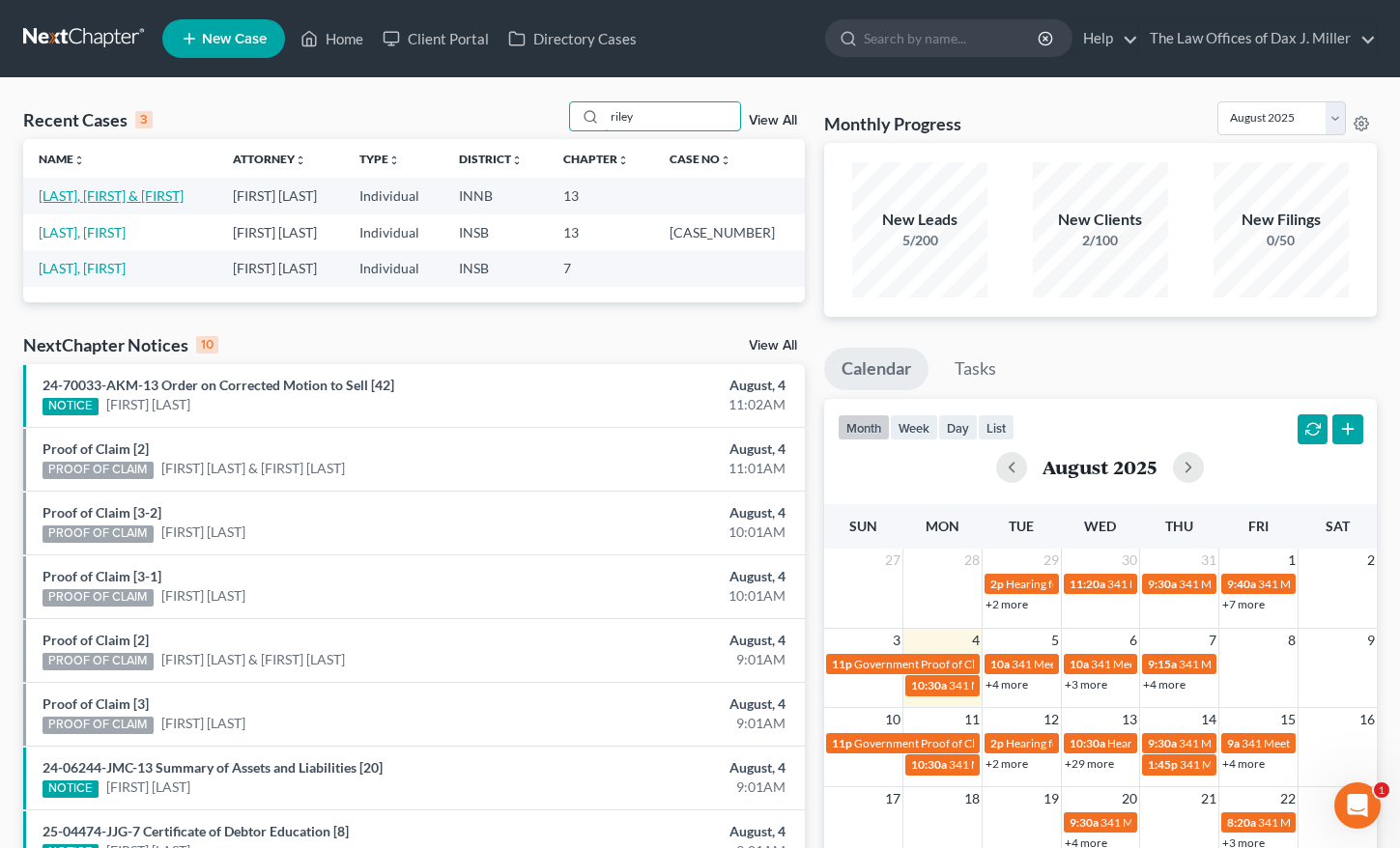type on "riley" 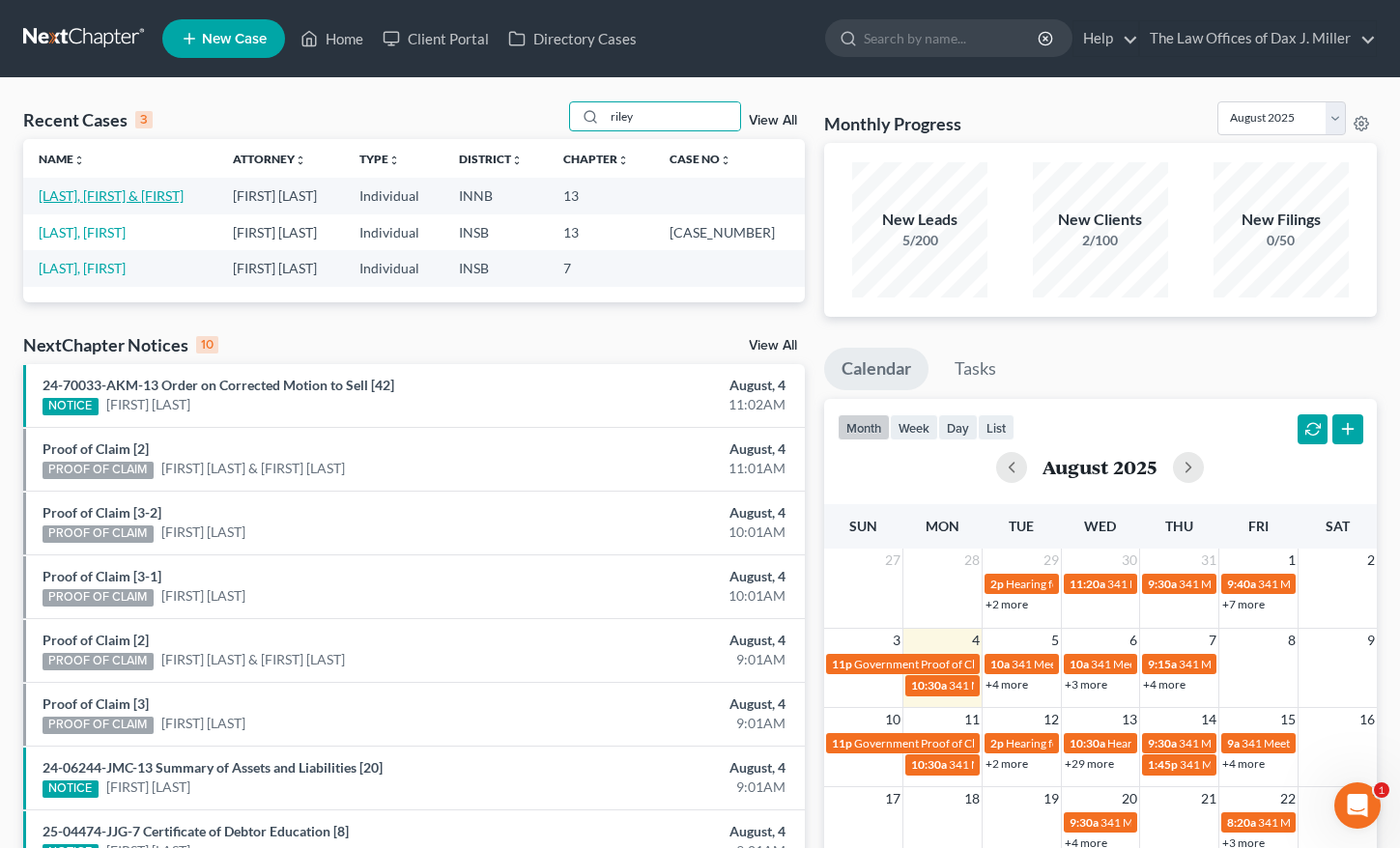 click on "[LAST], [FIRST] & [FIRST] [LAST]" at bounding box center (111, 195) 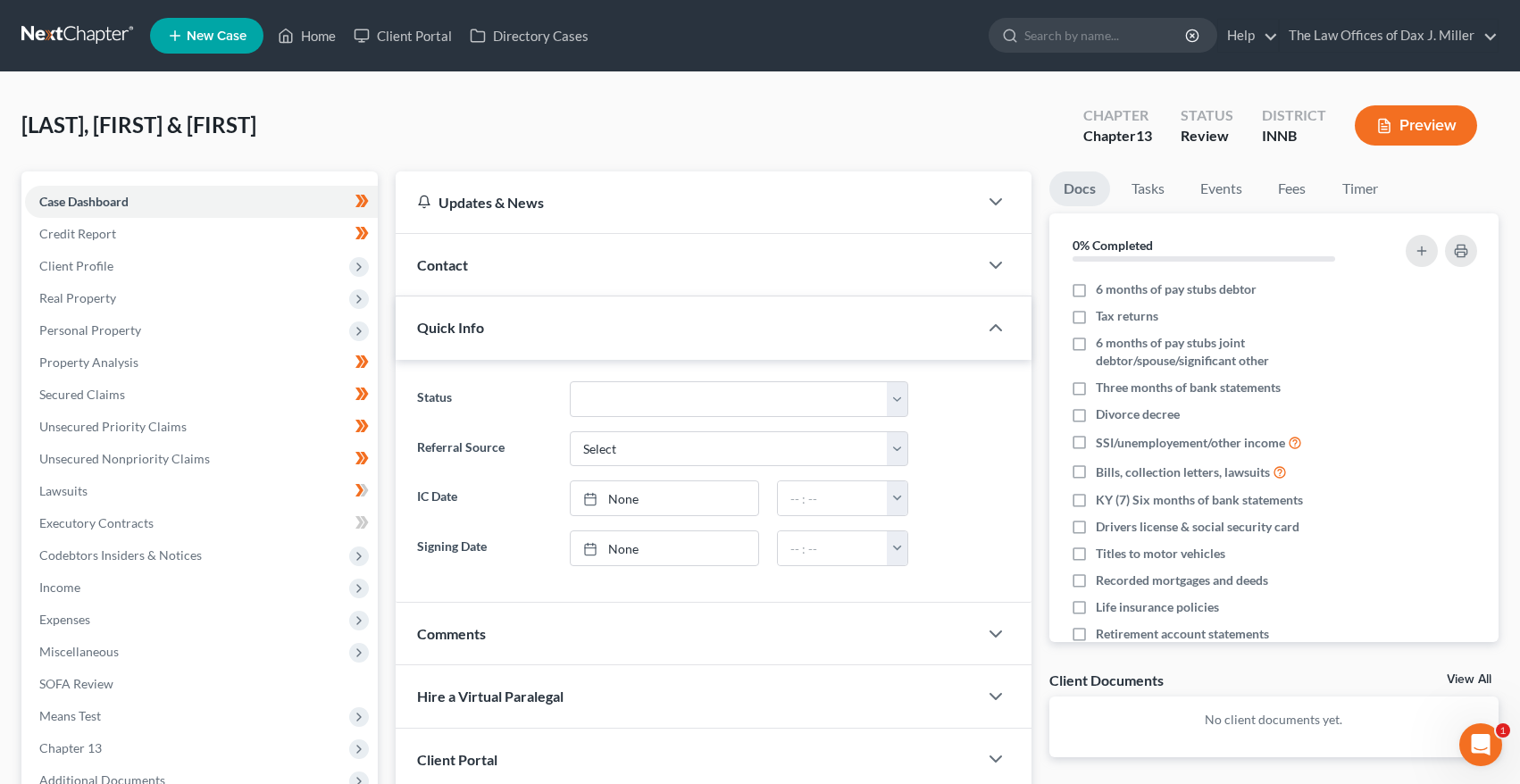 scroll, scrollTop: 197, scrollLeft: 0, axis: vertical 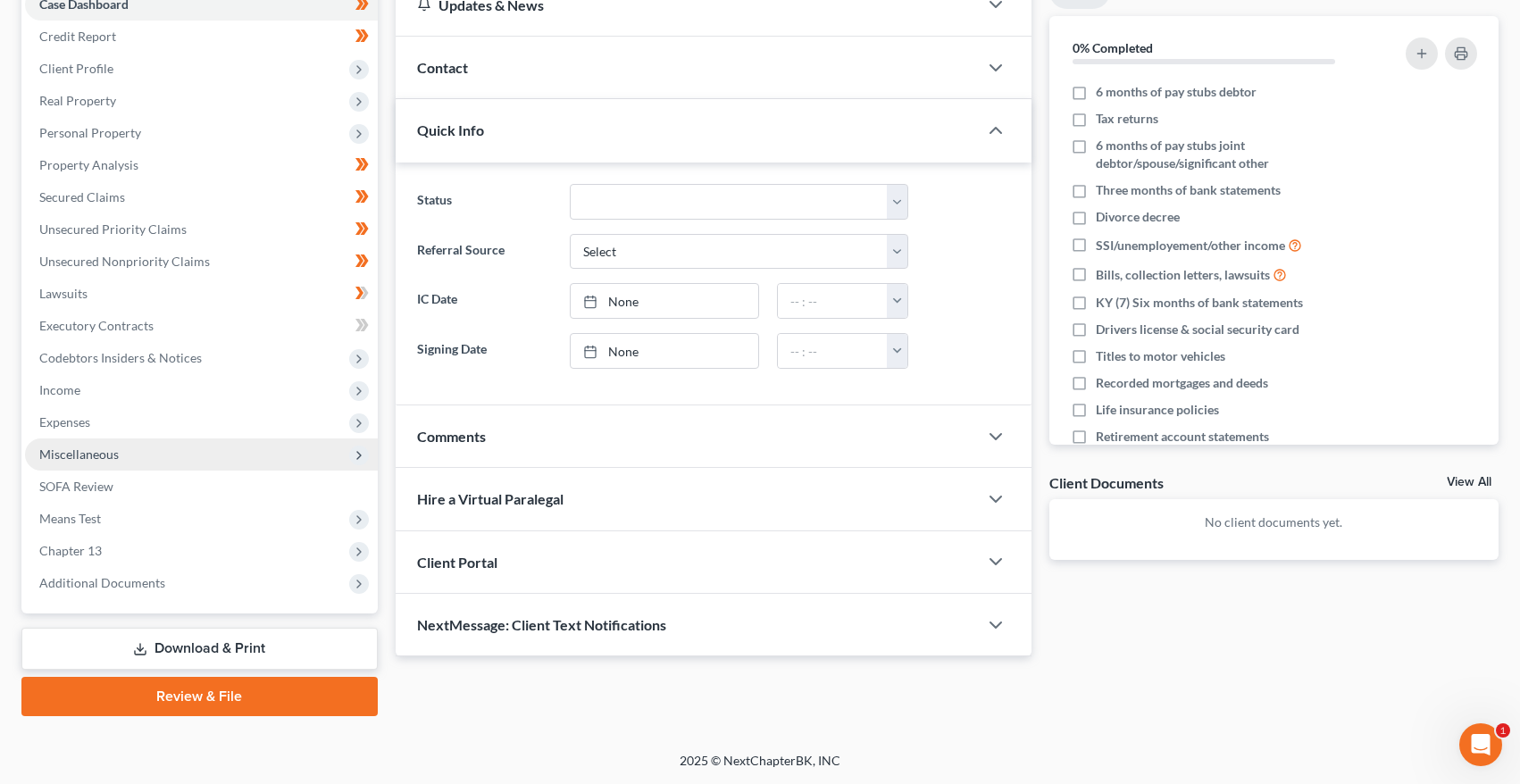 click on "Download & Print" at bounding box center [199, 648] 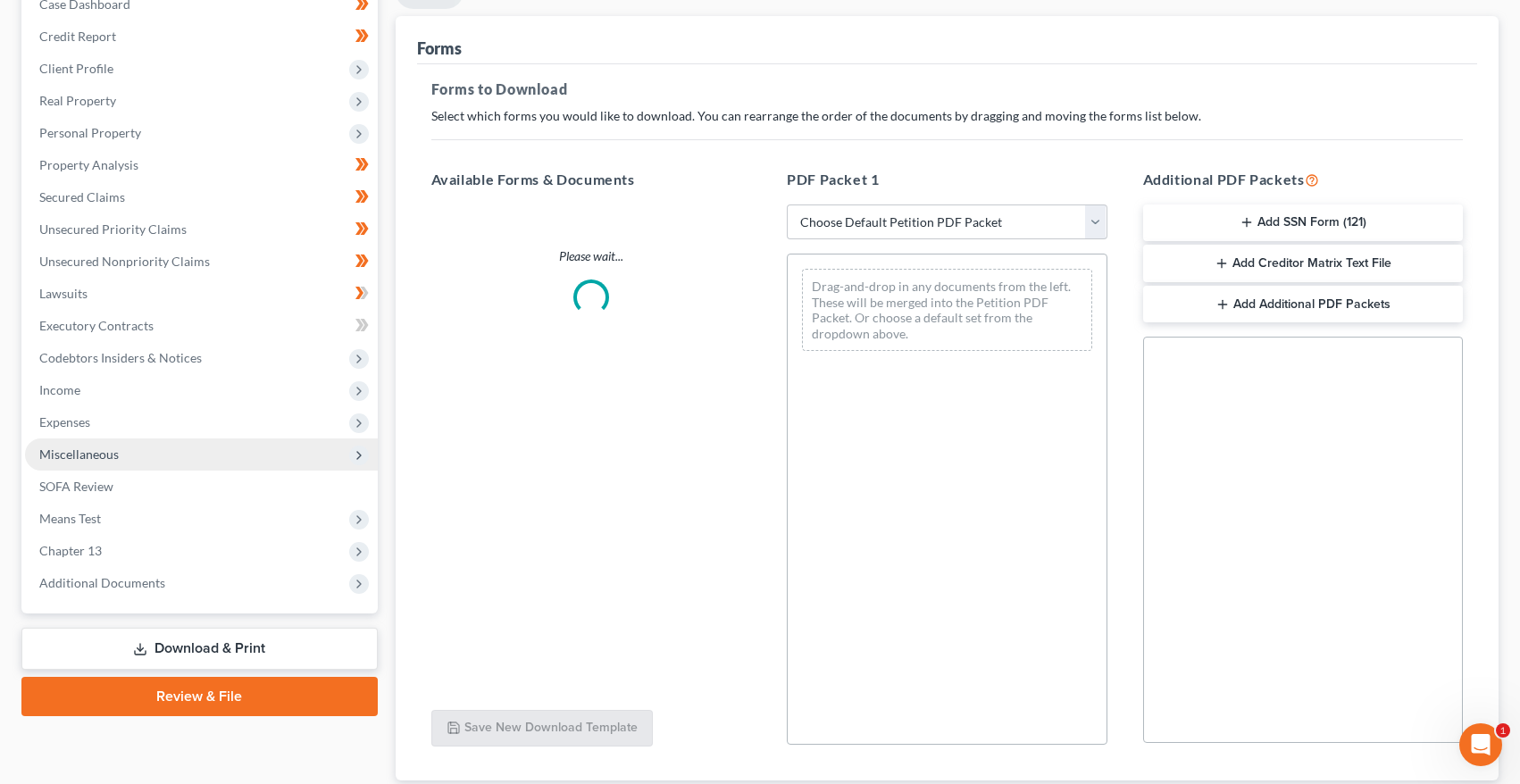 scroll, scrollTop: 0, scrollLeft: 0, axis: both 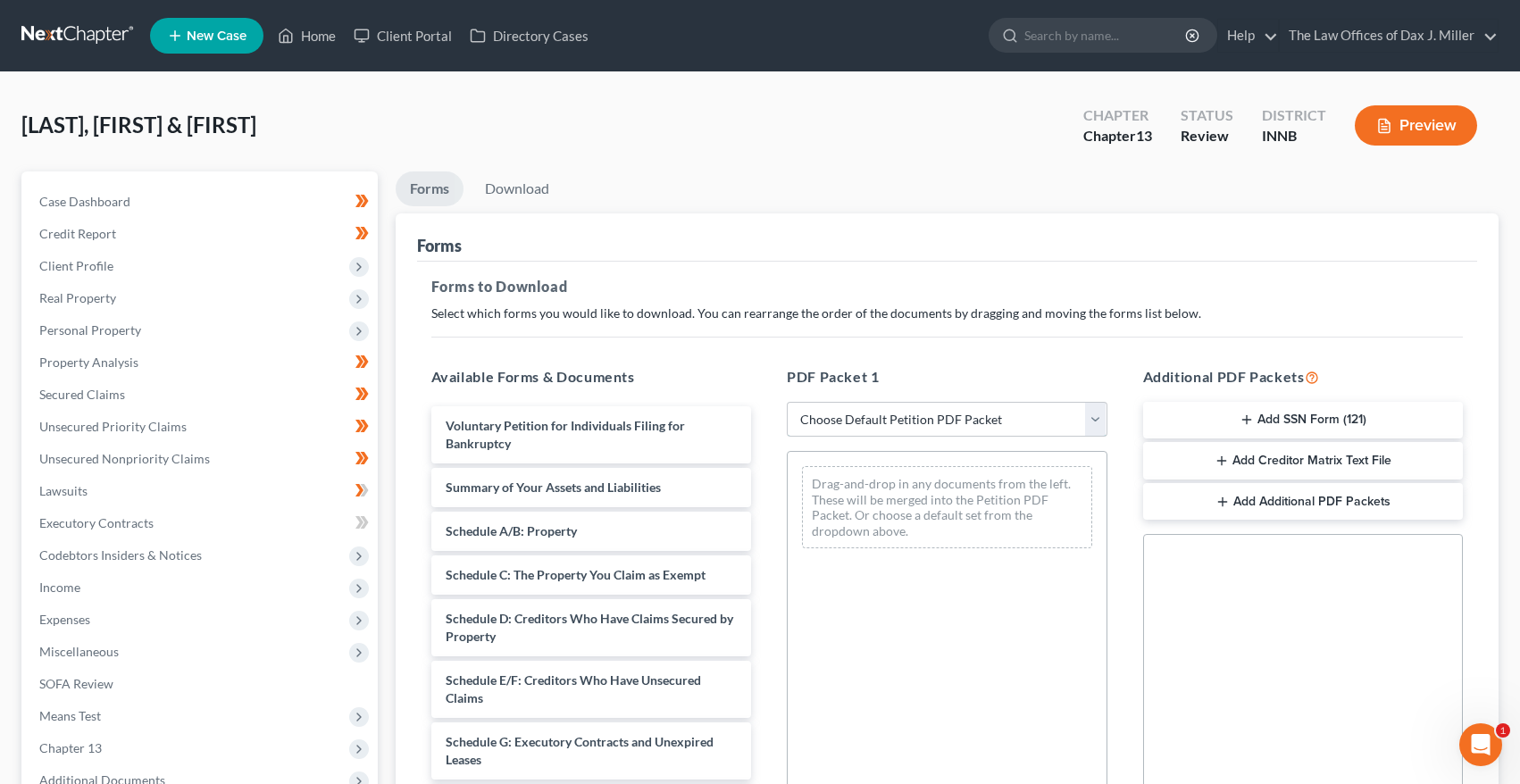 click on "Choose Default Petition PDF Packet Complete Bankruptcy Petition (all forms and schedules) Emergency Filing Forms (Petition and Creditor List Only) Amended Forms Signature Pages Only Supplemental Post Petition (Sch. I & J) Supplemental Post Petition (Sch. I) Supplemental Post Petition (Sch. J)" at bounding box center (947, 420) 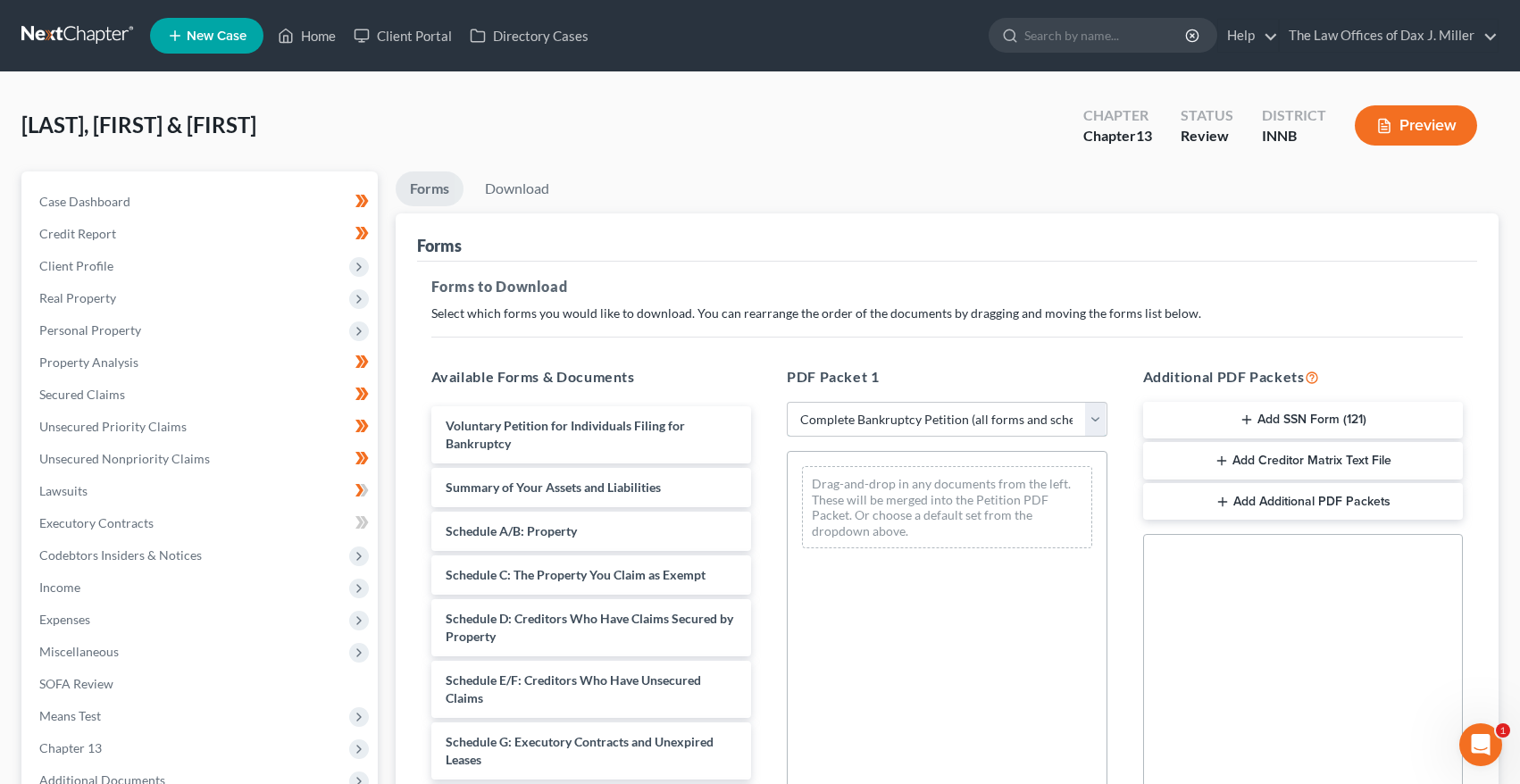 click on "Choose Default Petition PDF Packet Complete Bankruptcy Petition (all forms and schedules) Emergency Filing Forms (Petition and Creditor List Only) Amended Forms Signature Pages Only Supplemental Post Petition (Sch. I & J) Supplemental Post Petition (Sch. I) Supplemental Post Petition (Sch. J)" at bounding box center [947, 420] 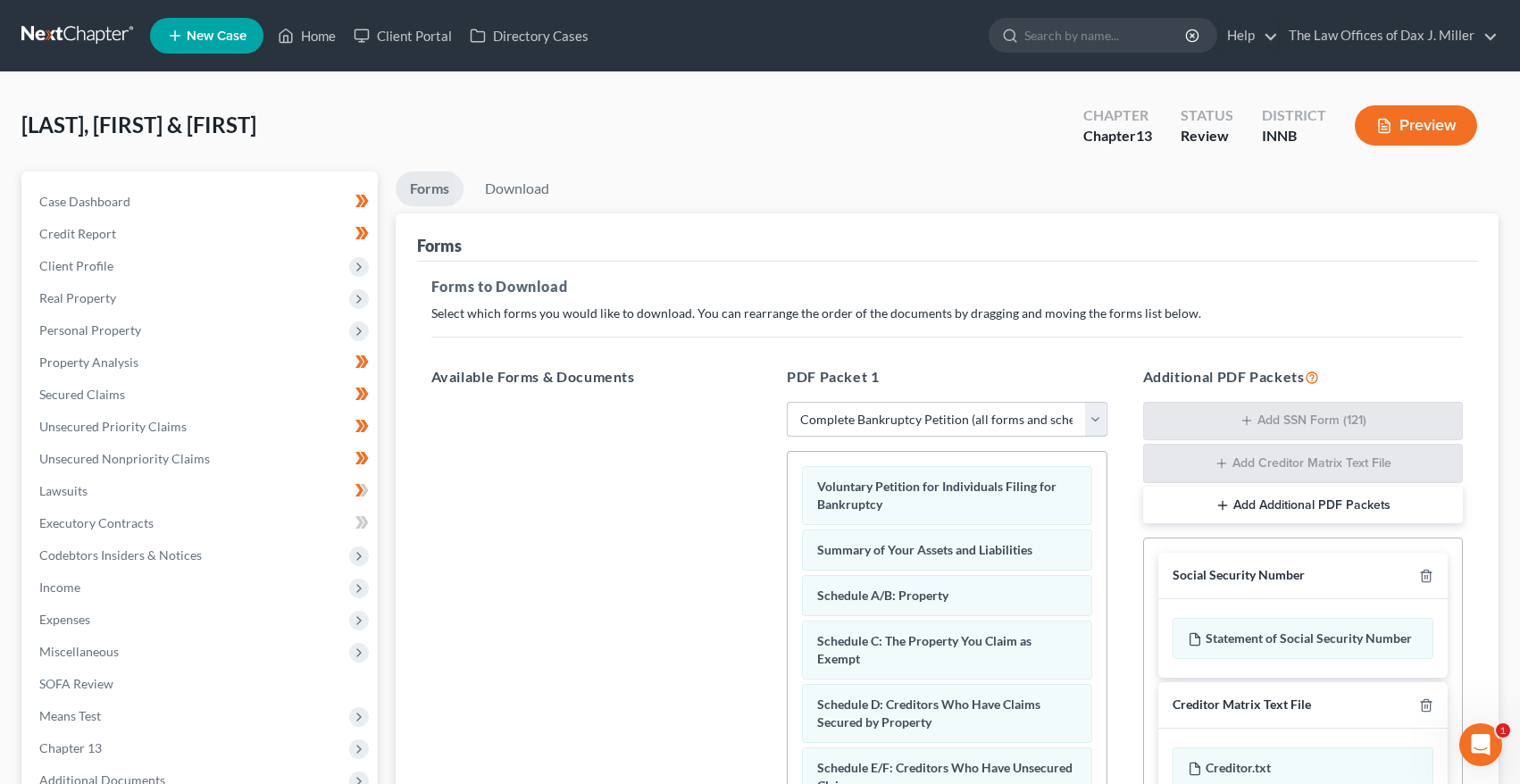 scroll, scrollTop: 179, scrollLeft: 0, axis: vertical 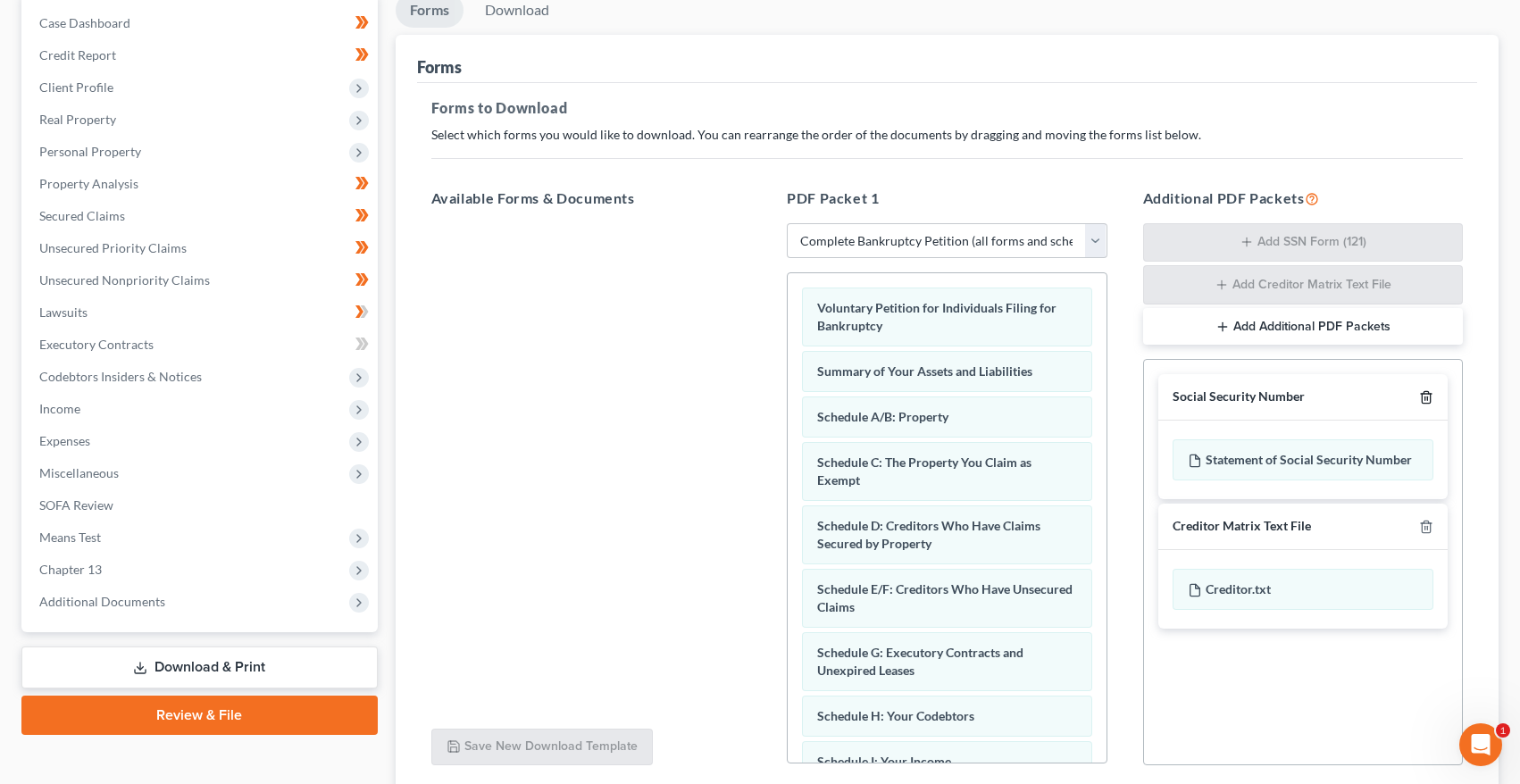 click 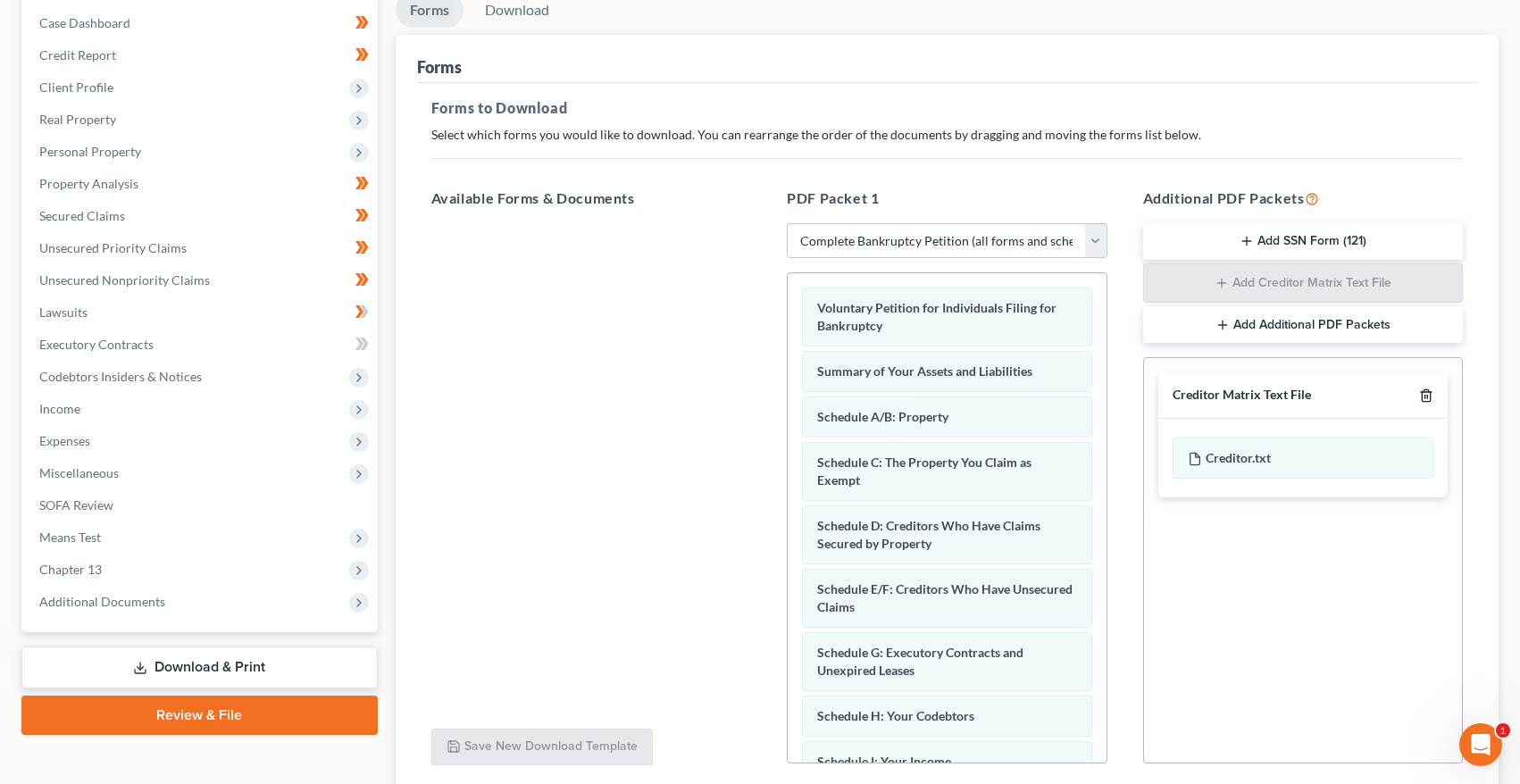 click 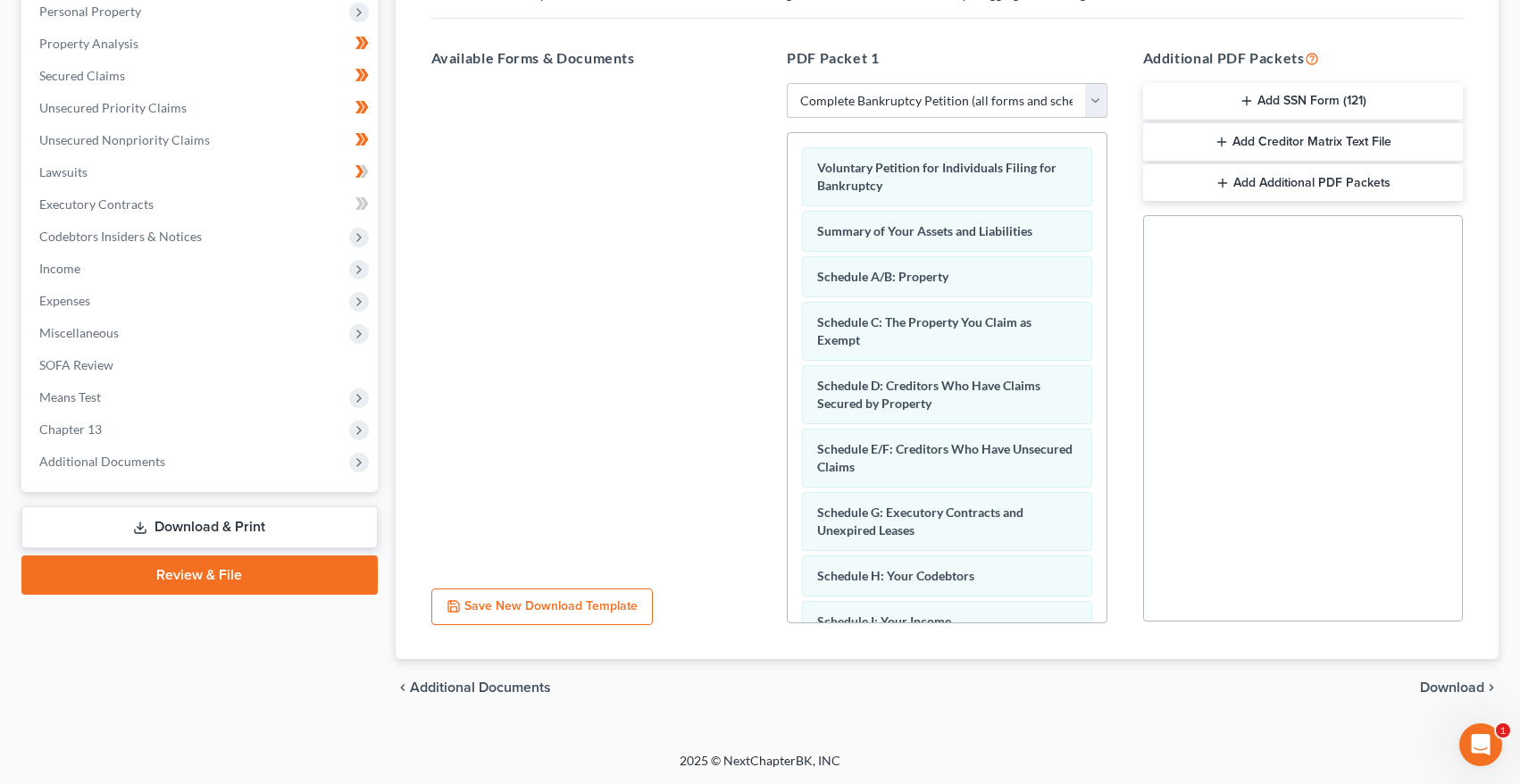 click on "Download" at bounding box center (1452, 688) 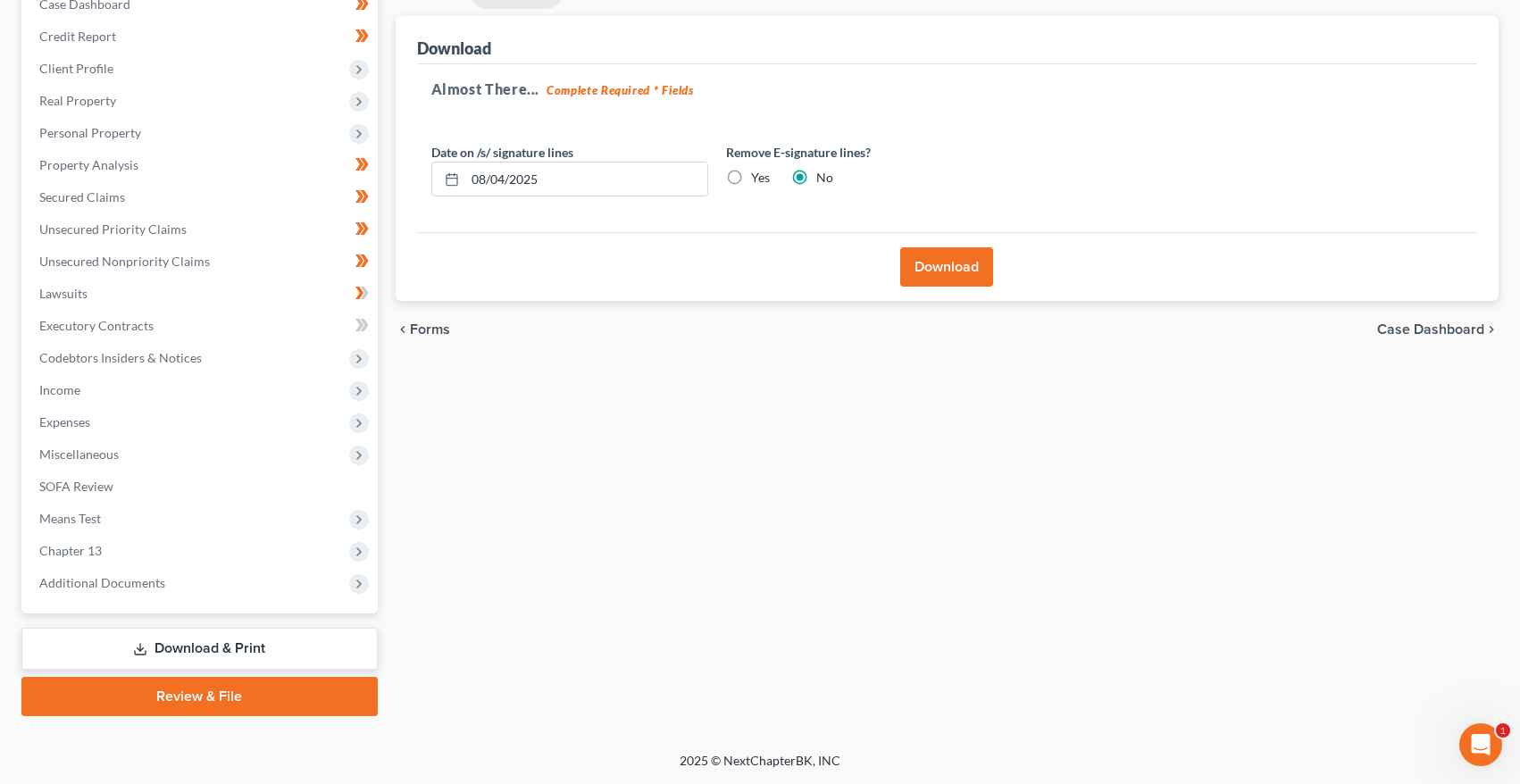 scroll, scrollTop: 197, scrollLeft: 0, axis: vertical 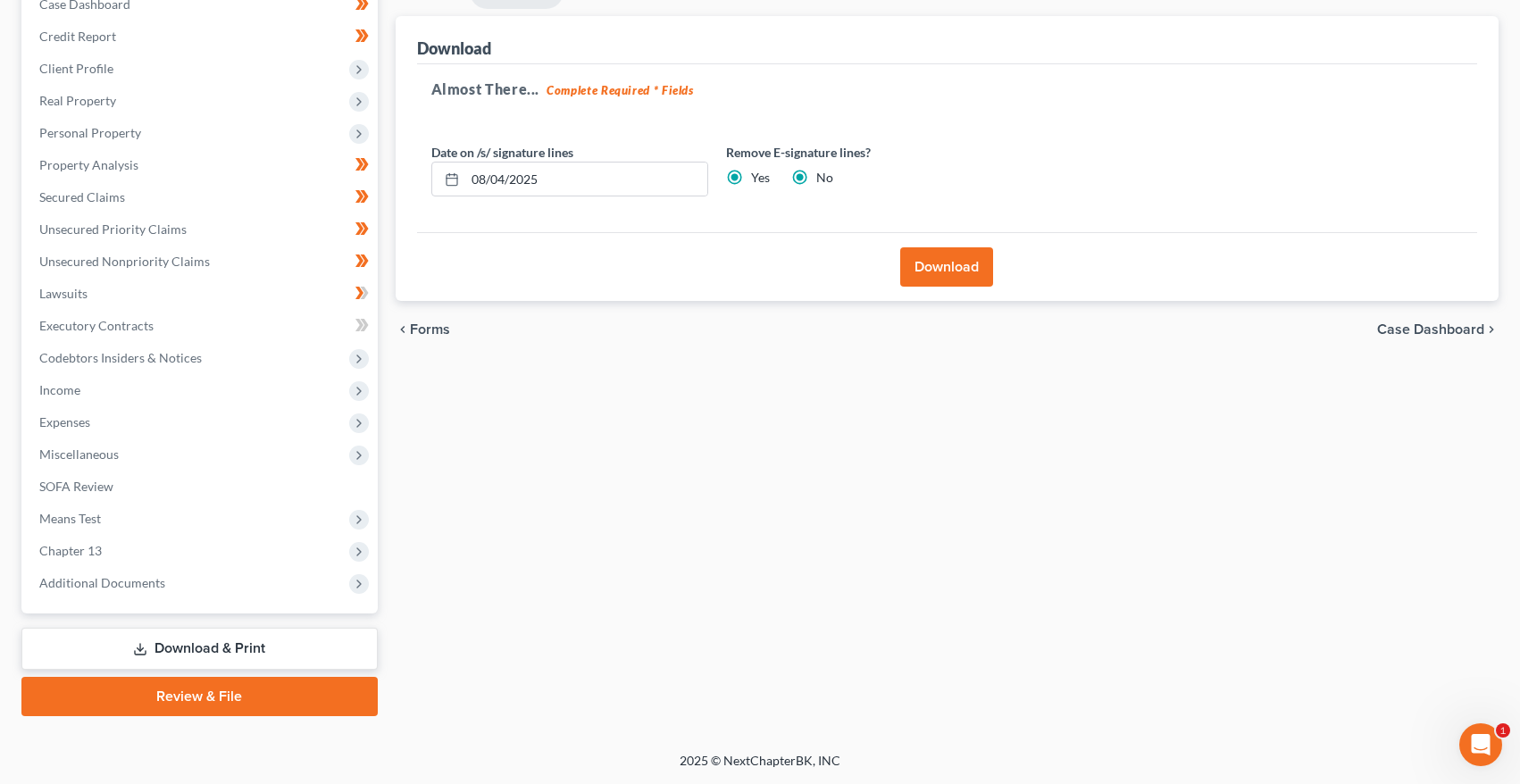 radio on "false" 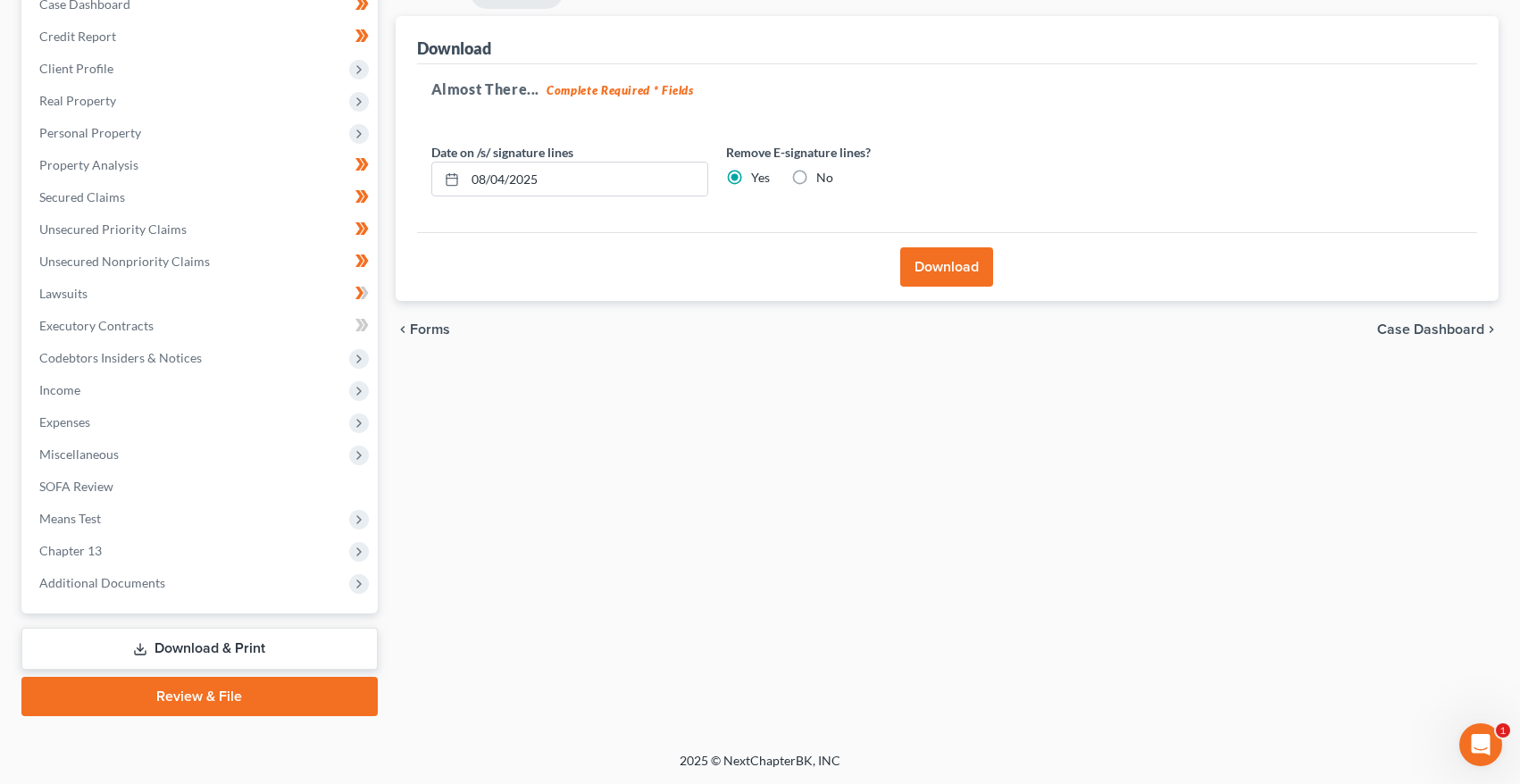 click on "Download" at bounding box center (947, 267) 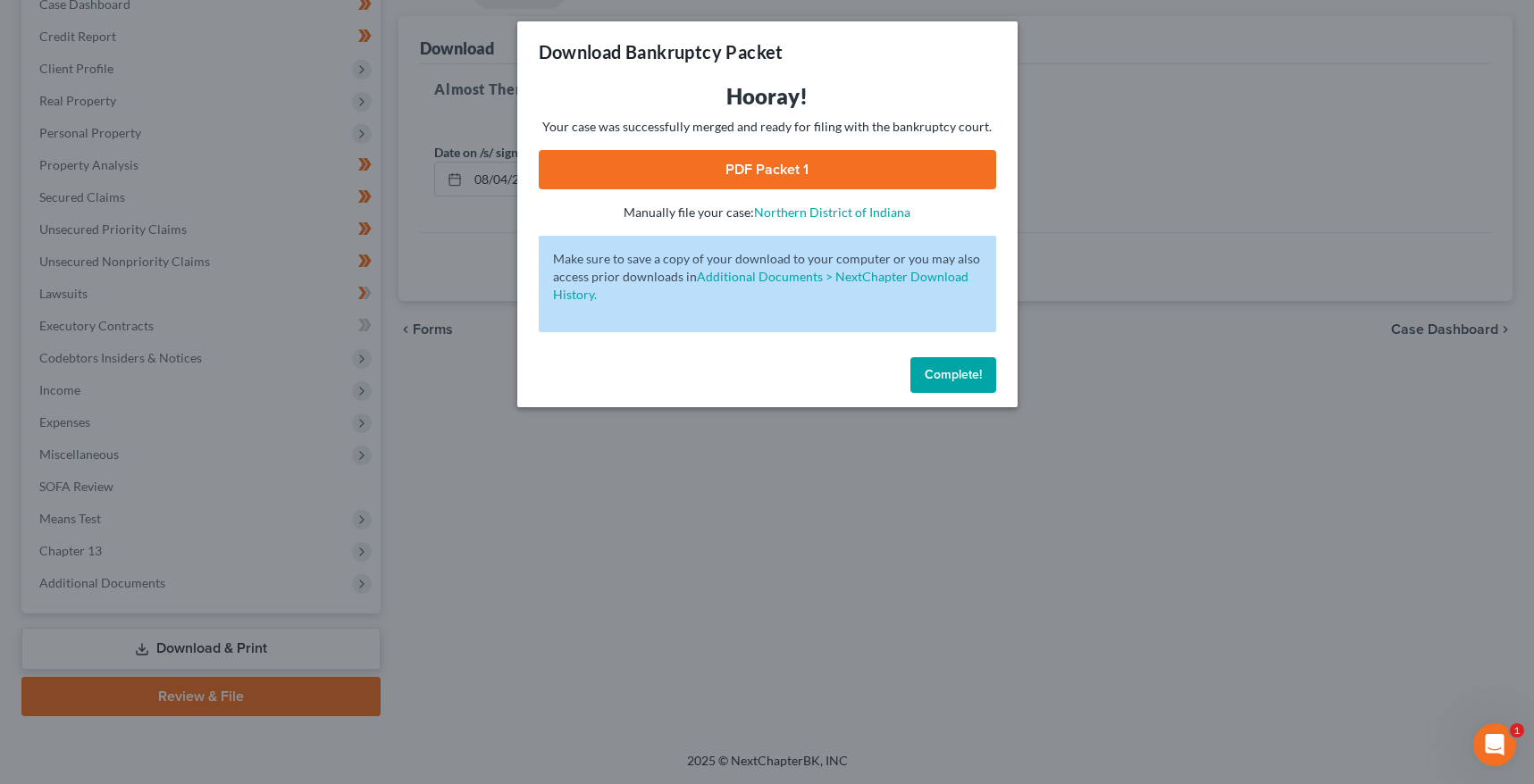 click on "PDF Packet 1" at bounding box center (767, 170) 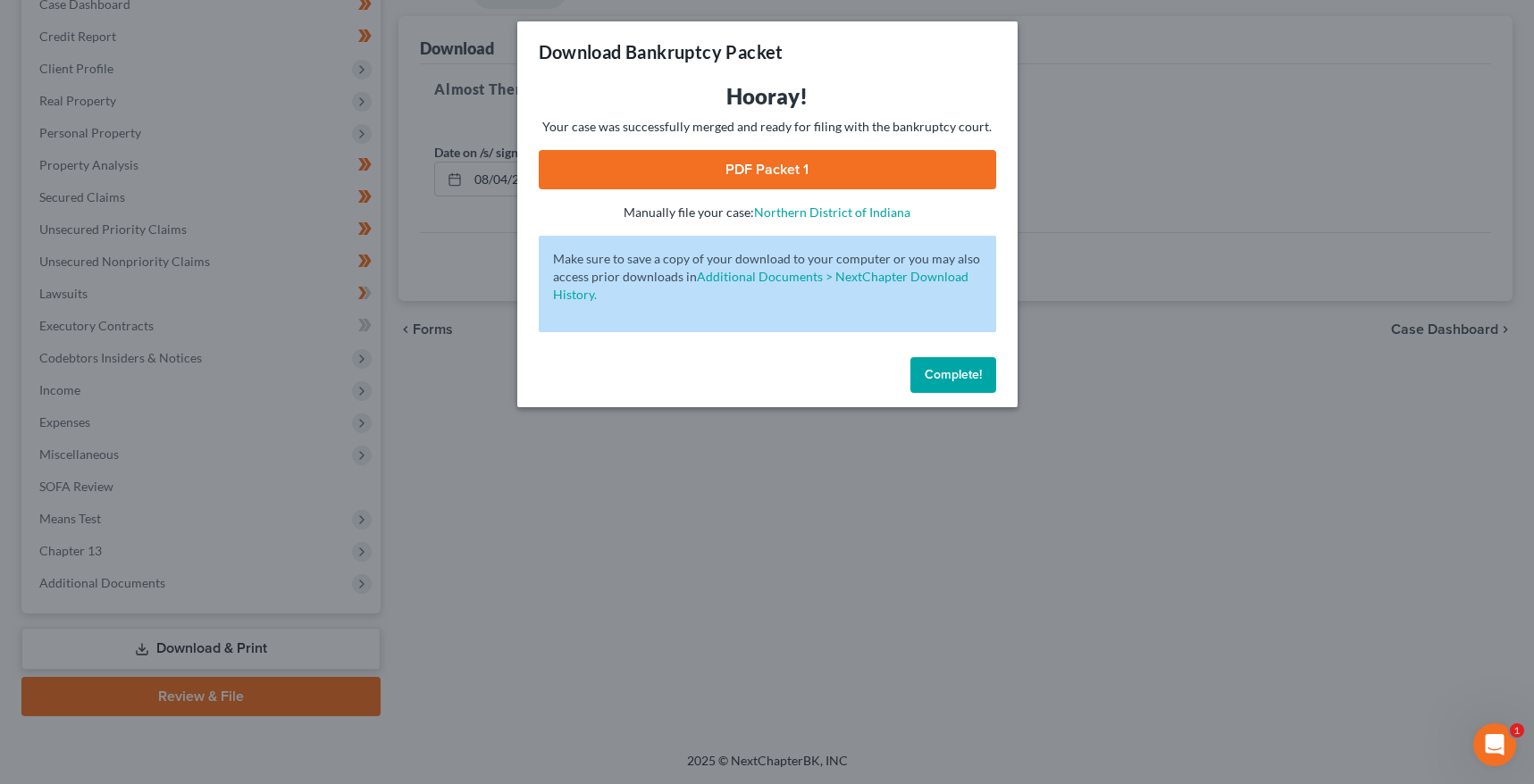 drag, startPoint x: 703, startPoint y: 464, endPoint x: 687, endPoint y: 446, distance: 24.083189 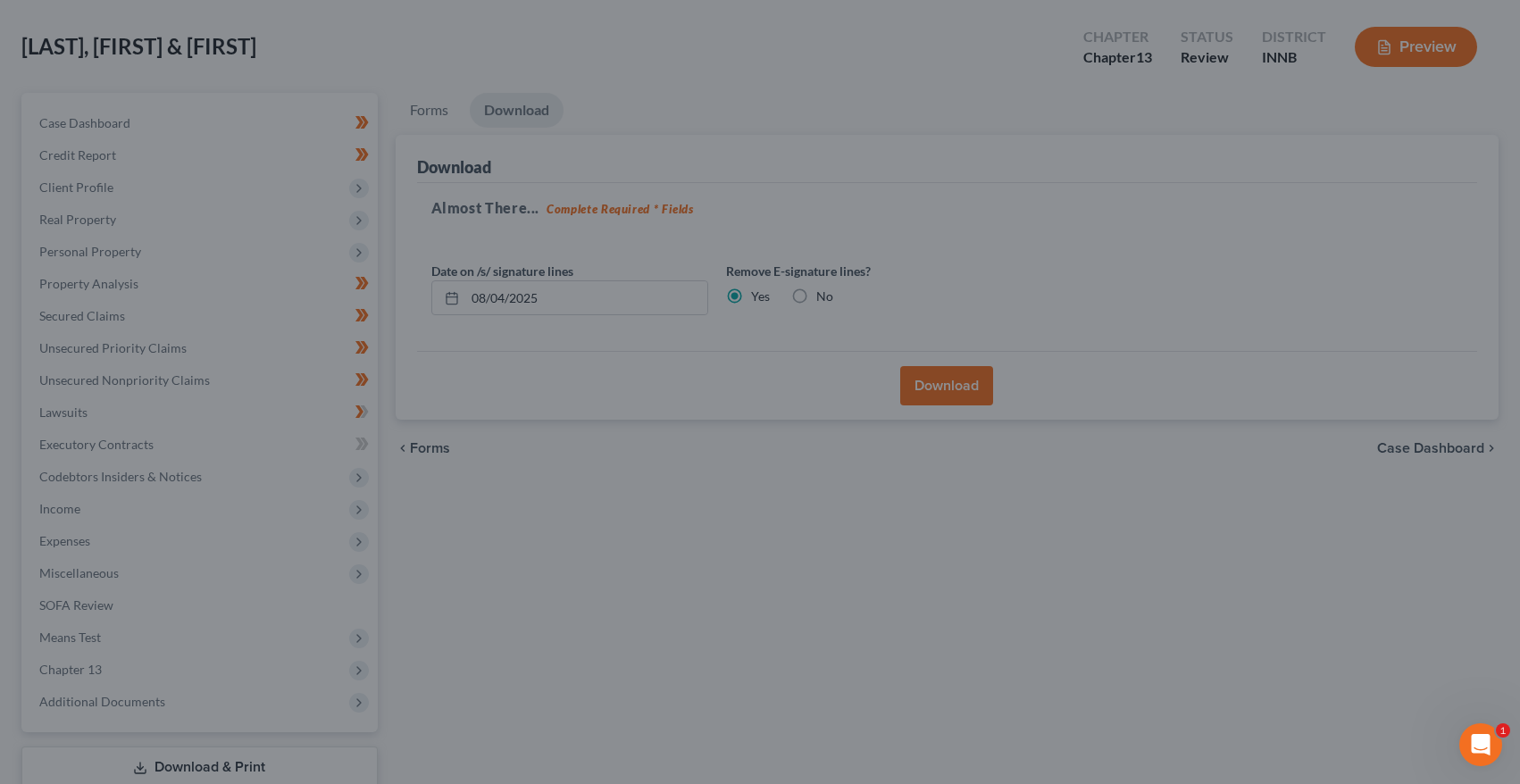 scroll, scrollTop: 0, scrollLeft: 0, axis: both 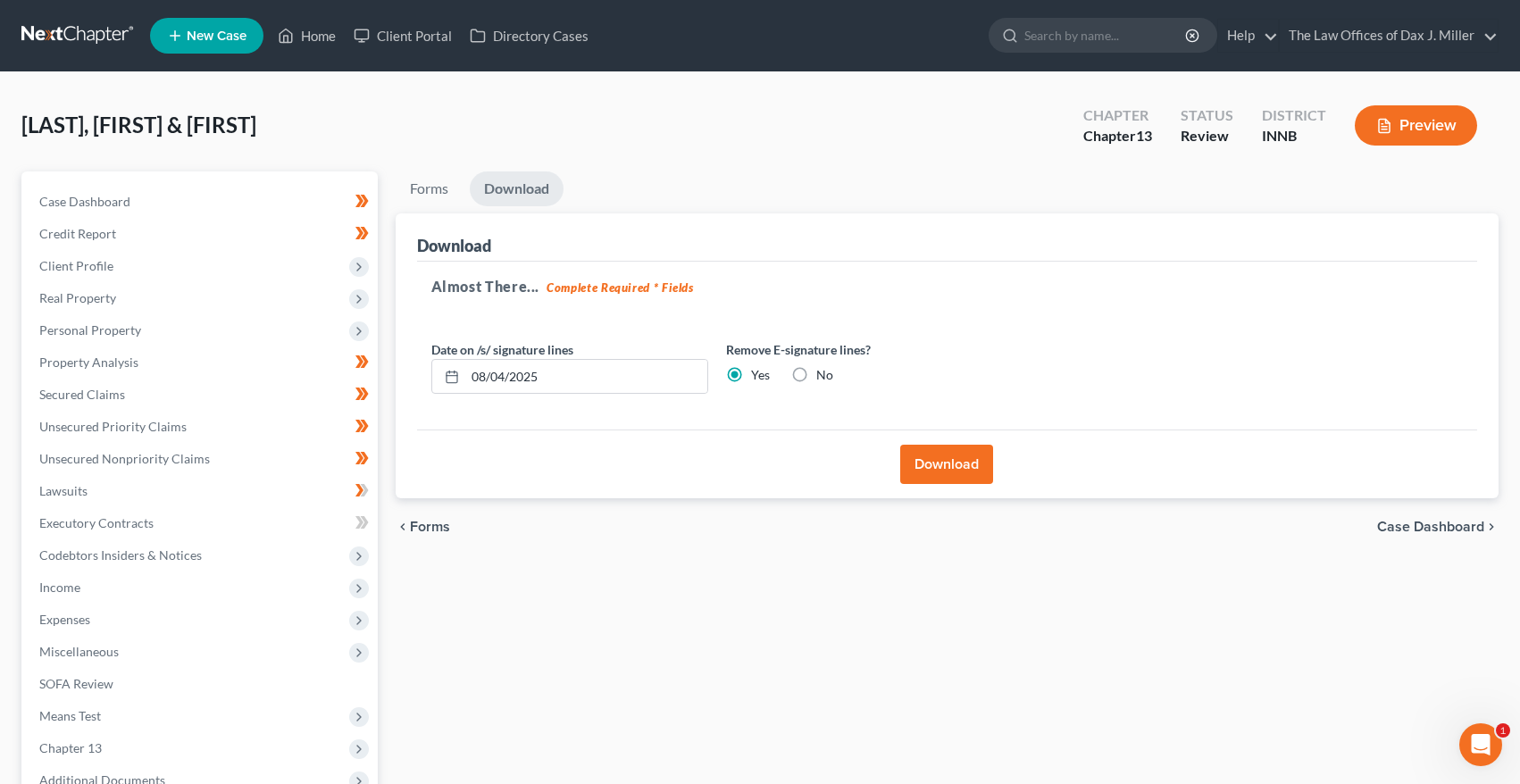 click at bounding box center (79, 36) 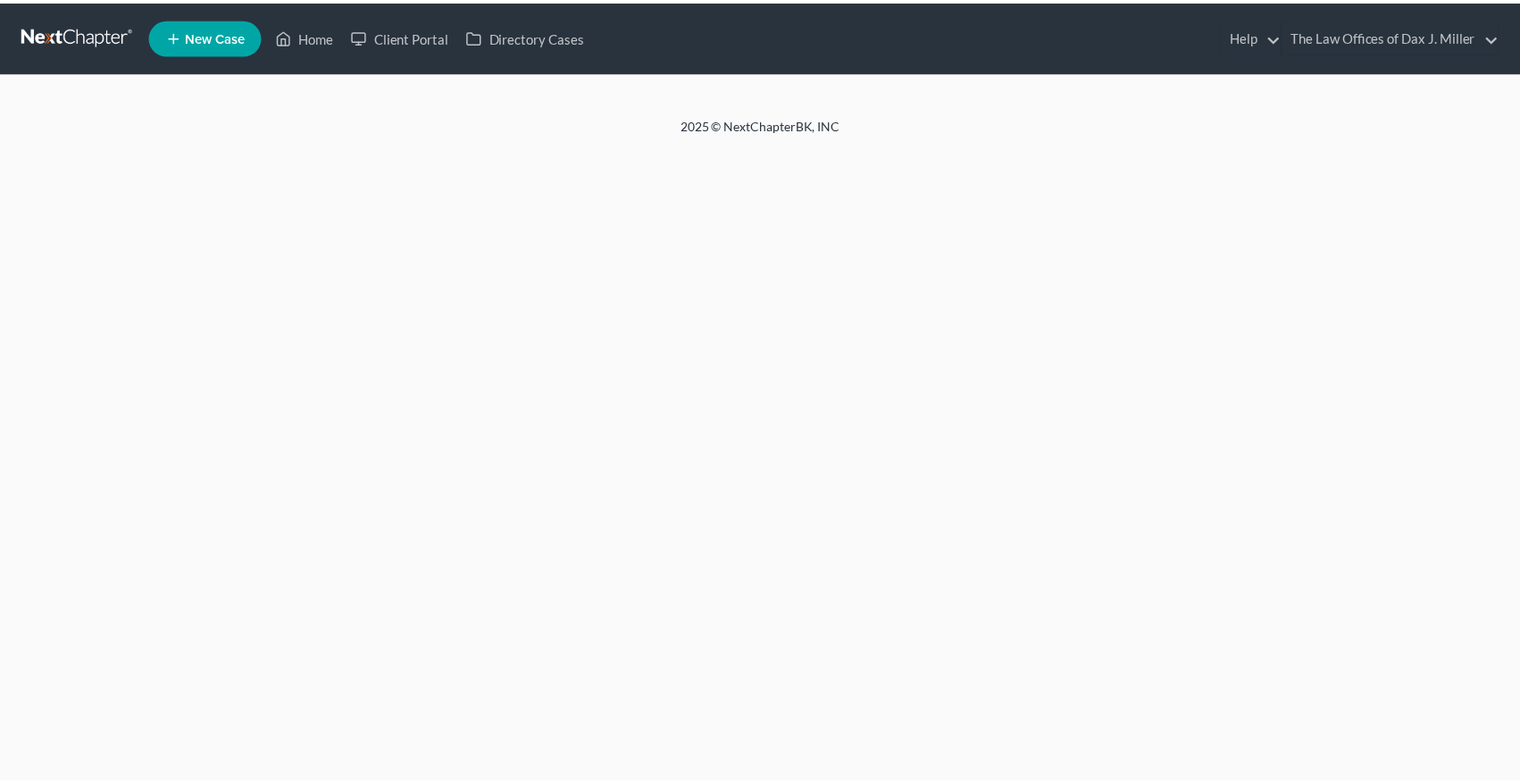 scroll, scrollTop: 0, scrollLeft: 0, axis: both 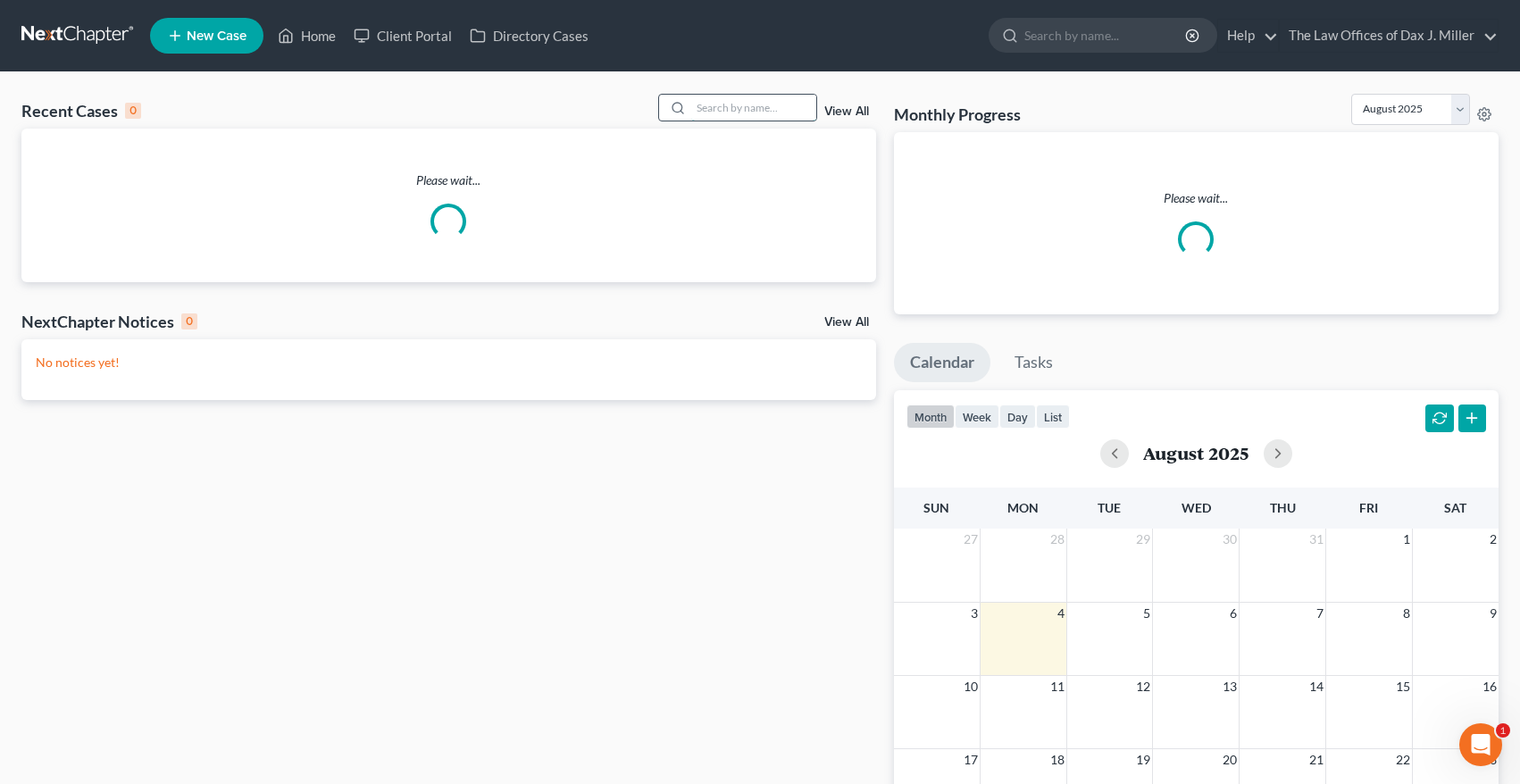 click at bounding box center [754, 107] 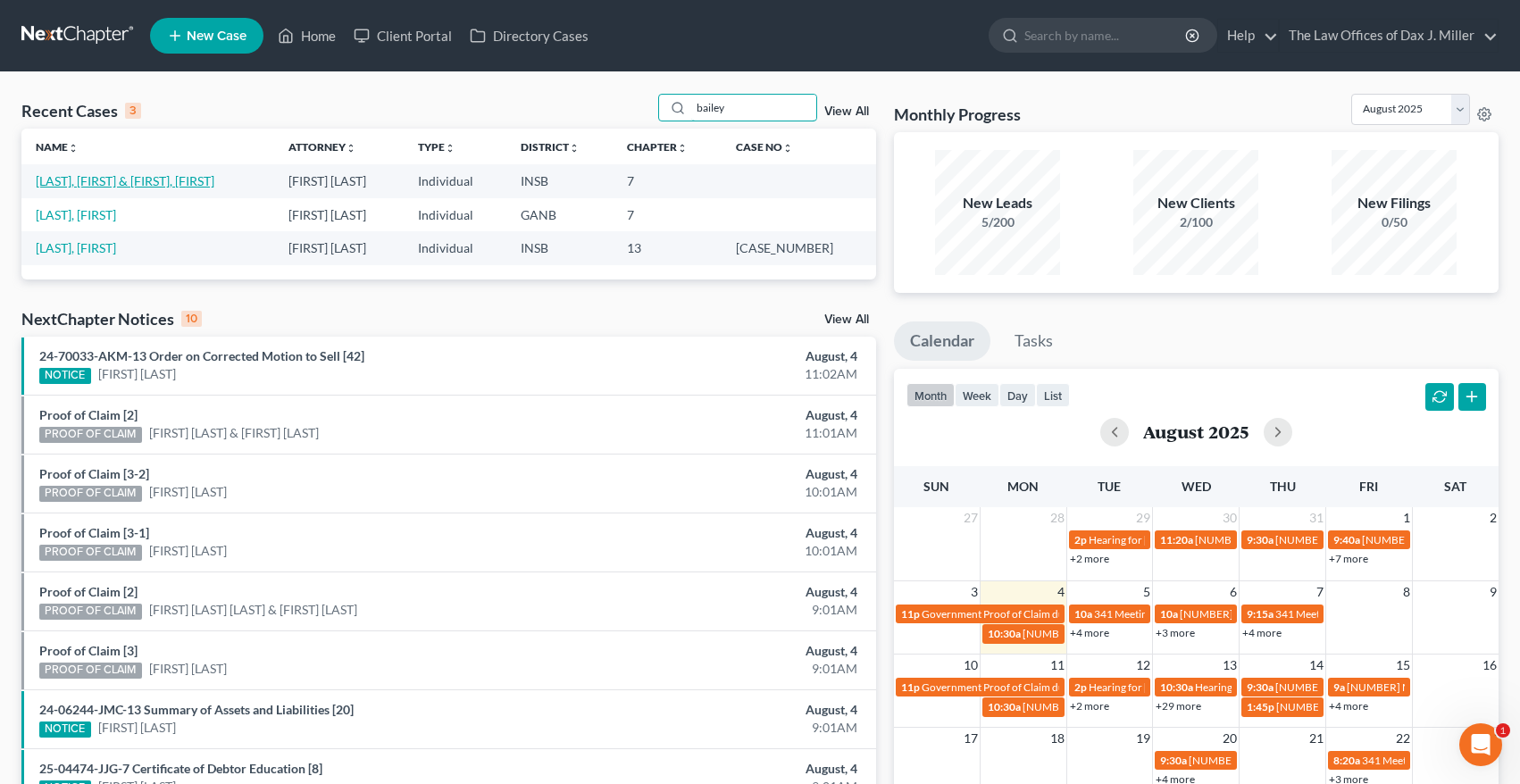 type on "bailey" 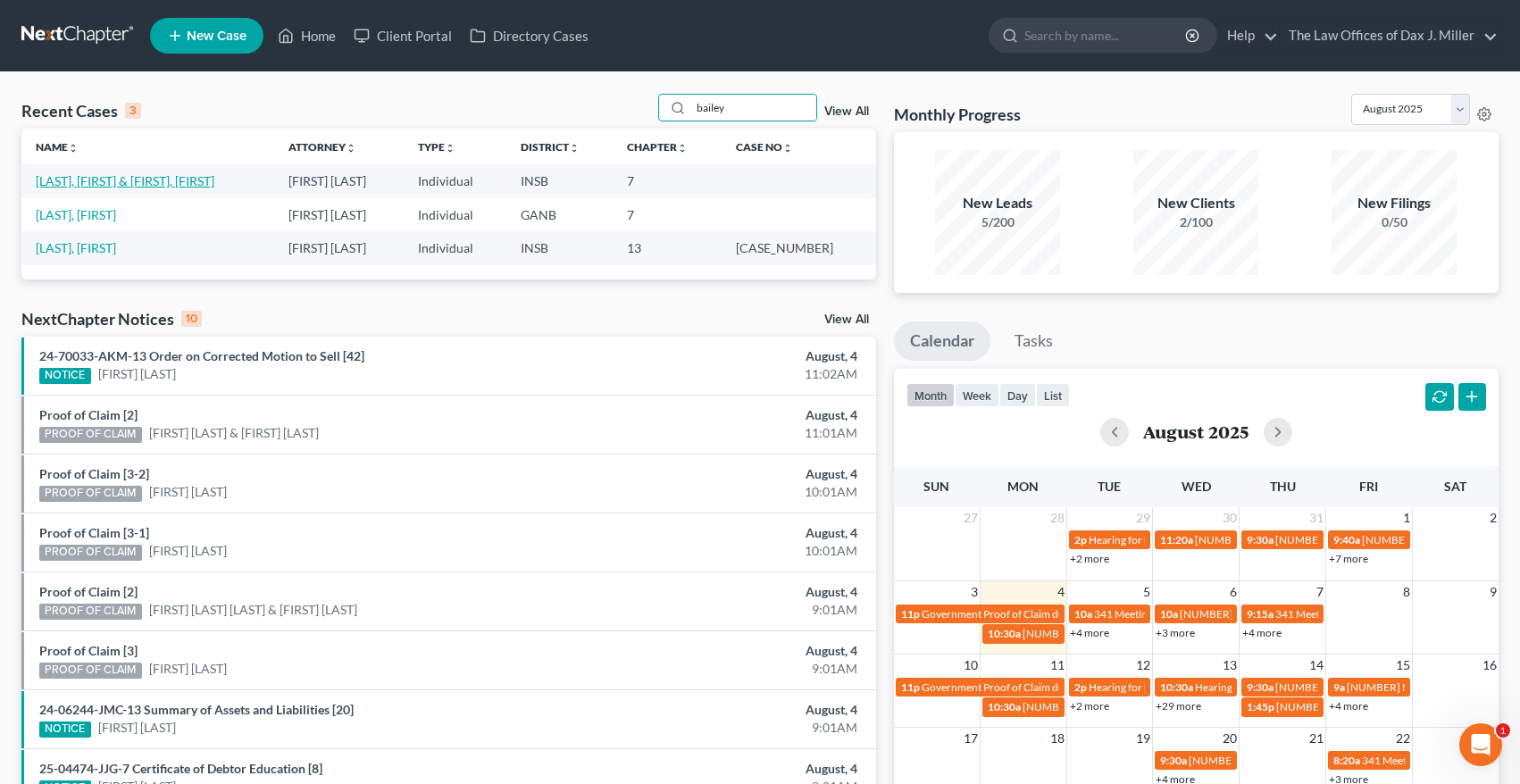 click on "[LAST], [FIRST] & [FIRST], [FIRST]" at bounding box center [125, 180] 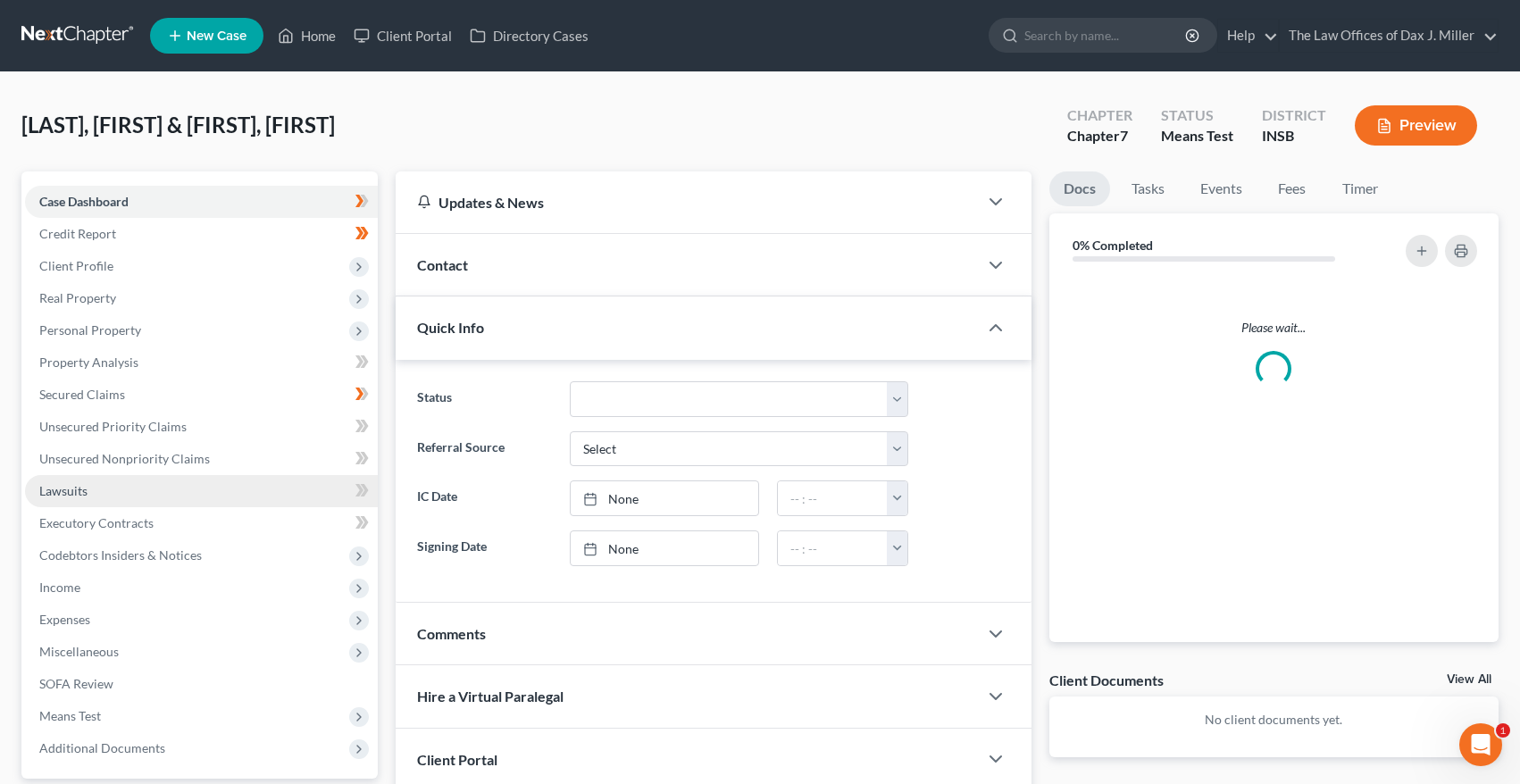 scroll, scrollTop: 60, scrollLeft: 0, axis: vertical 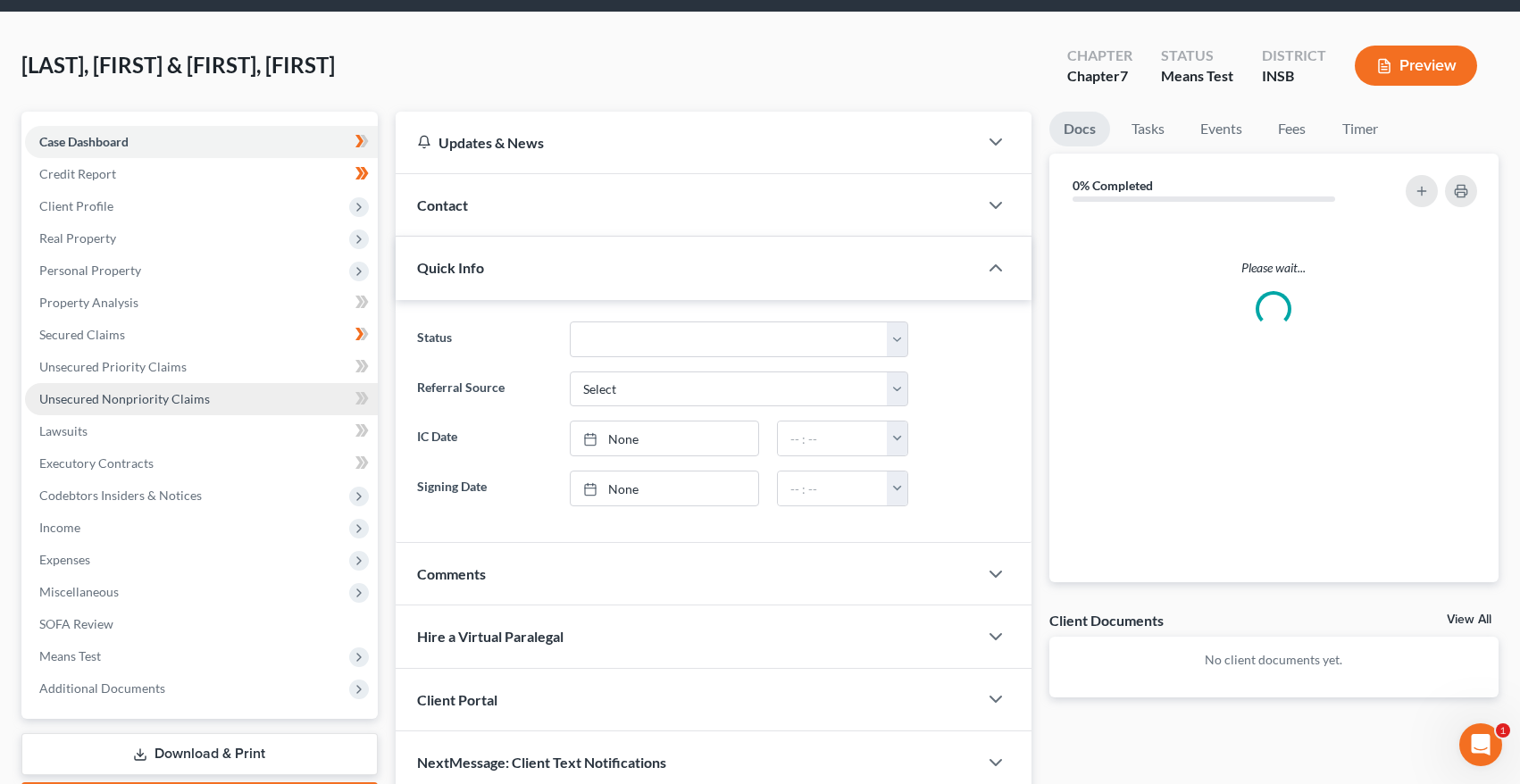 click on "Unsecured Nonpriority Claims" at bounding box center (124, 398) 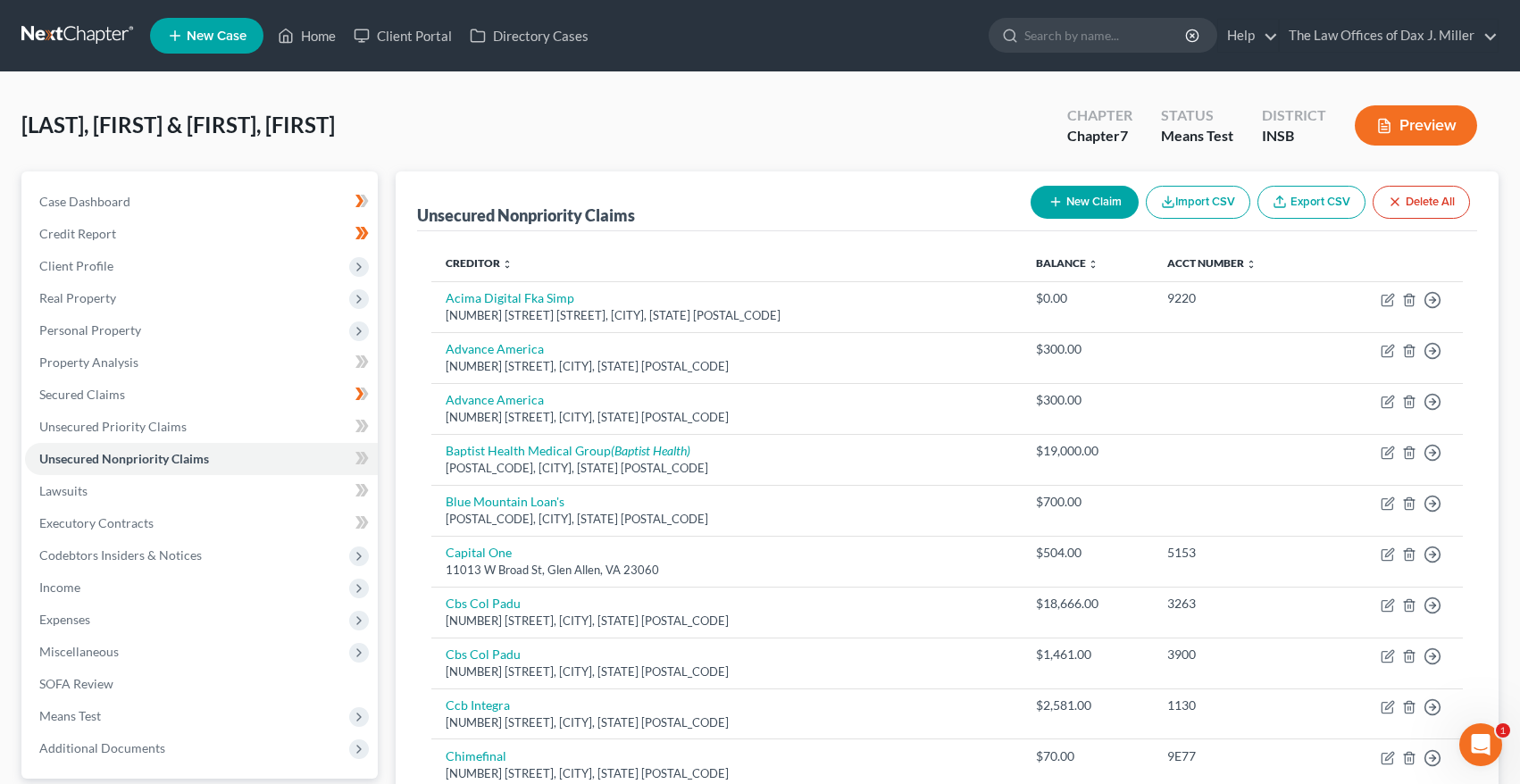 click on "New Claim" at bounding box center (1084, 202) 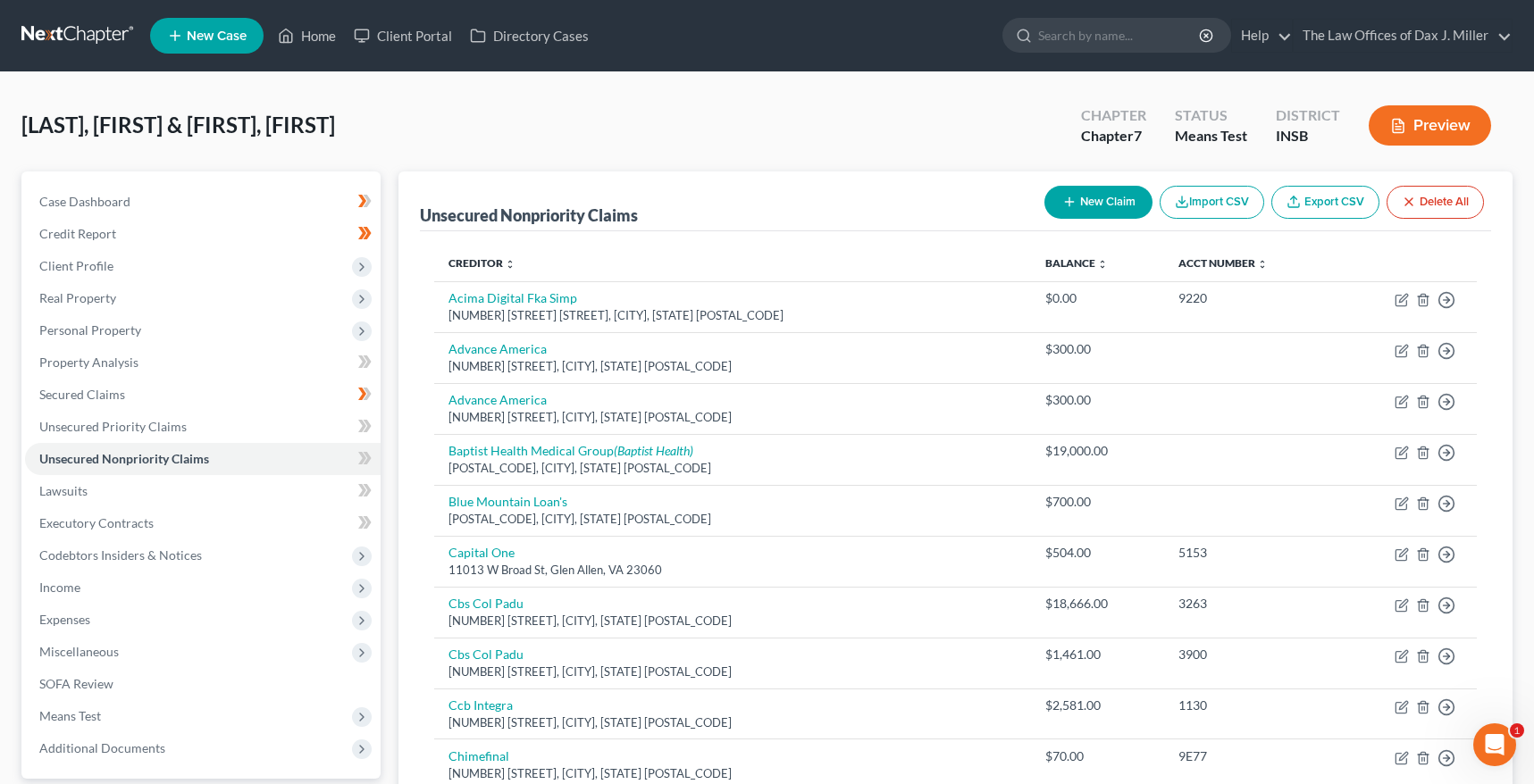 select on "2" 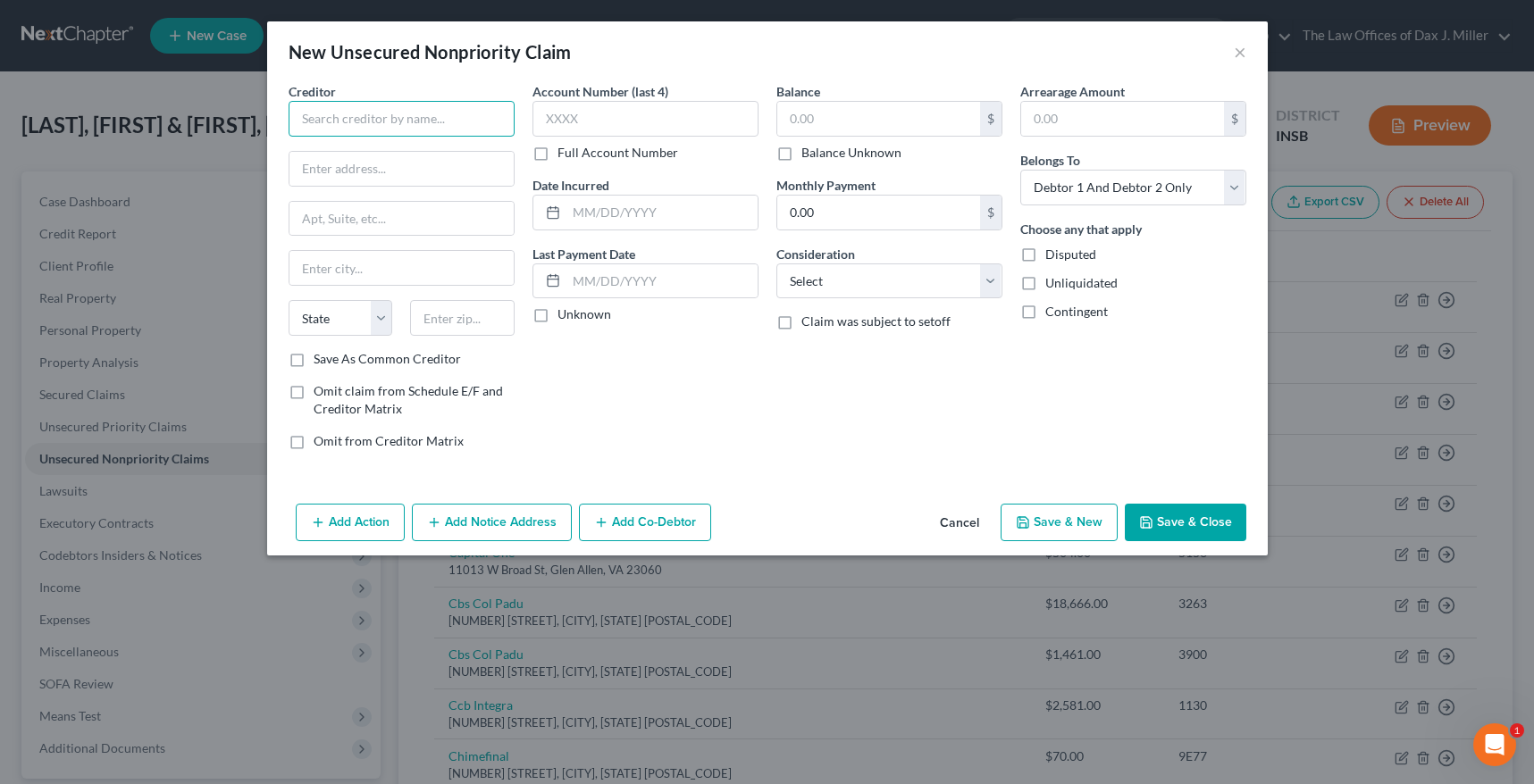 click at bounding box center [401, 119] 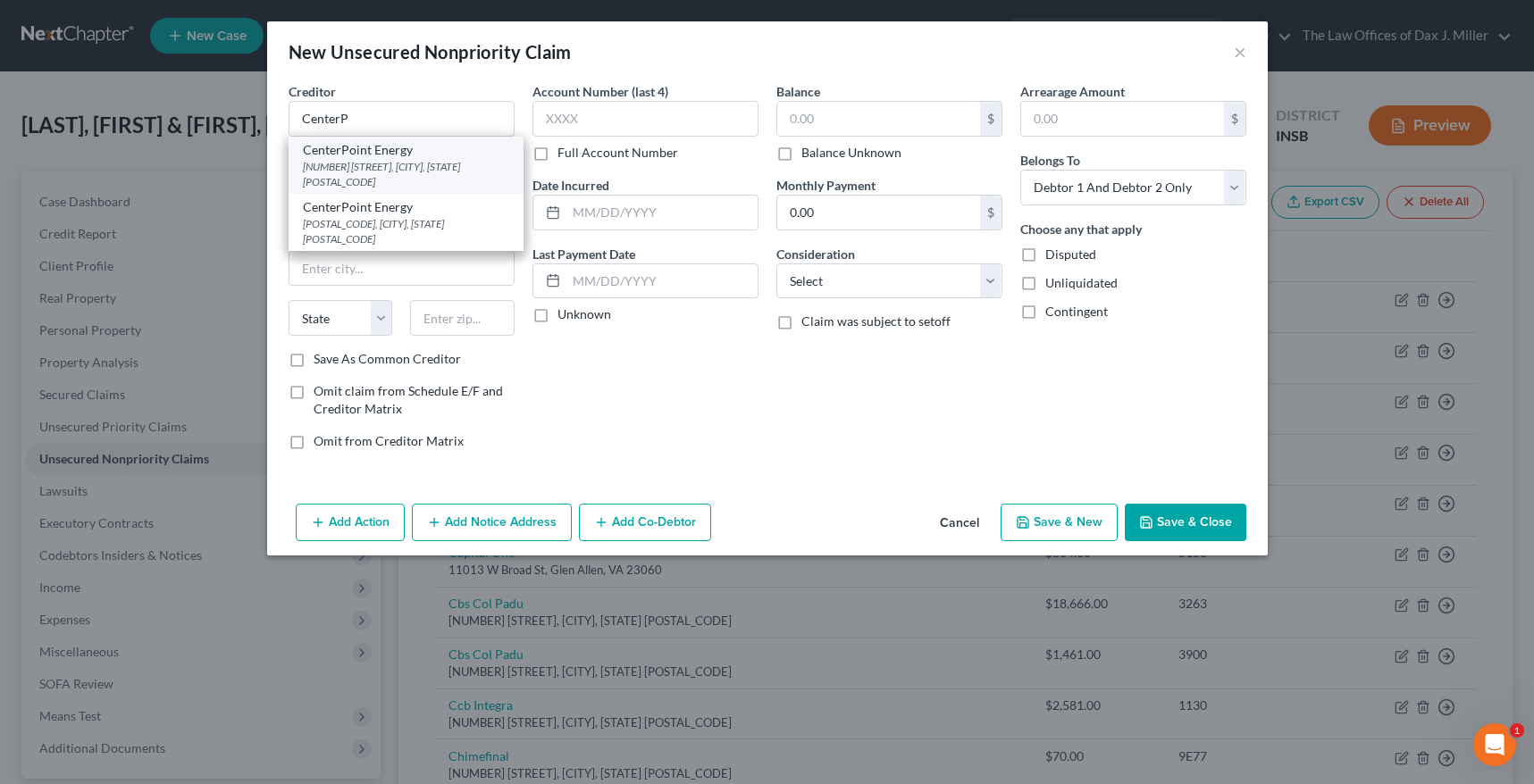 click on "CenterPoint Energy" at bounding box center (406, 150) 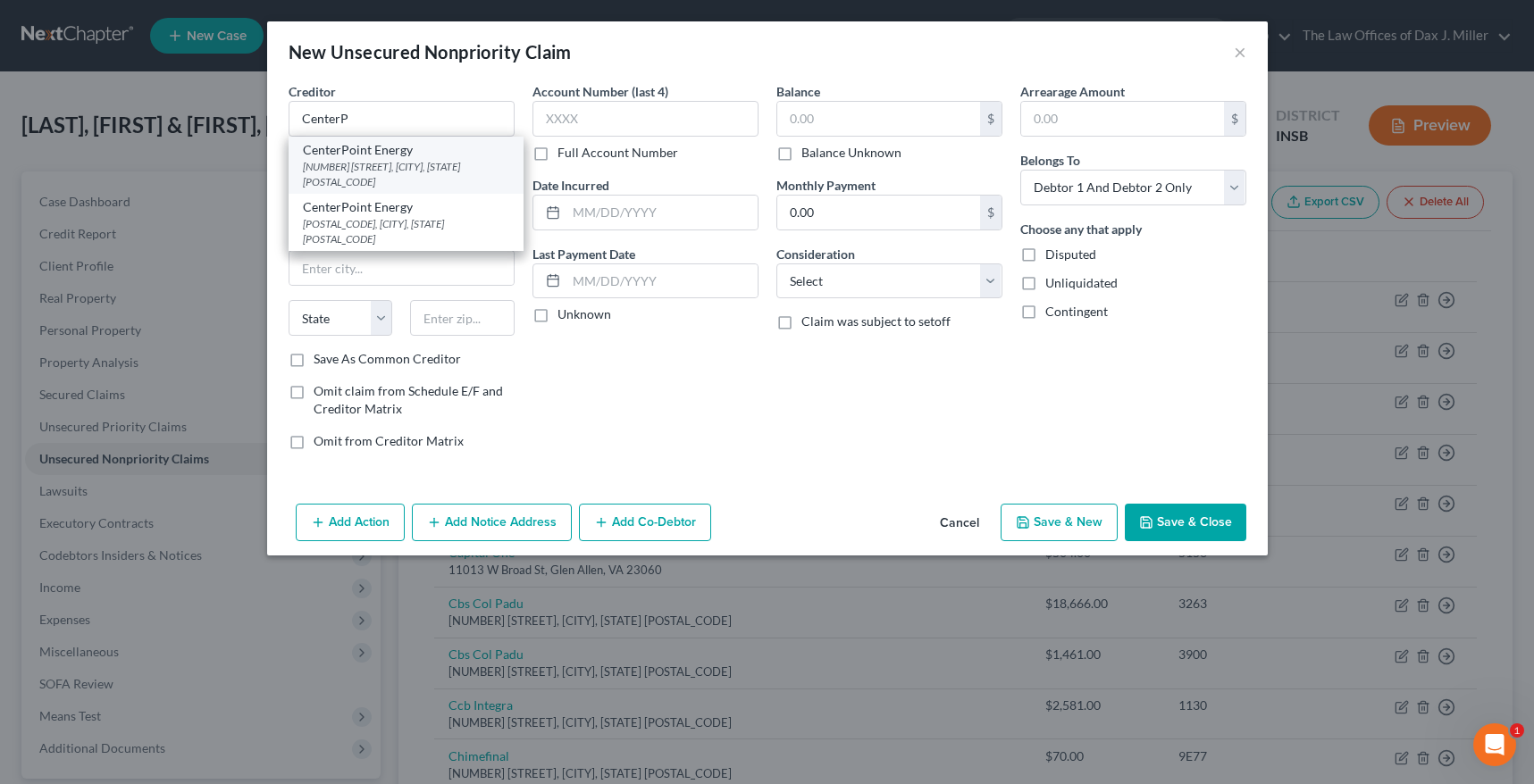 type on "[NUMBER] [STREET]" 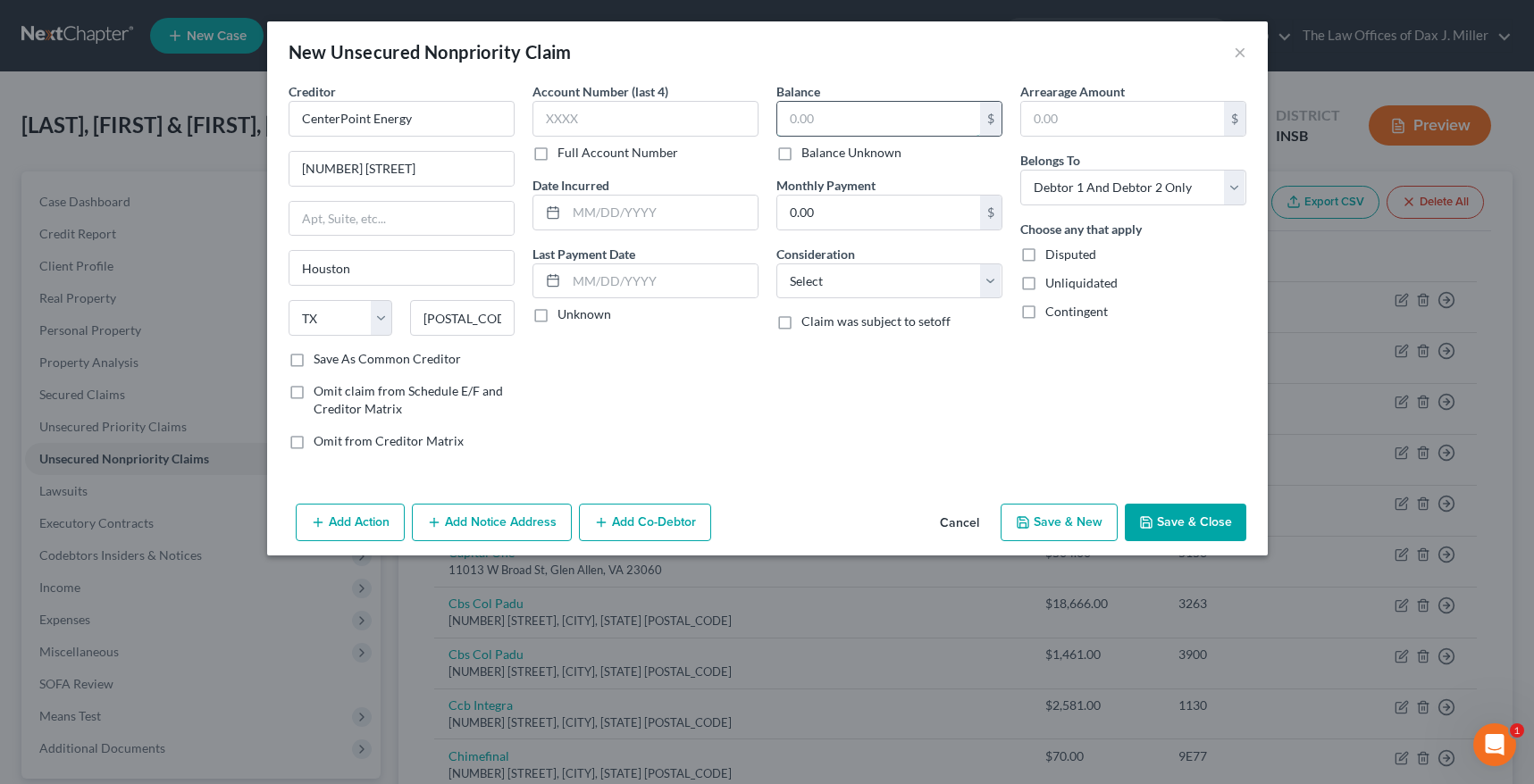 click at bounding box center [878, 119] 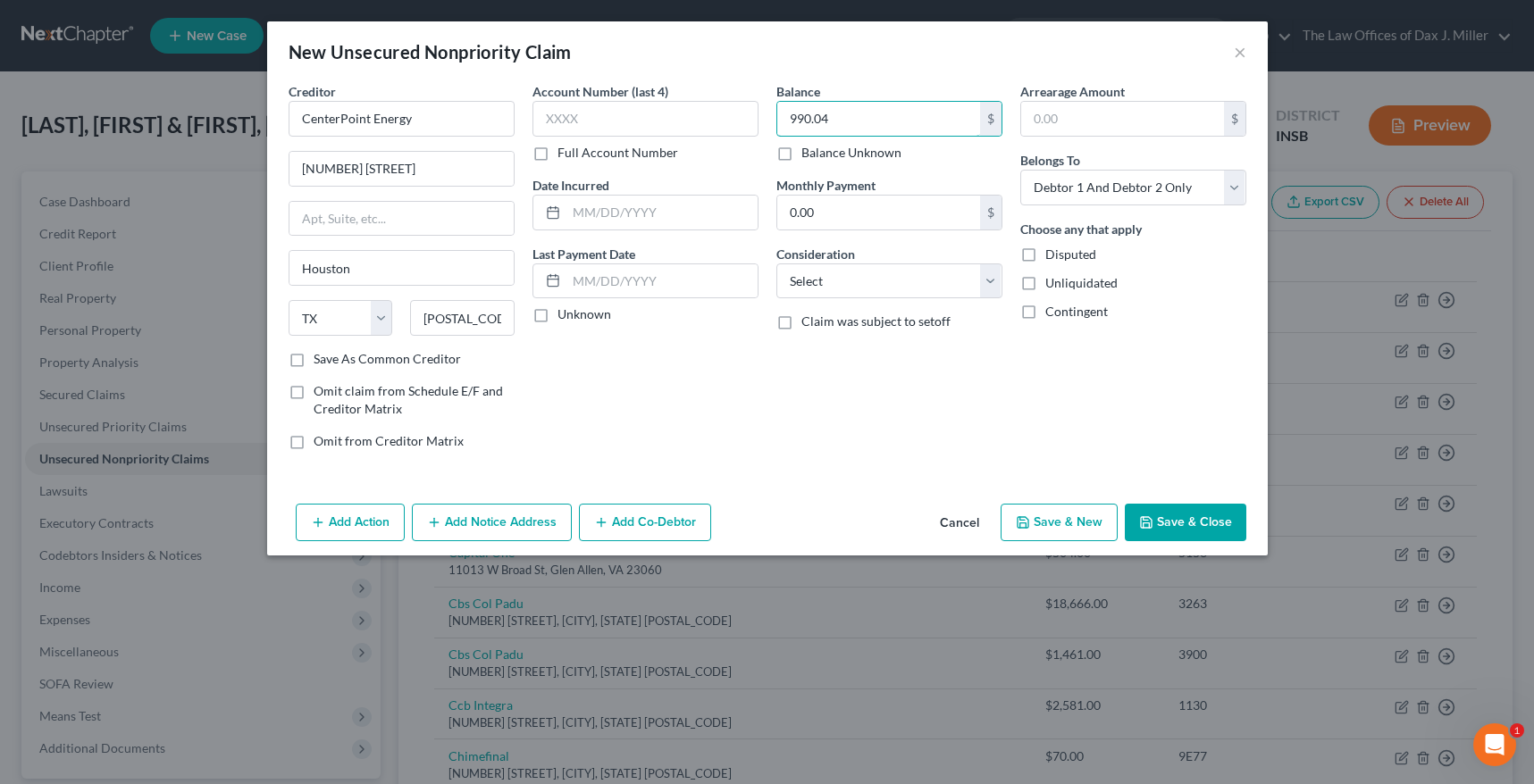 type on "990.04" 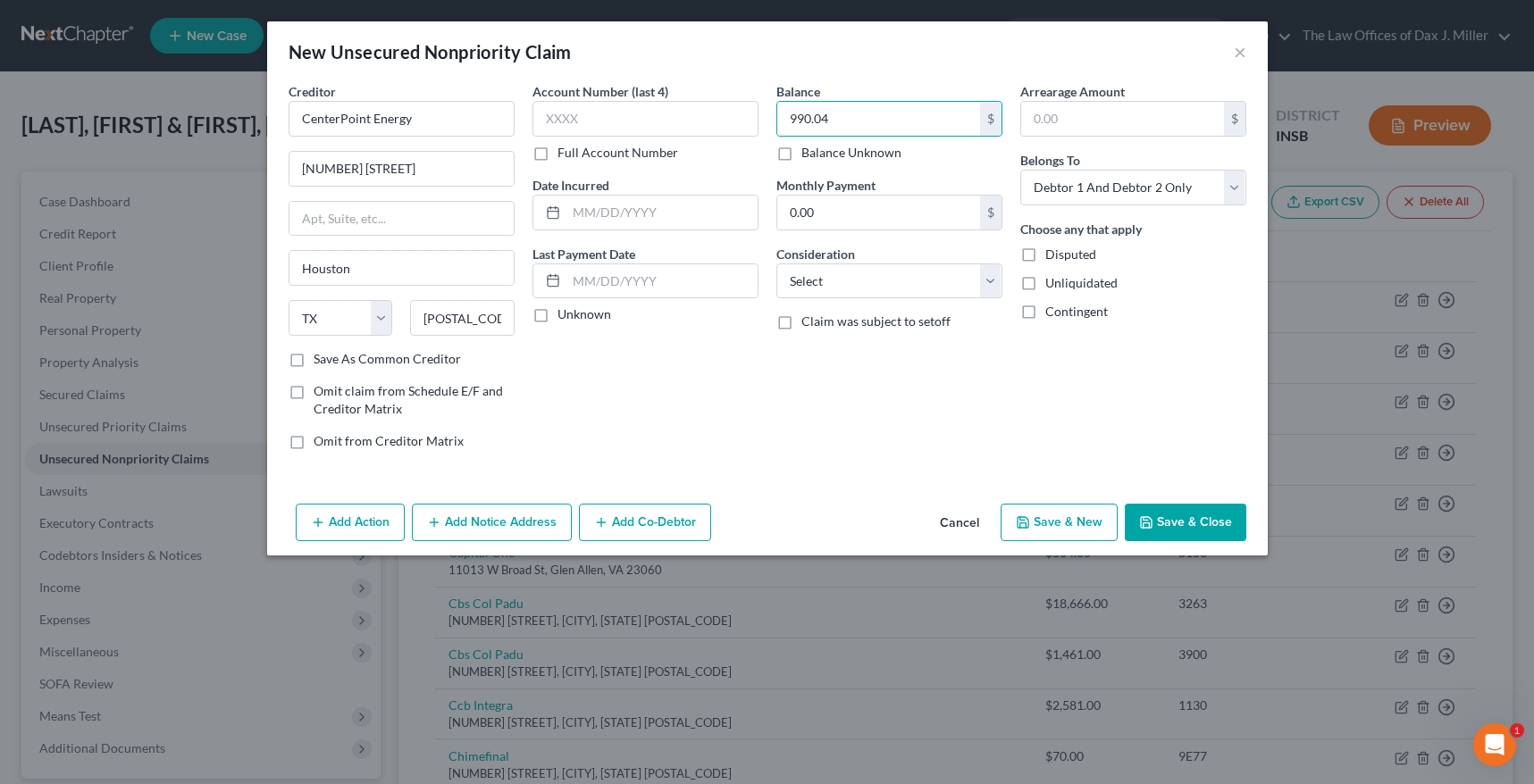 click on "Save & Close" at bounding box center (1186, 522) 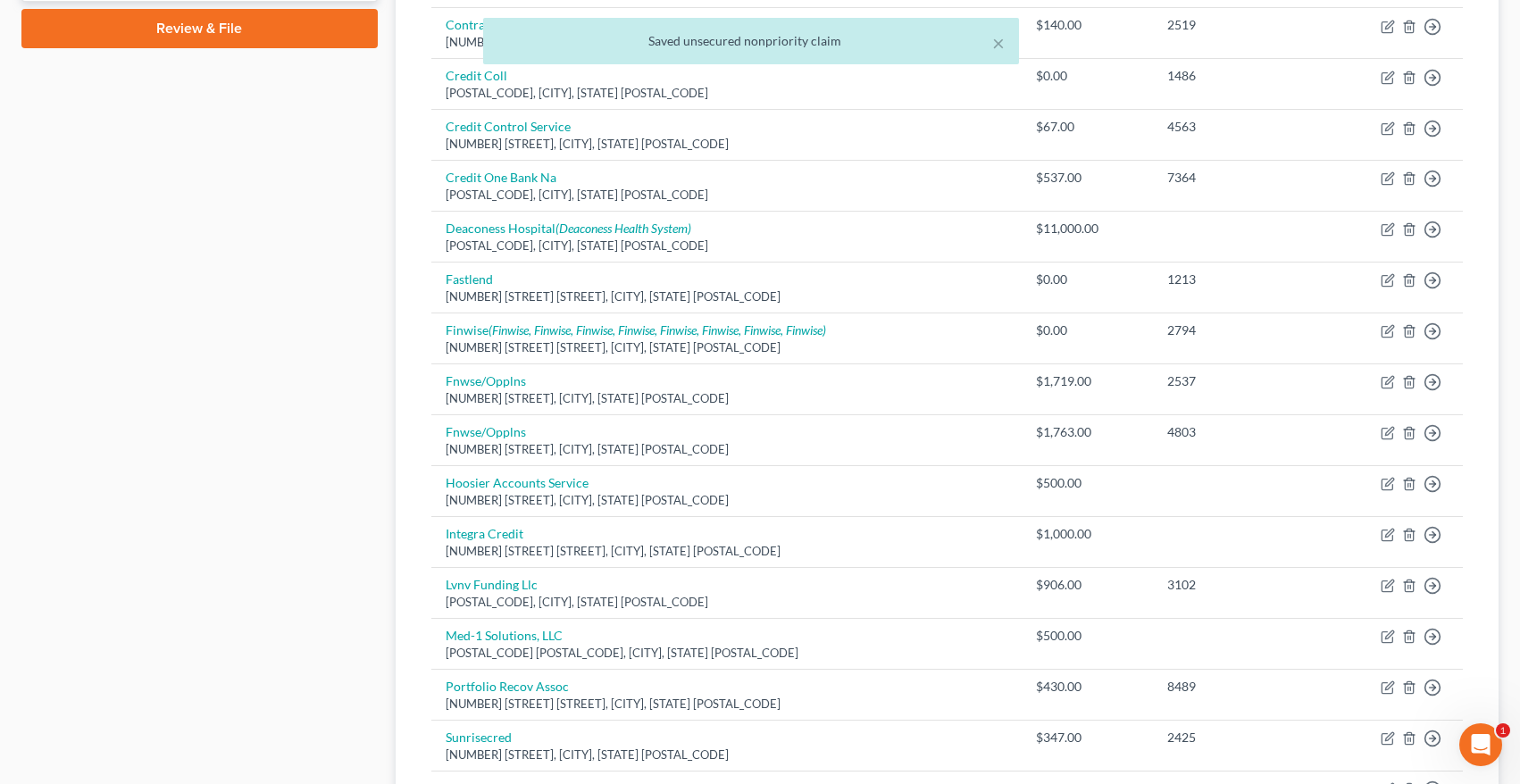 scroll, scrollTop: 893, scrollLeft: 0, axis: vertical 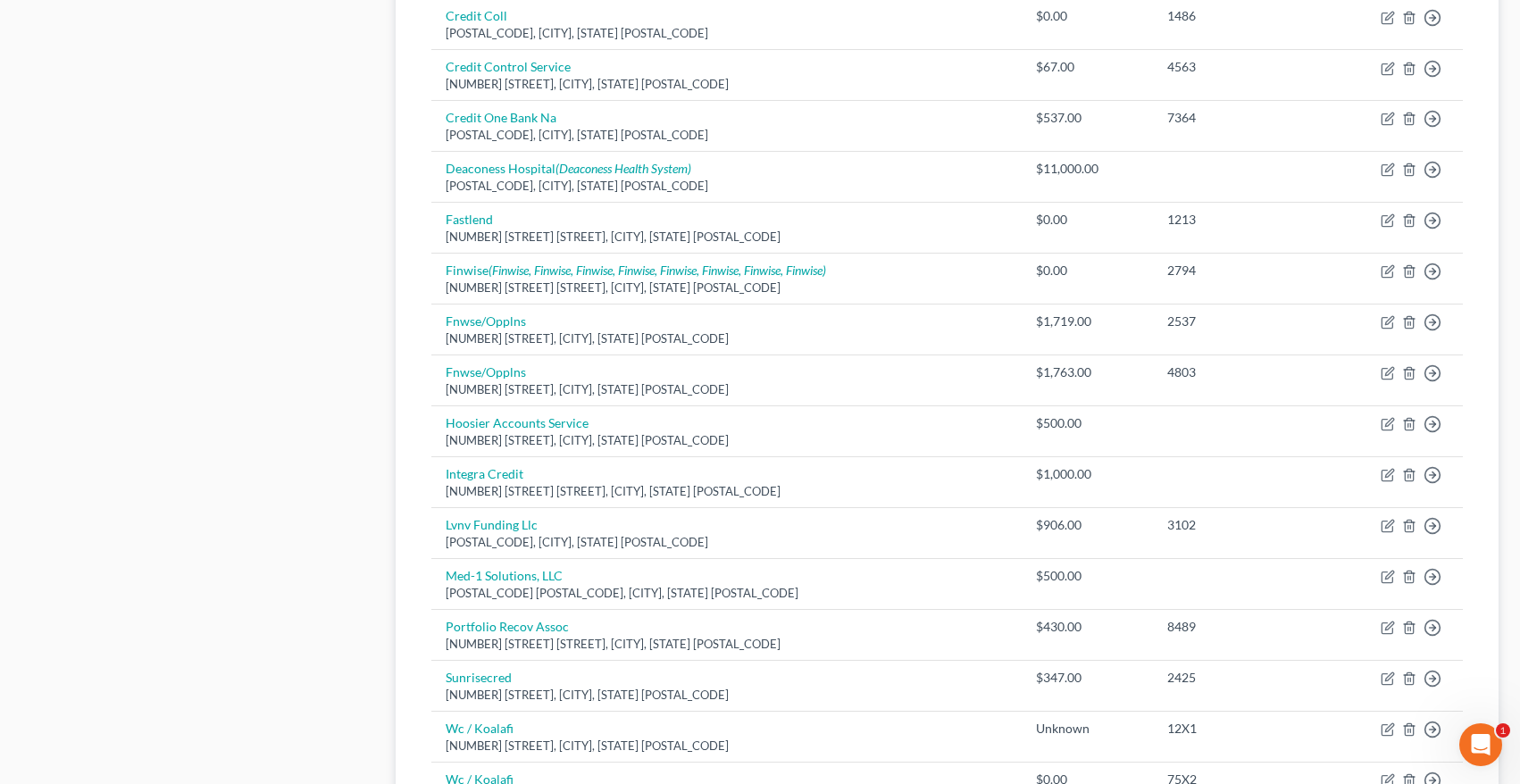click on "Case Dashboard
Payments
Invoices
Payments
Payments
Credit Report
Client Profile" at bounding box center (199, 134) 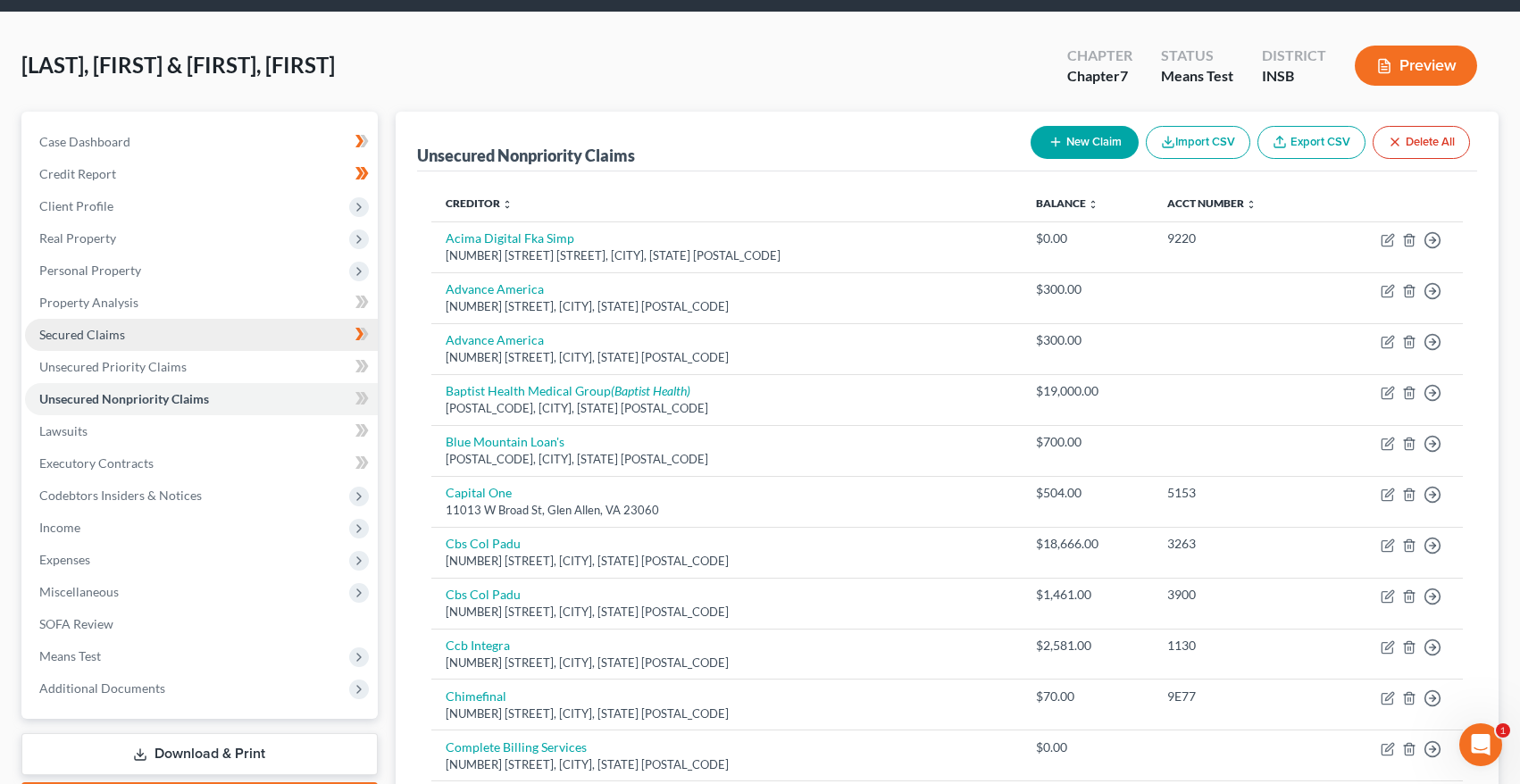 scroll, scrollTop: 0, scrollLeft: 0, axis: both 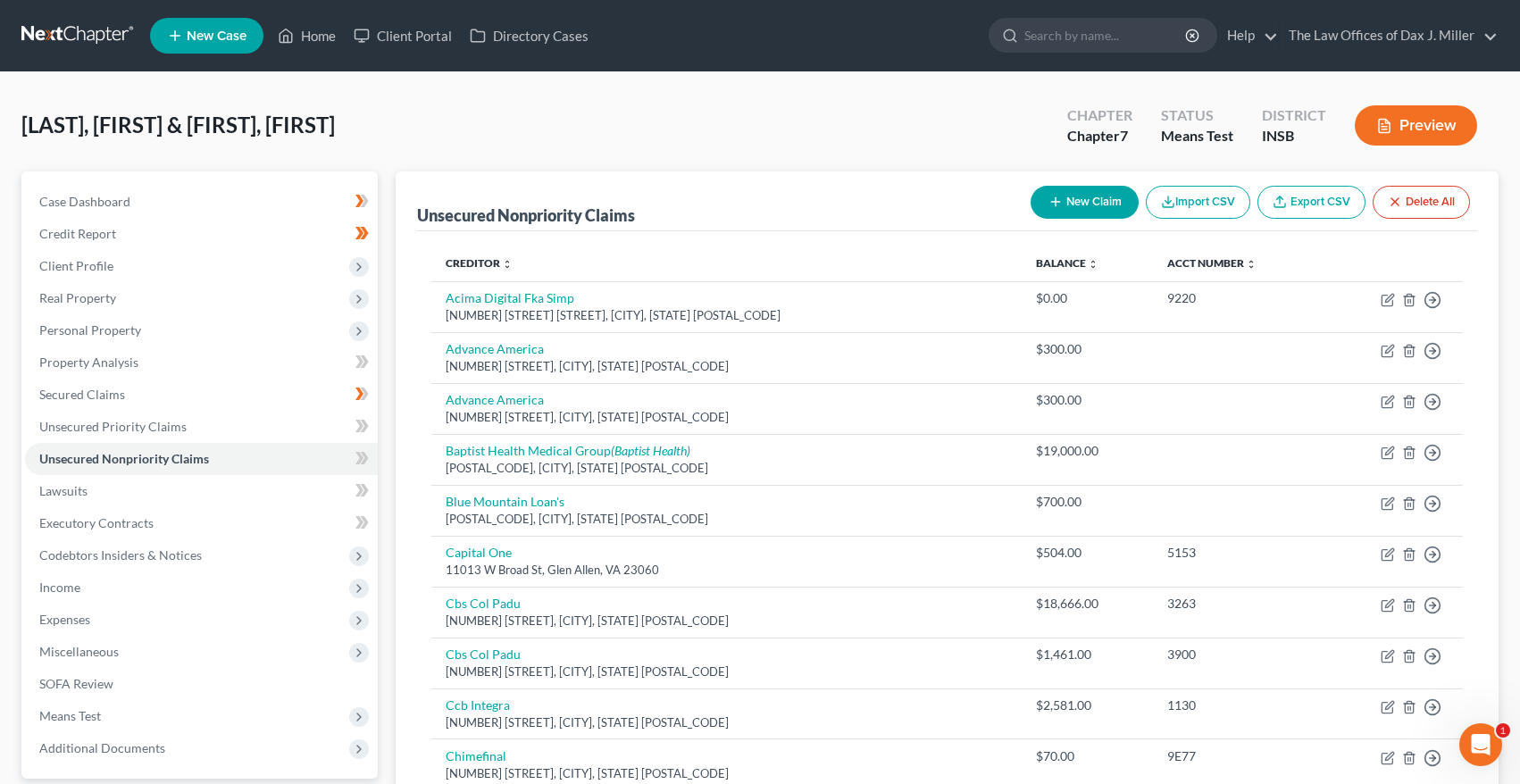 click at bounding box center [79, 36] 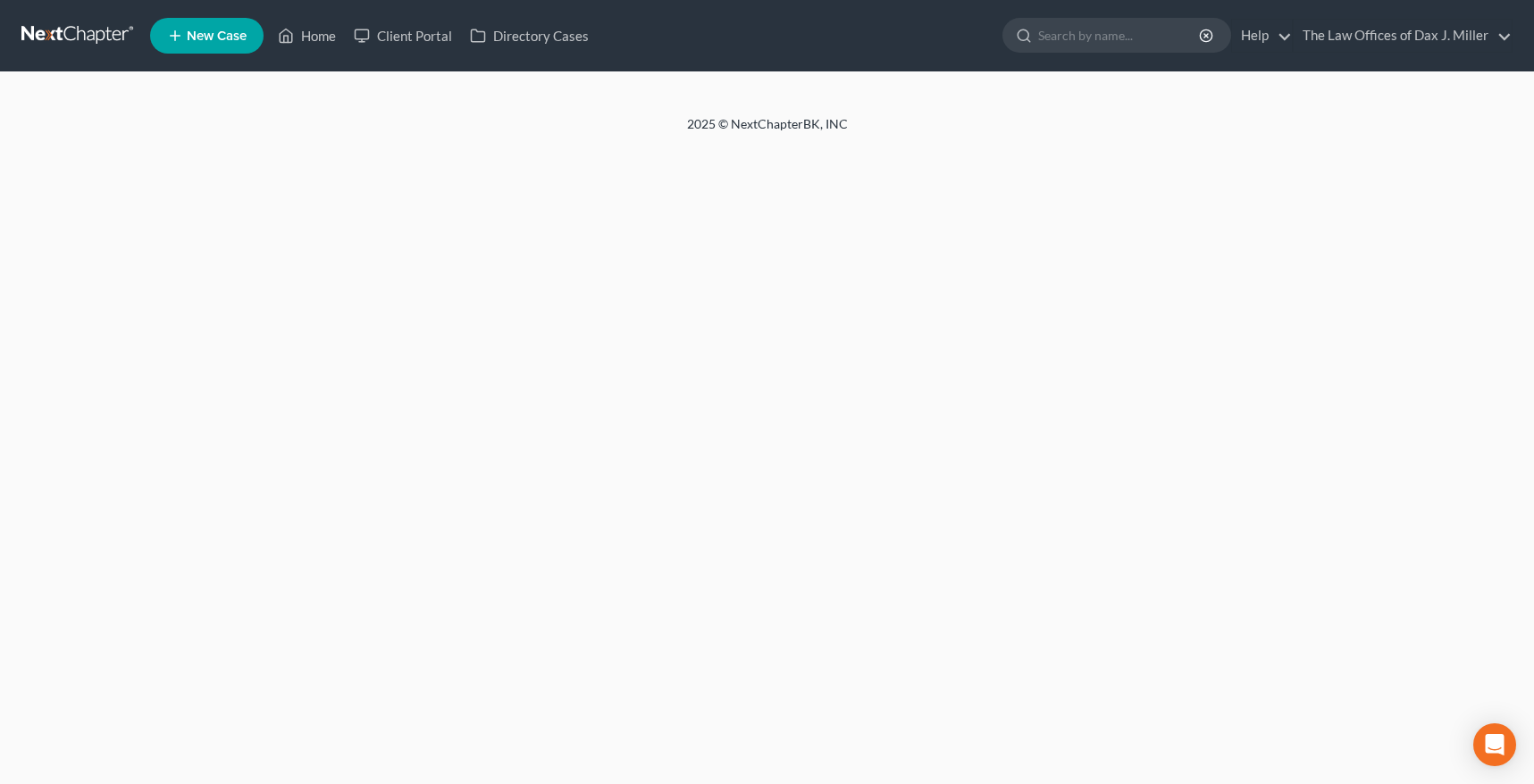 scroll, scrollTop: 0, scrollLeft: 0, axis: both 